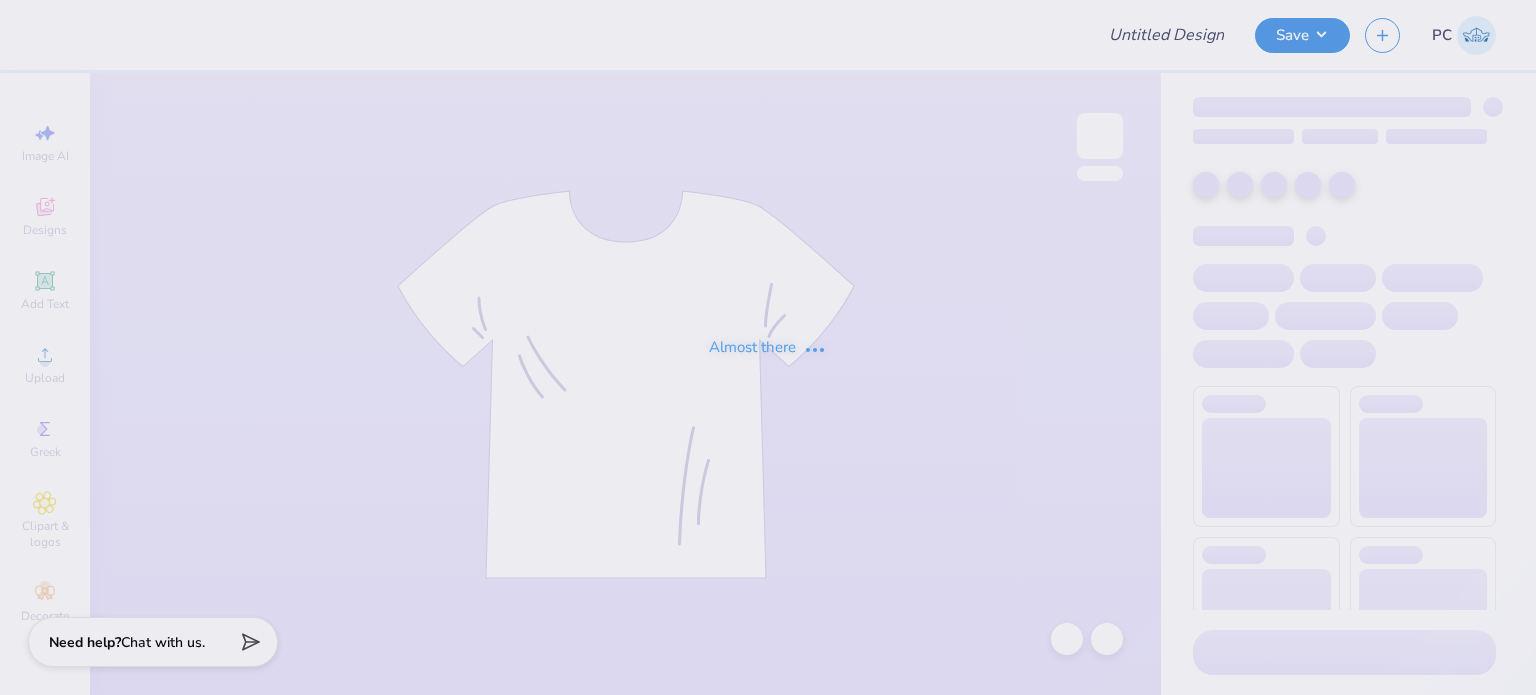type on "PCHS Grey Tank" 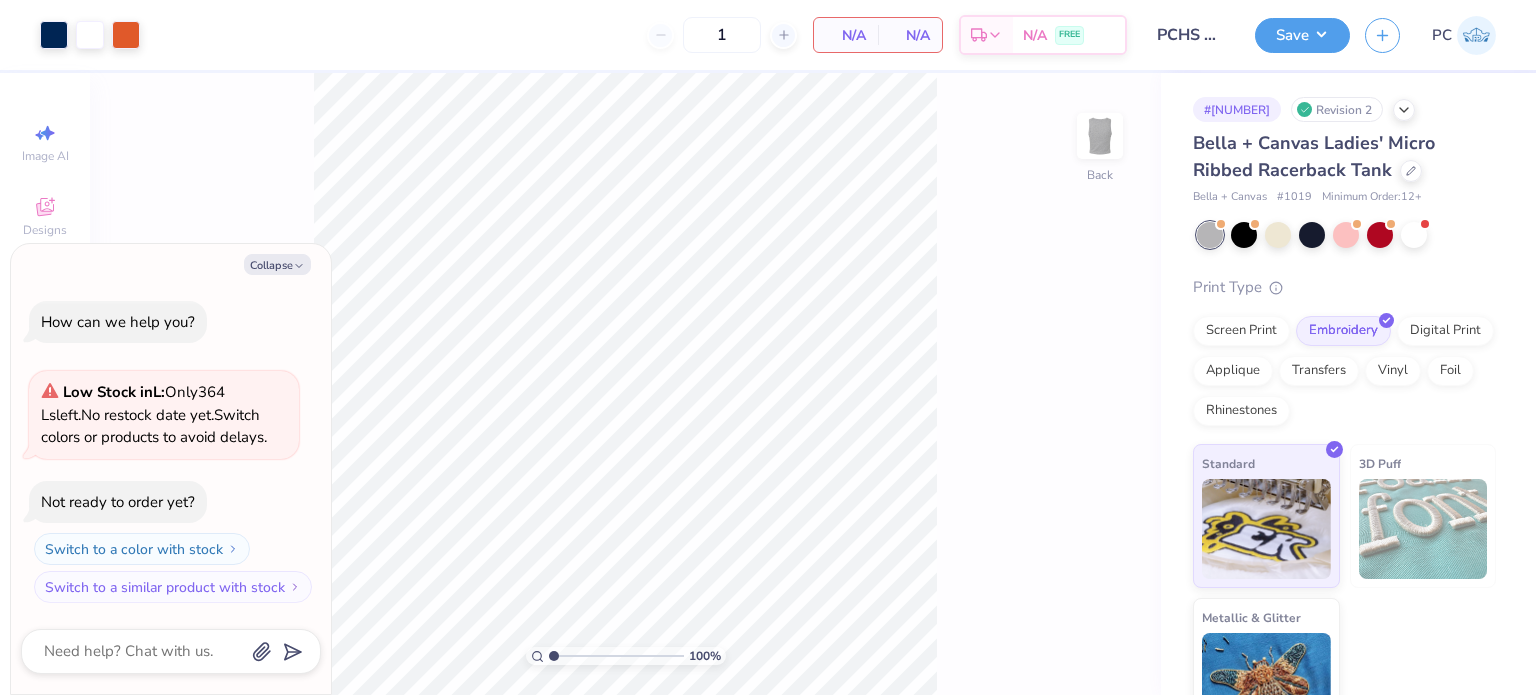 scroll, scrollTop: 0, scrollLeft: 0, axis: both 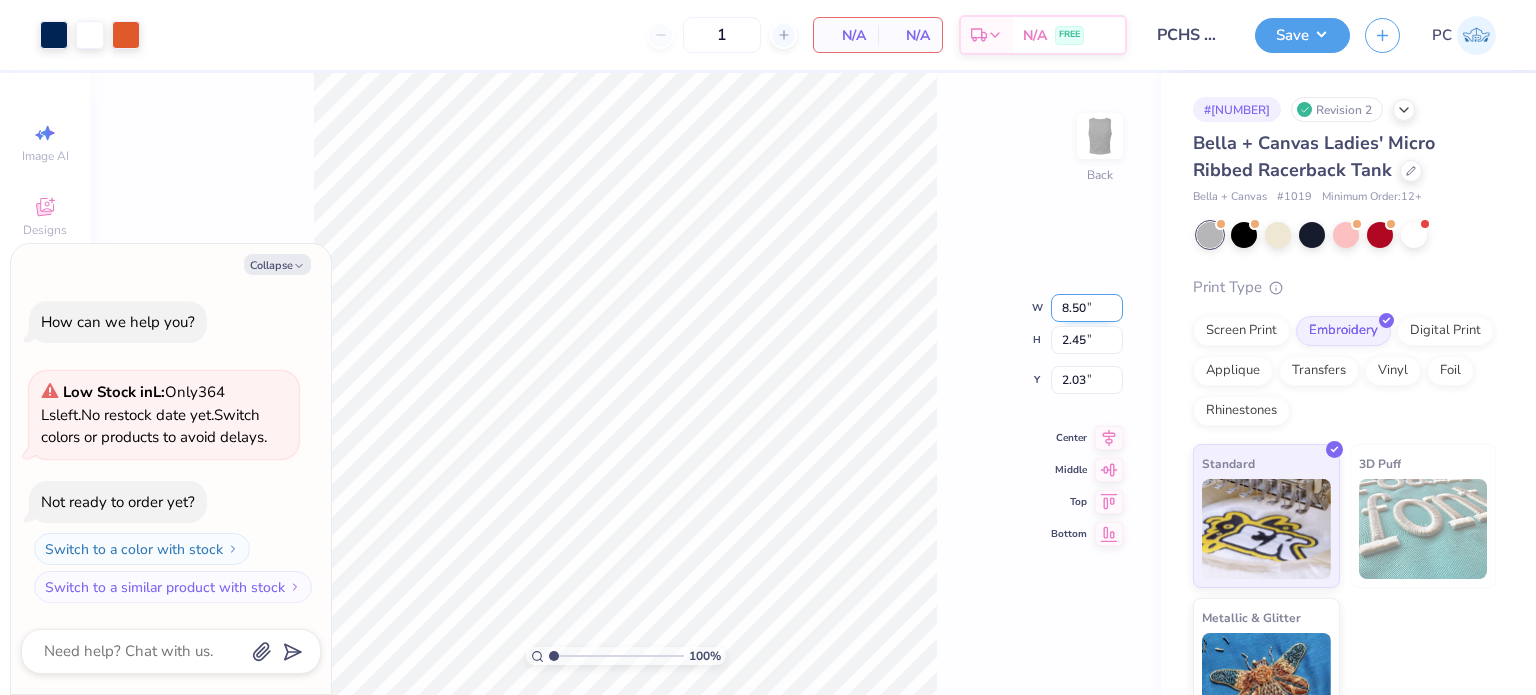 drag, startPoint x: 1092, startPoint y: 310, endPoint x: 1056, endPoint y: 307, distance: 36.124783 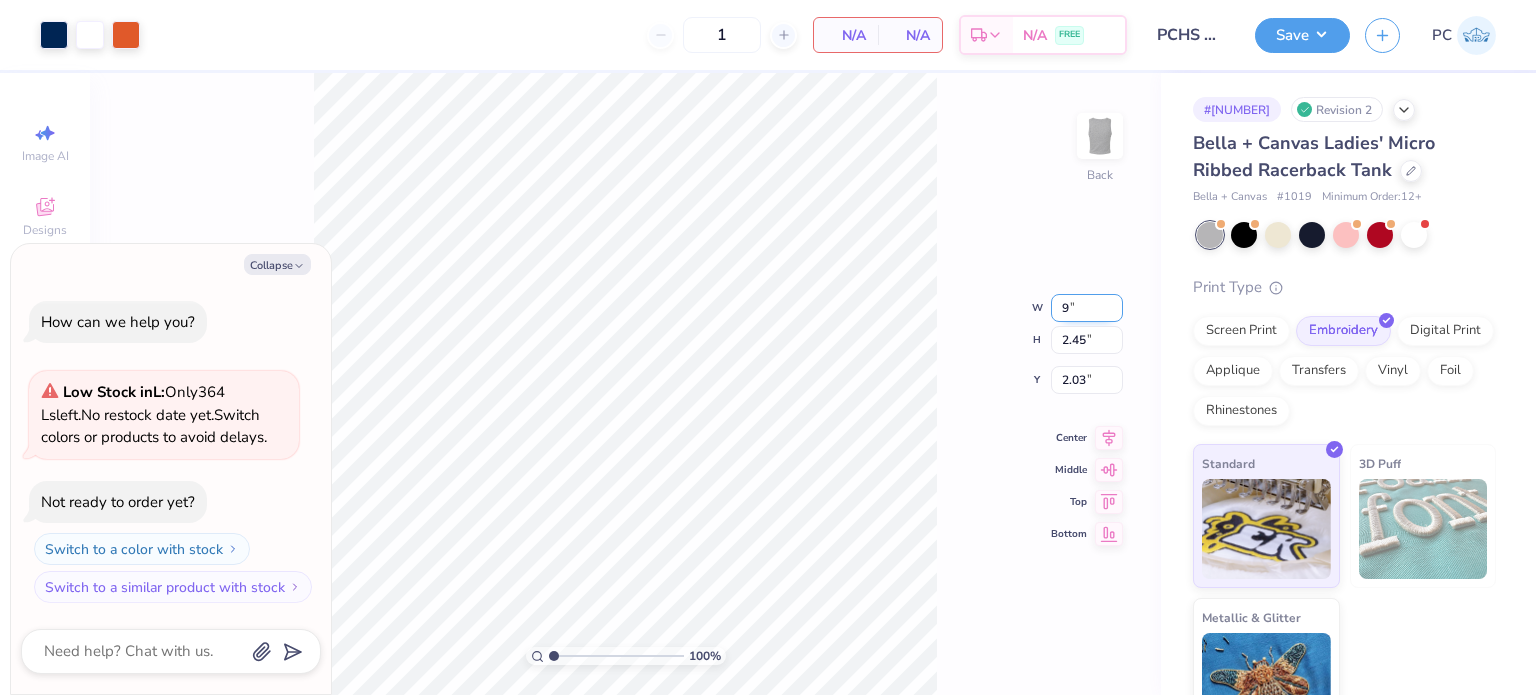 type on "9" 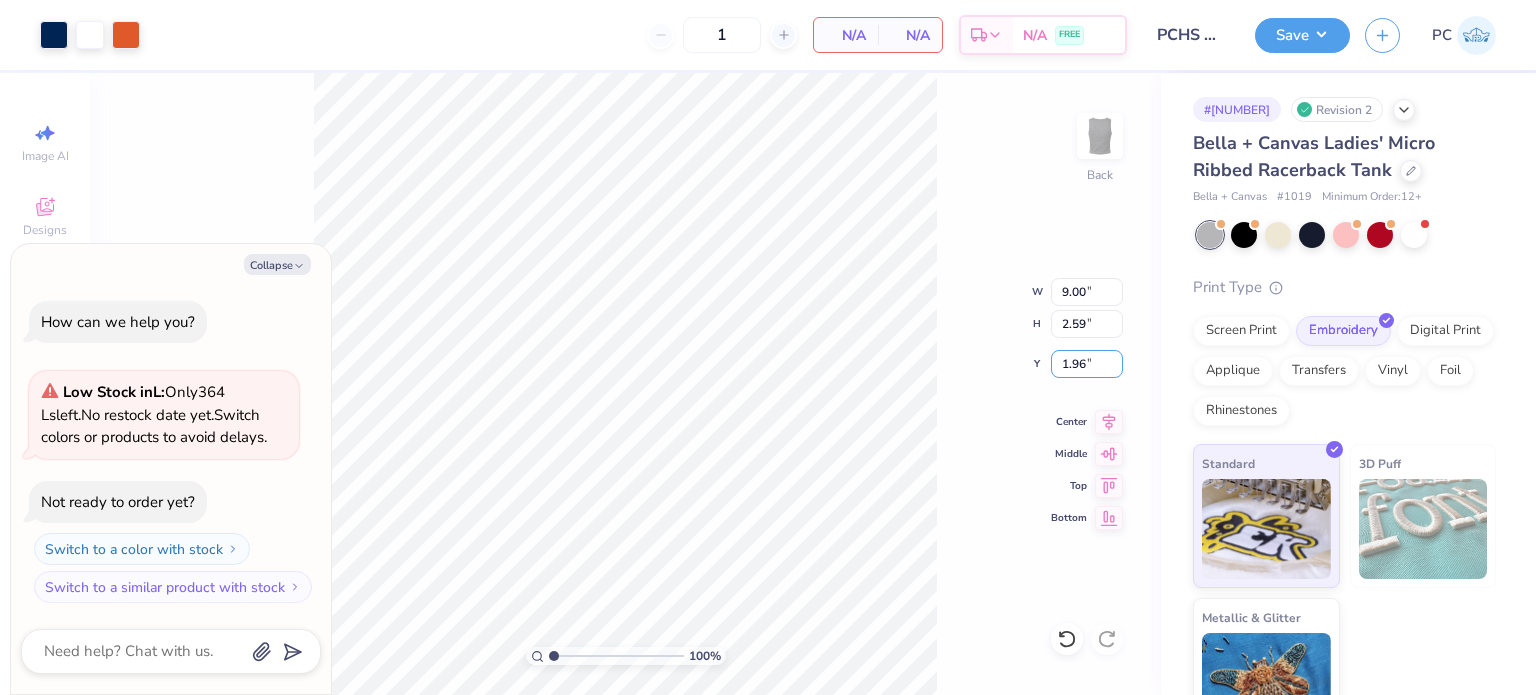 drag, startPoint x: 1090, startPoint y: 357, endPoint x: 1048, endPoint y: 359, distance: 42.047592 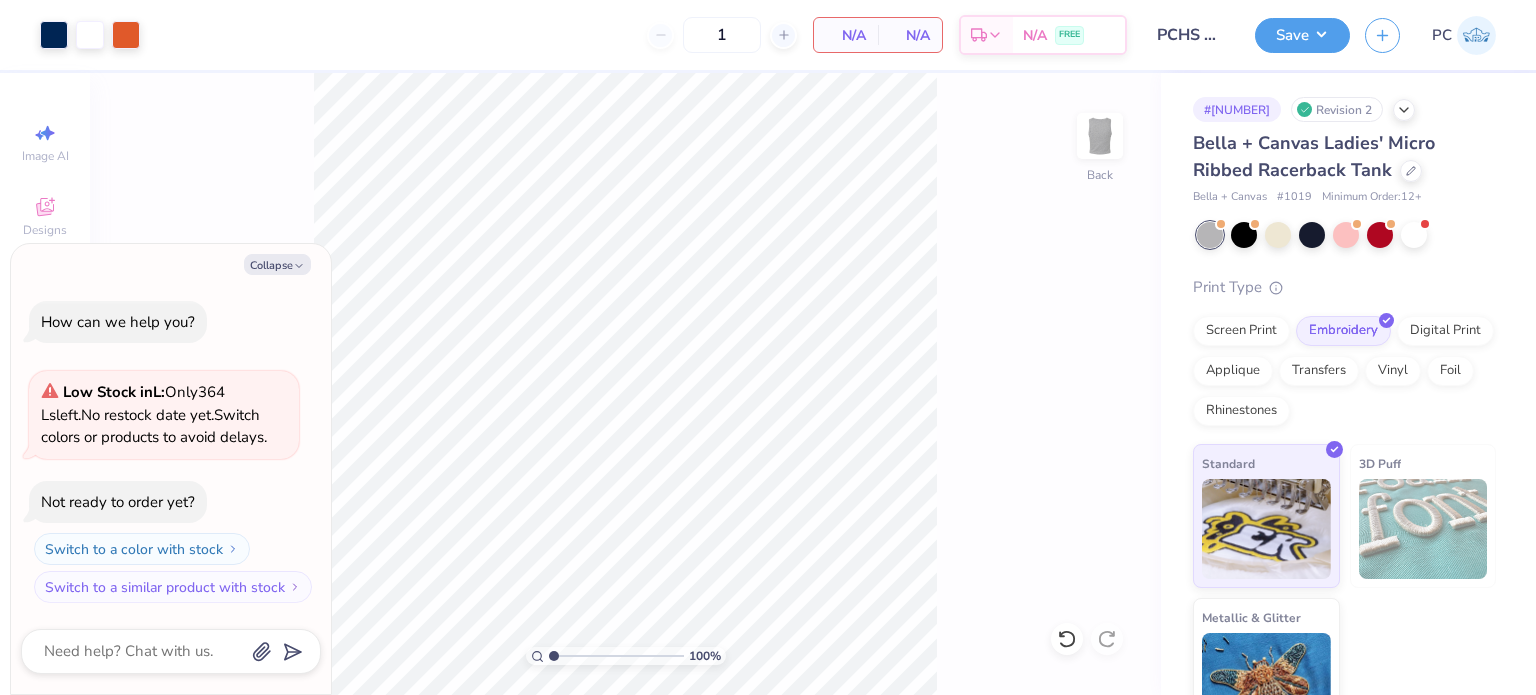 type on "x" 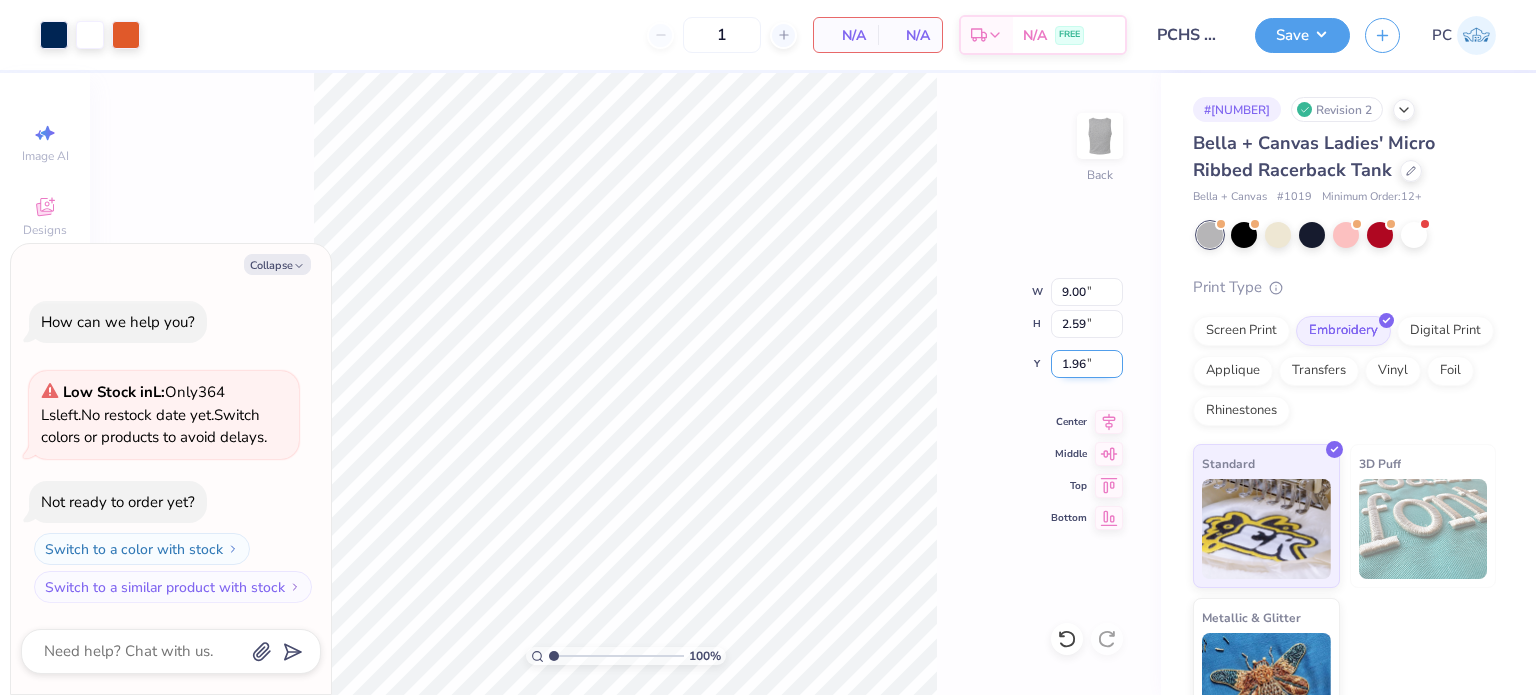 click on "1.96" at bounding box center (1087, 364) 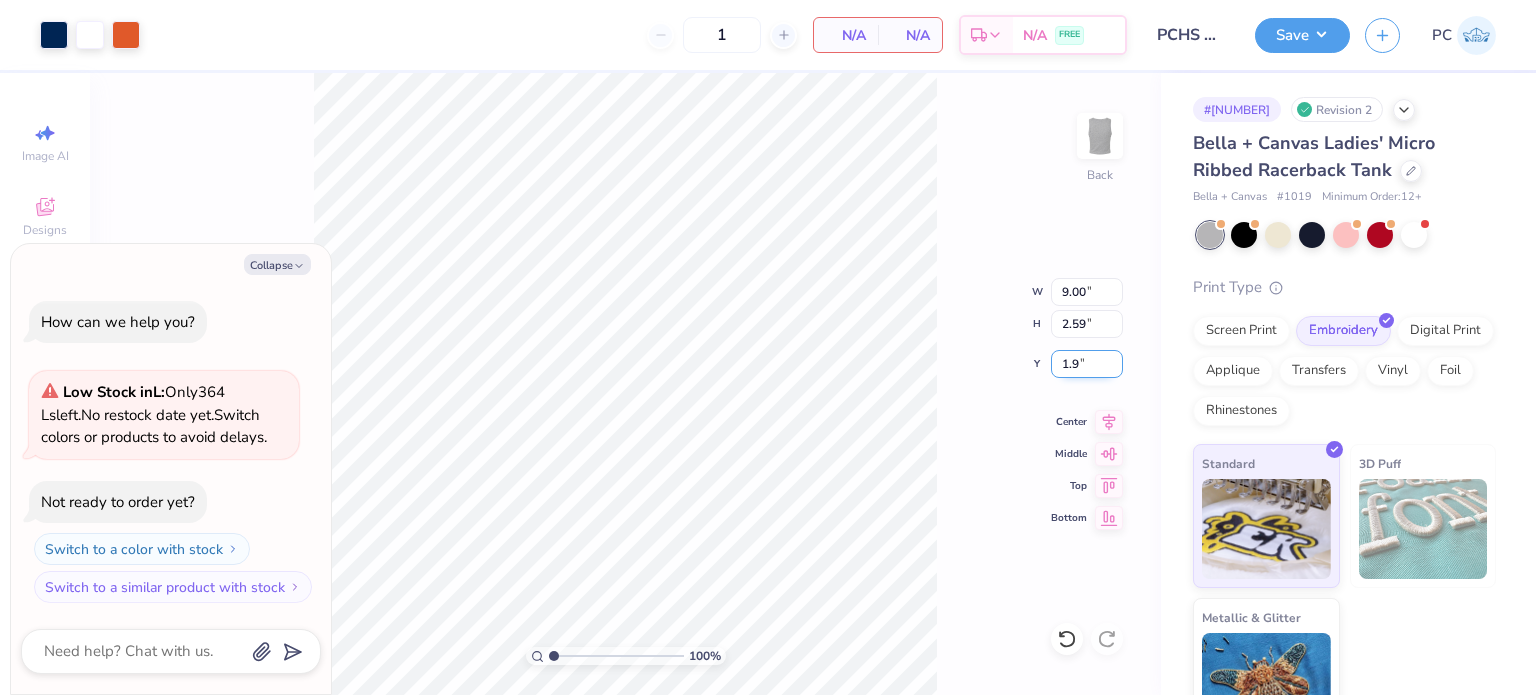type on "1" 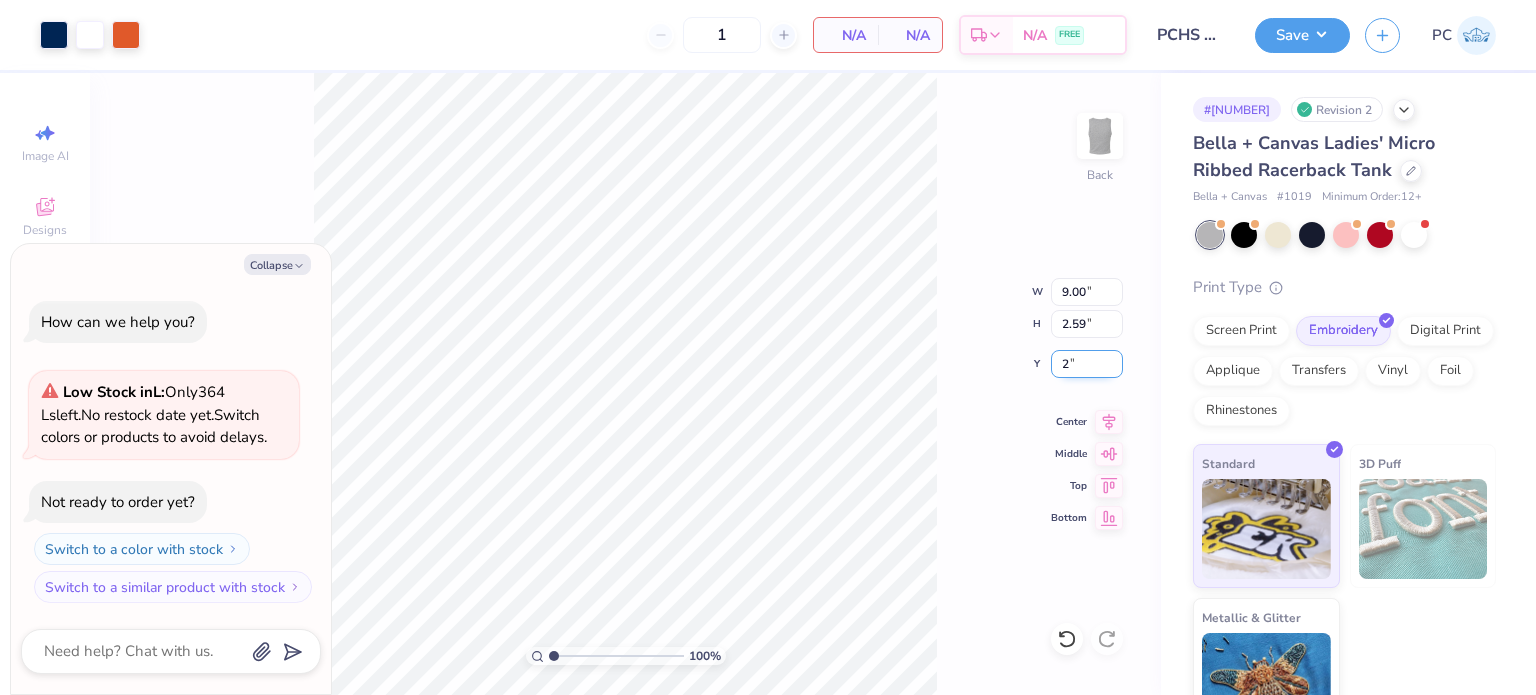 type on "2" 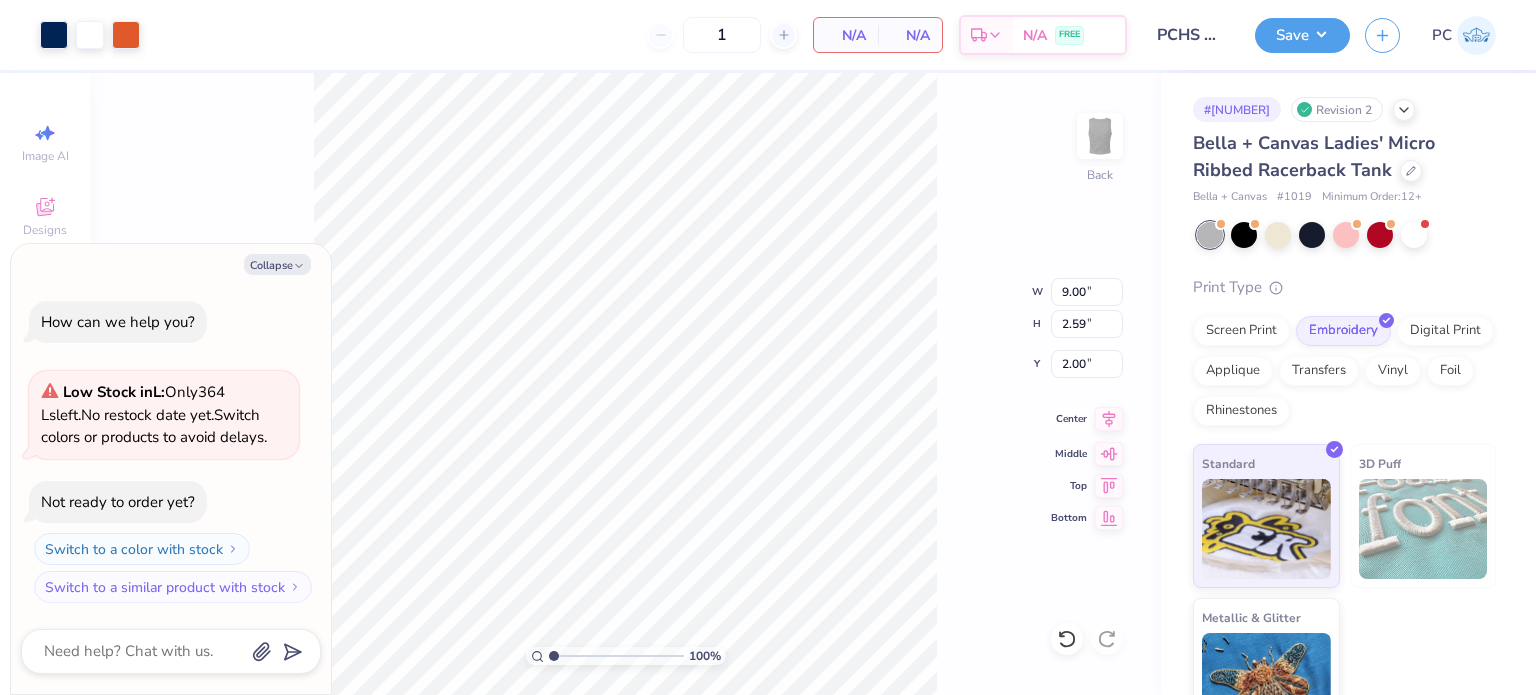 click 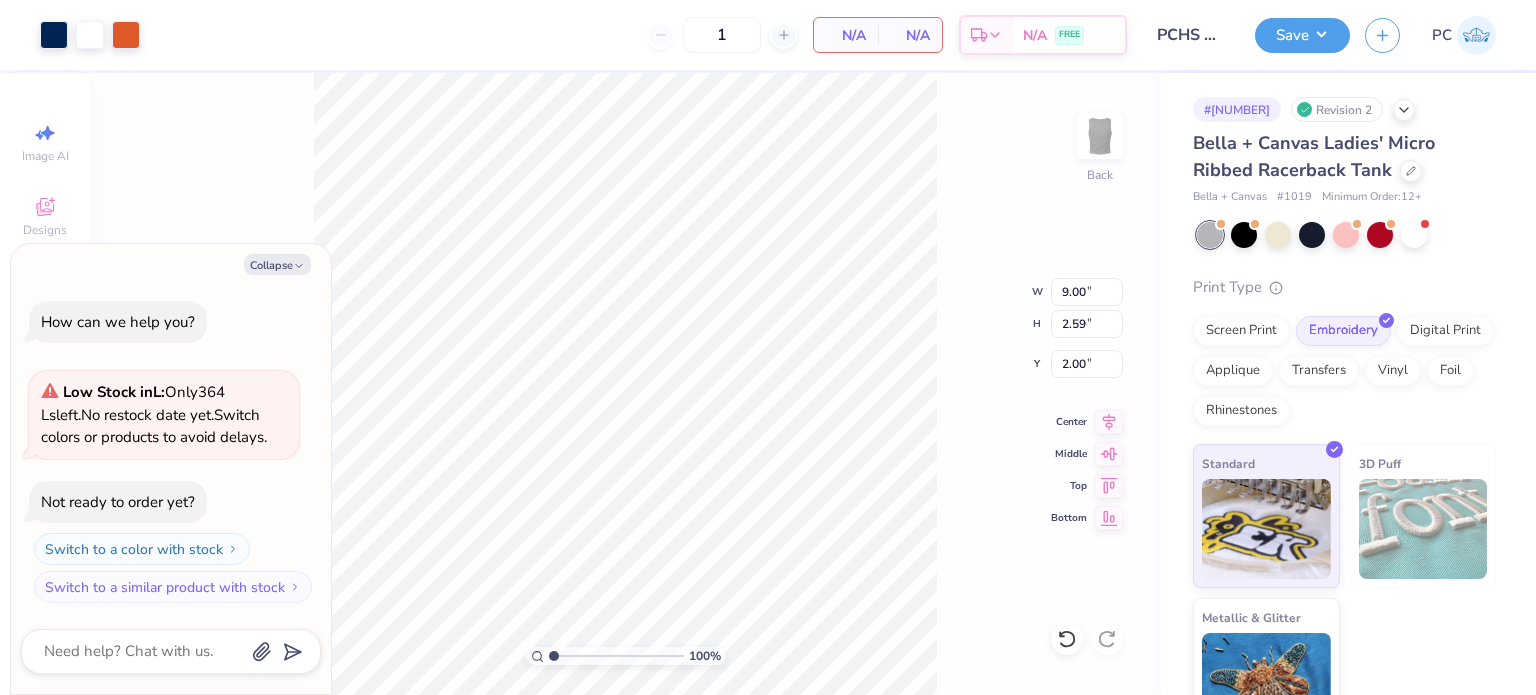 click on "100  % Back W 9.00 9.00 " H 2.59 2.59 " Y 2.00 2.00 " Center Middle Top Bottom" at bounding box center (625, 384) 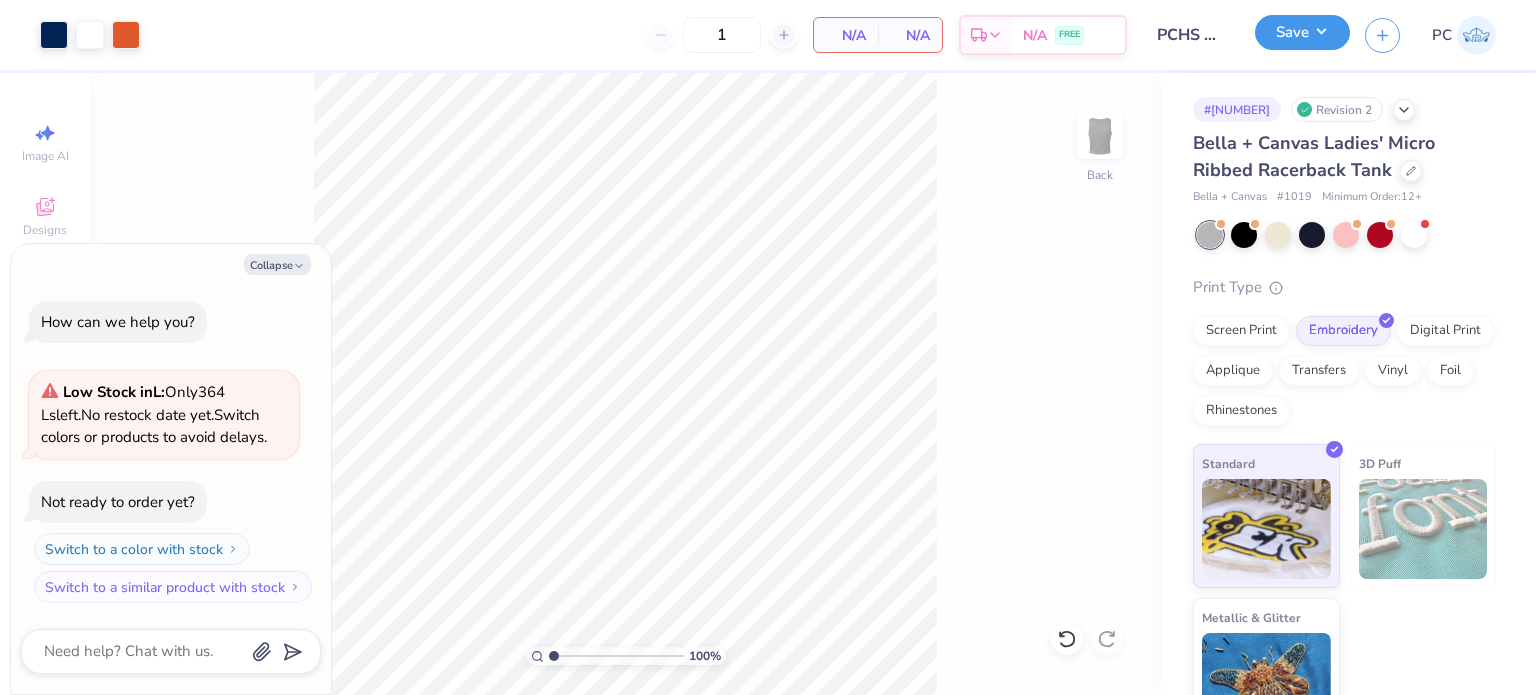 click on "Save" at bounding box center (1302, 32) 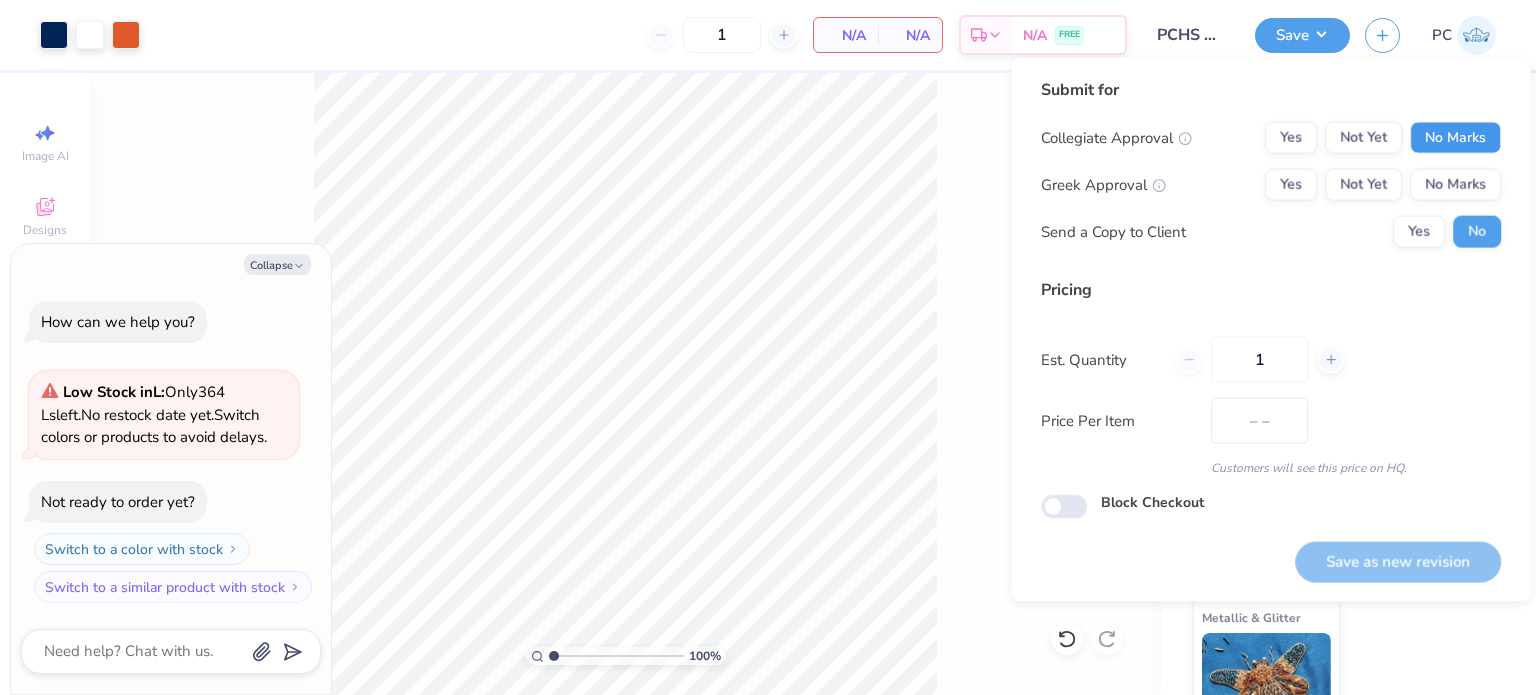 click on "No Marks" at bounding box center (1455, 138) 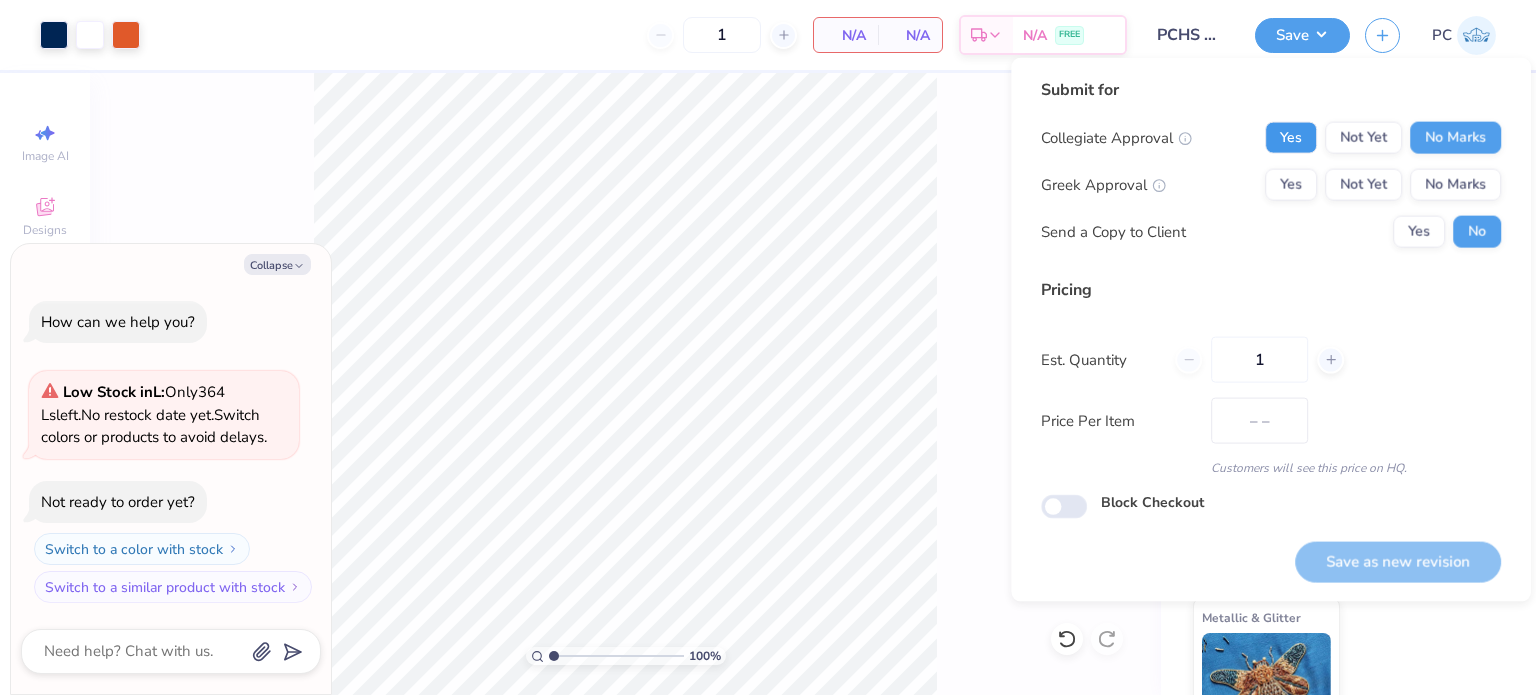 click on "Yes" at bounding box center (1291, 138) 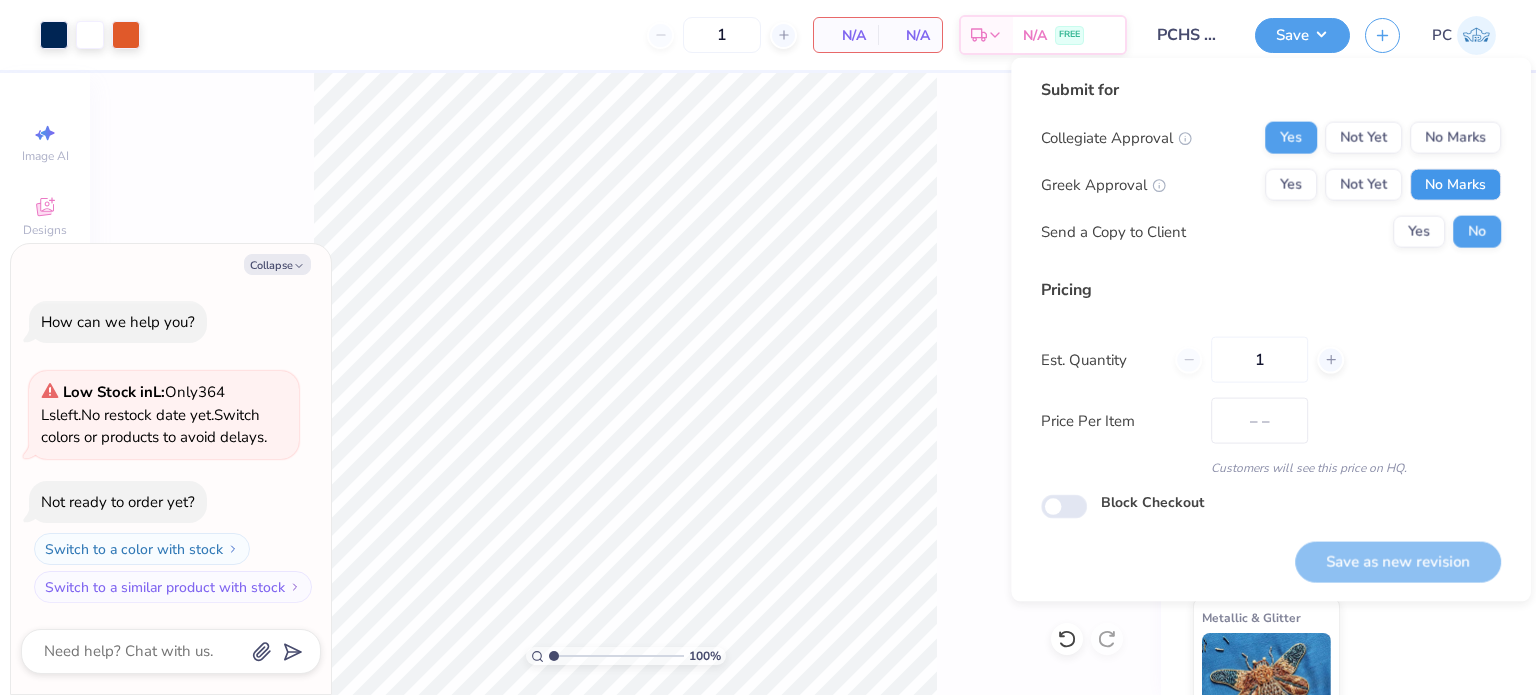 click on "No Marks" at bounding box center (1455, 185) 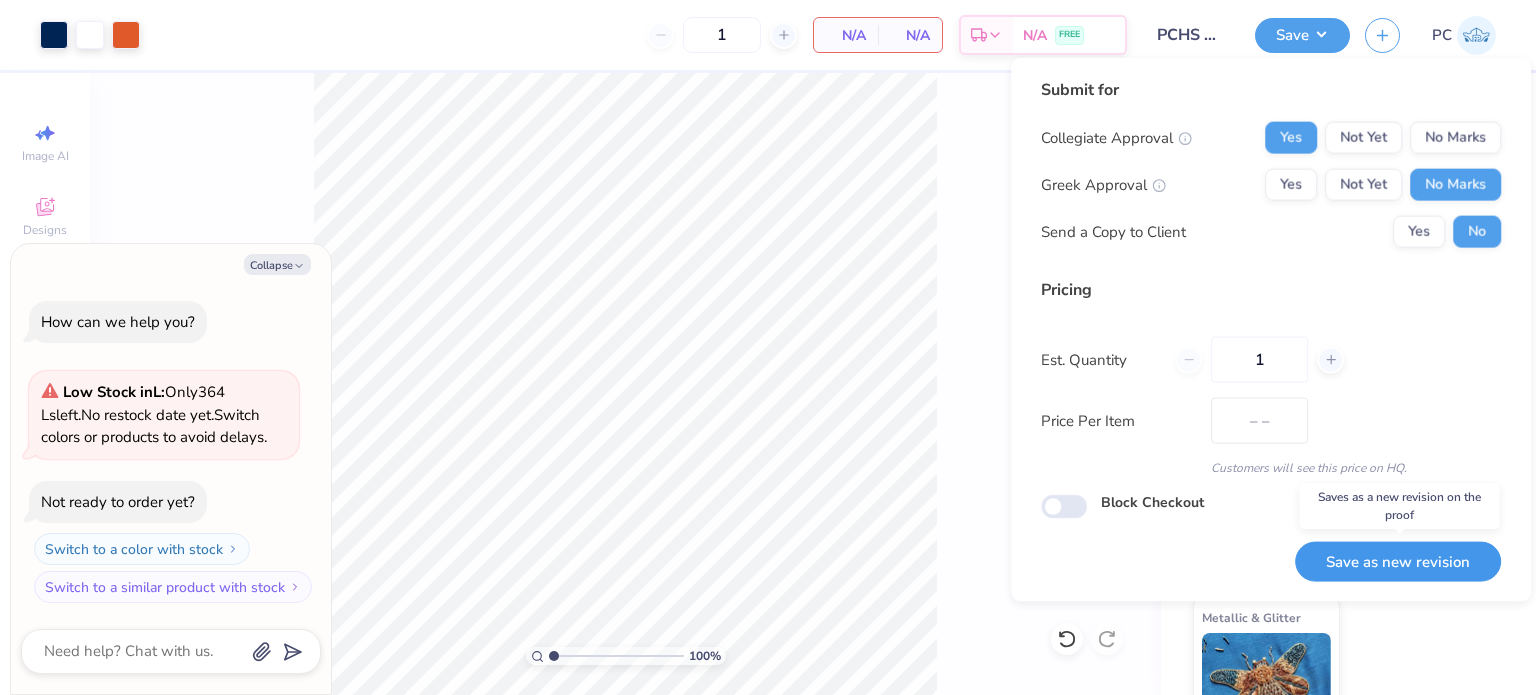 click on "Save as new revision" at bounding box center [1398, 561] 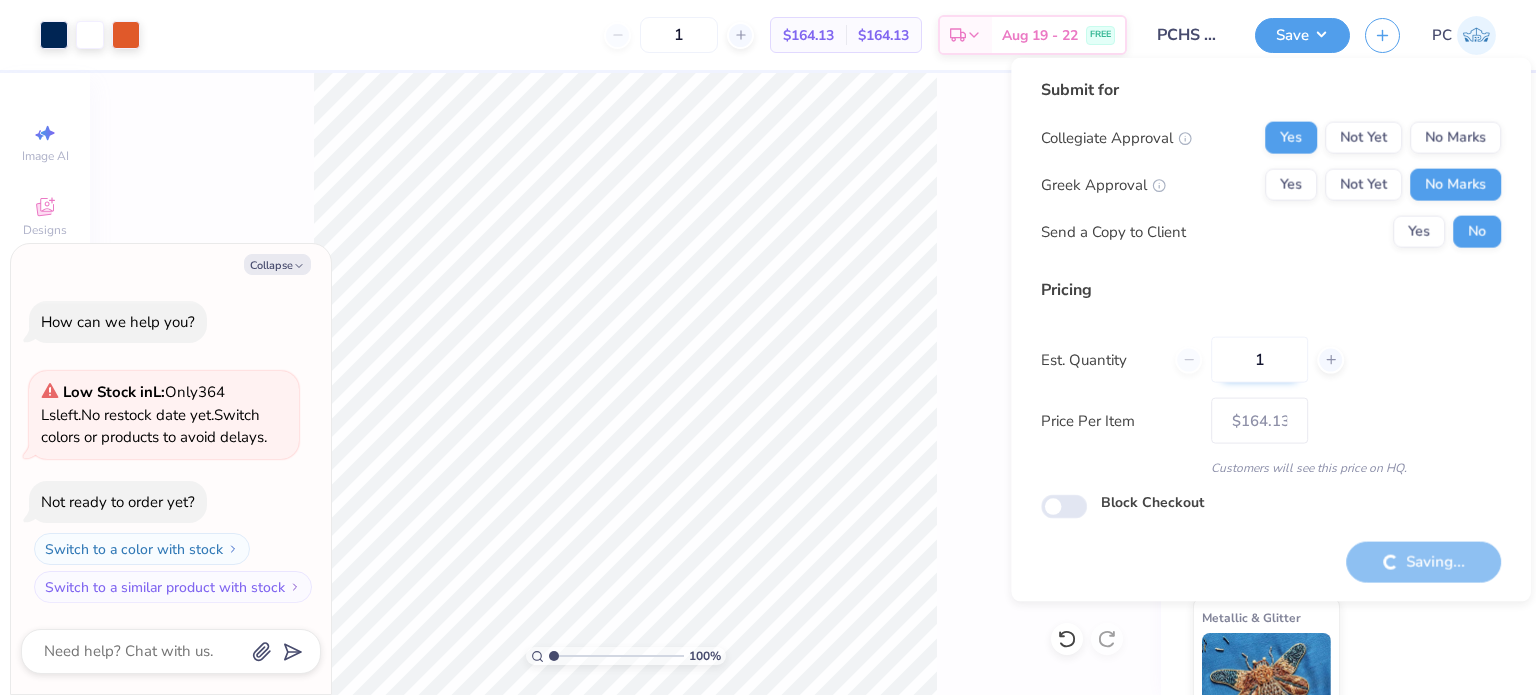 type on "$164.13" 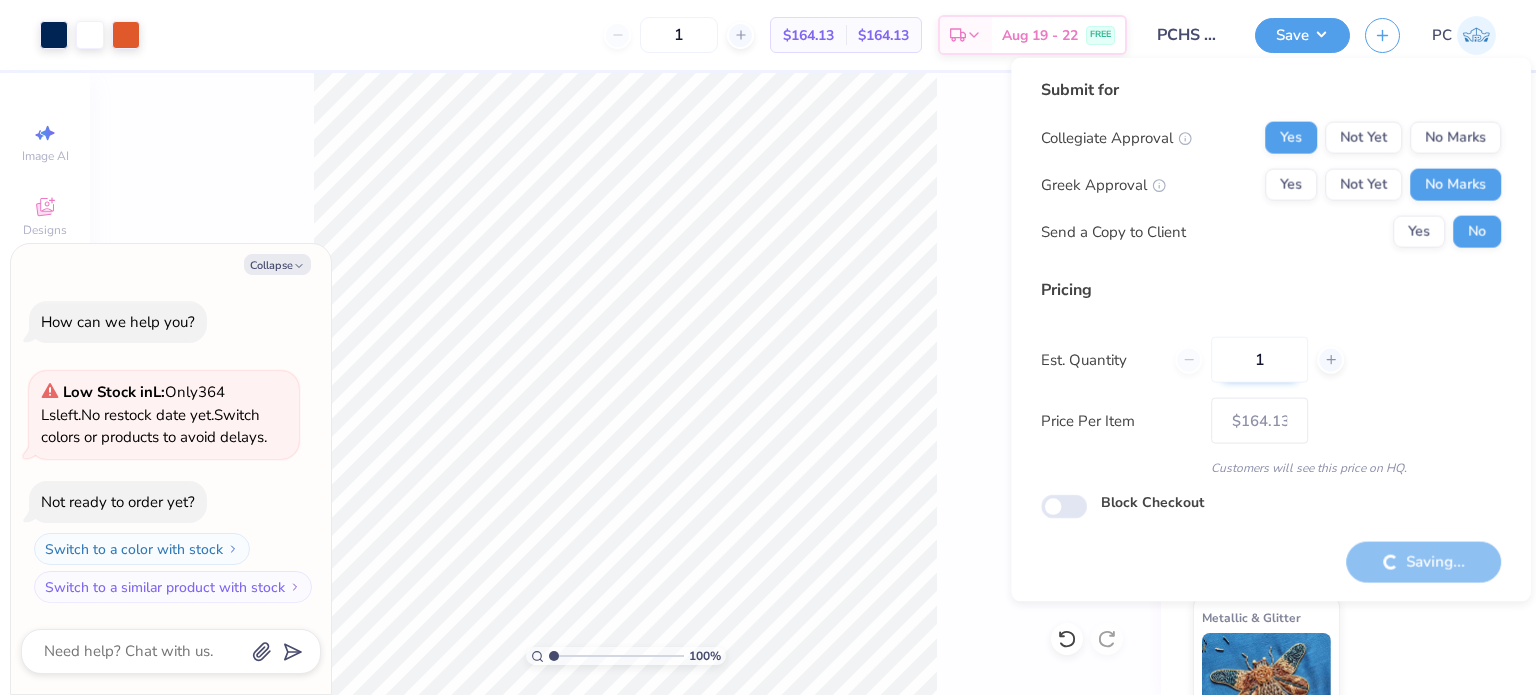 click on "1" at bounding box center [1259, 360] 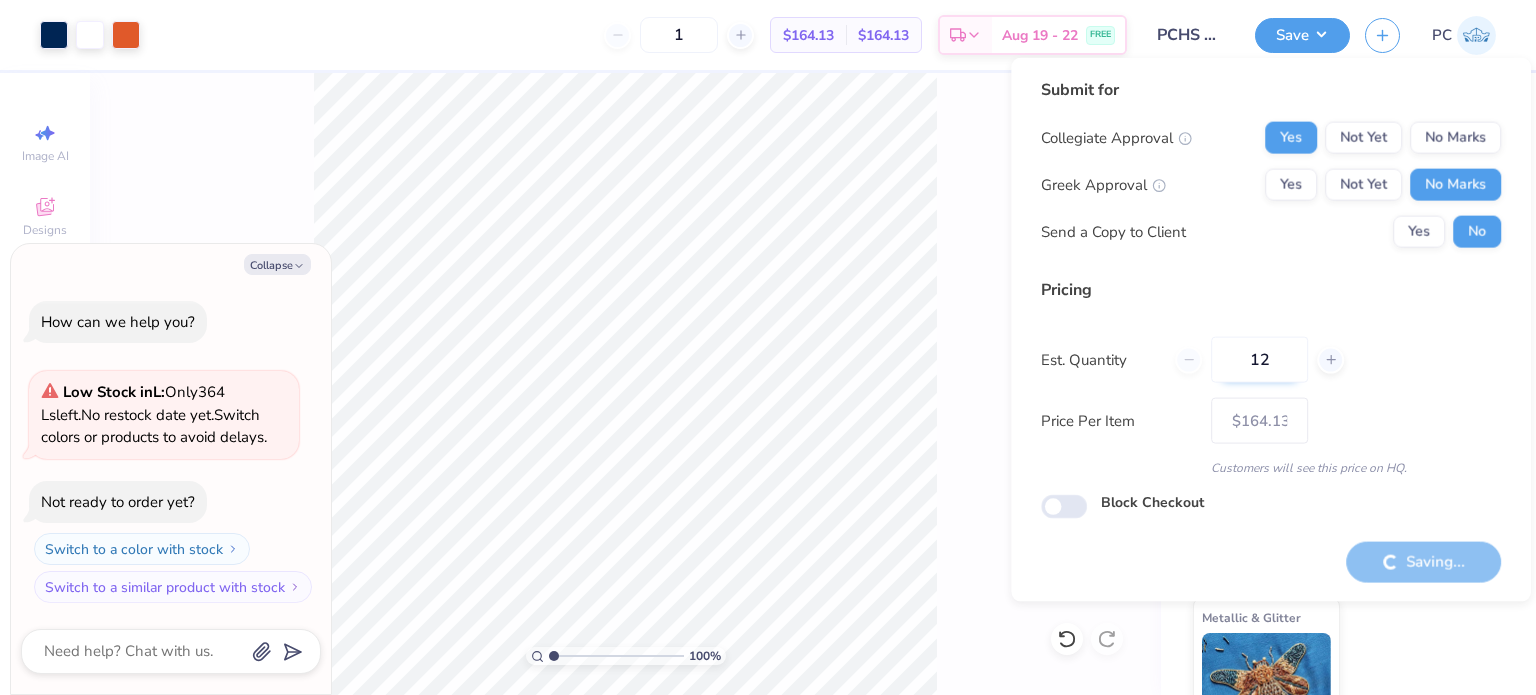 type on "12" 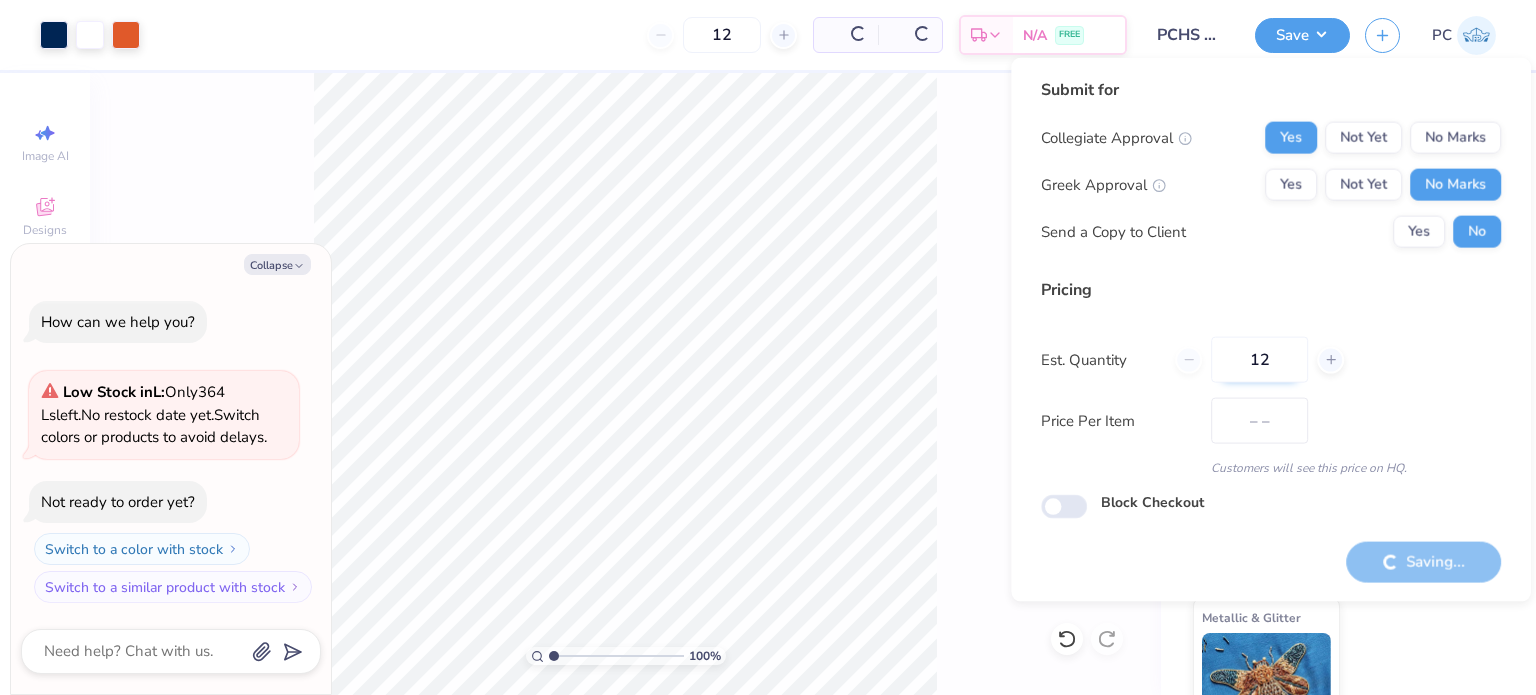type on "$50.42" 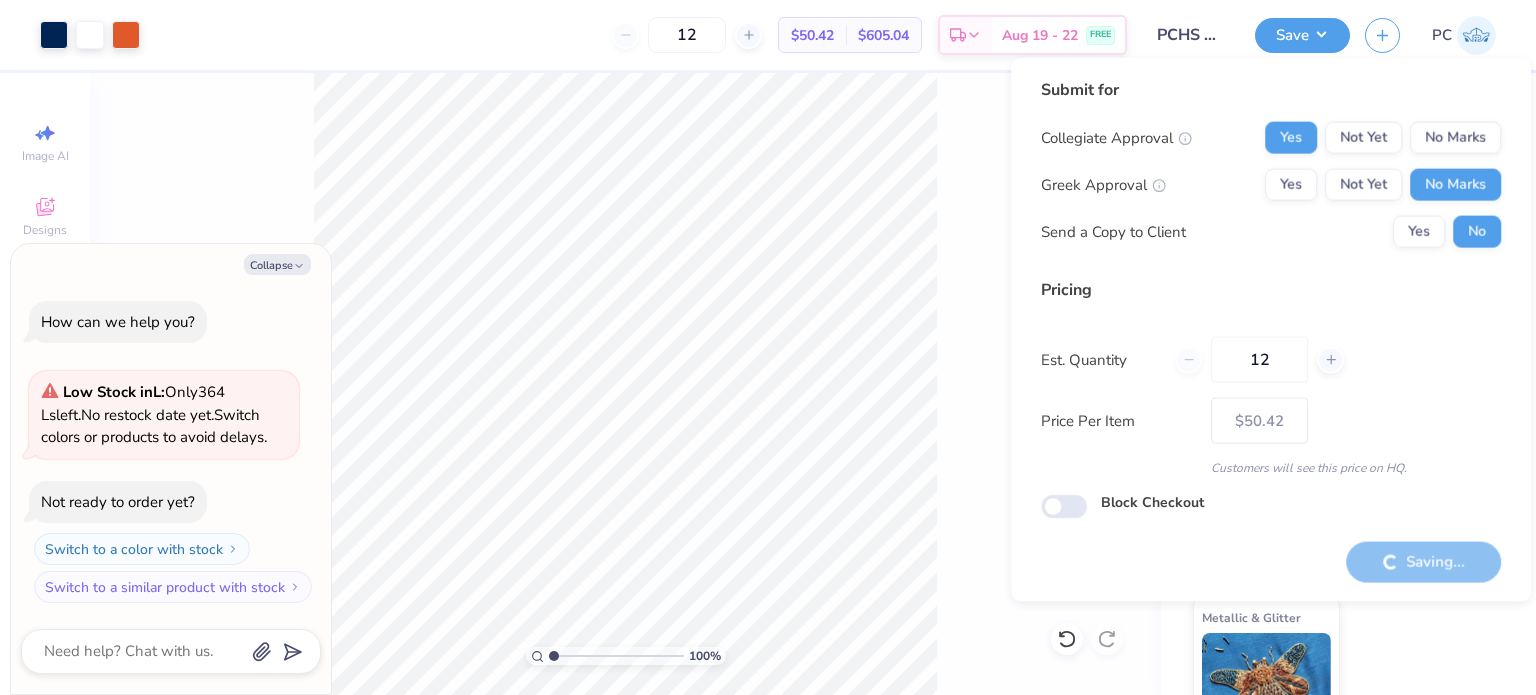 type on "12" 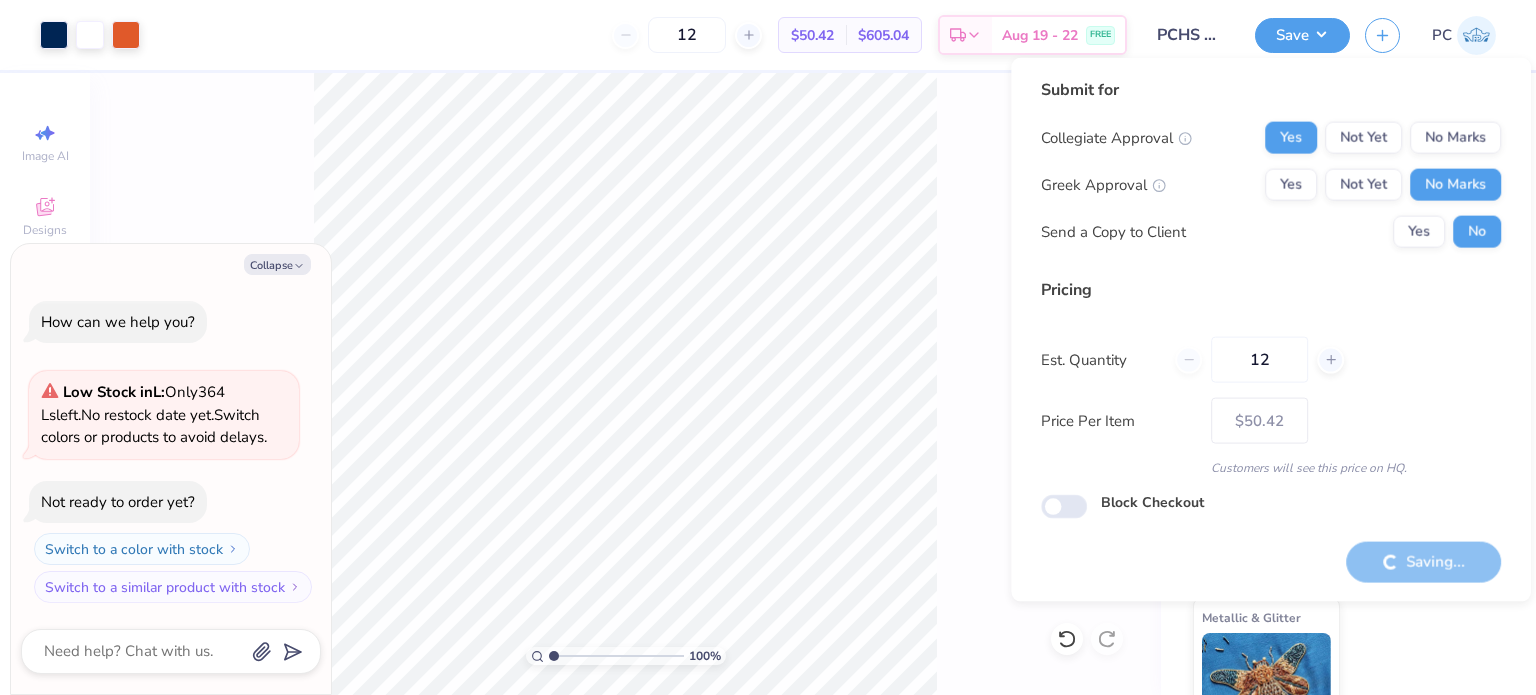 type on "x" 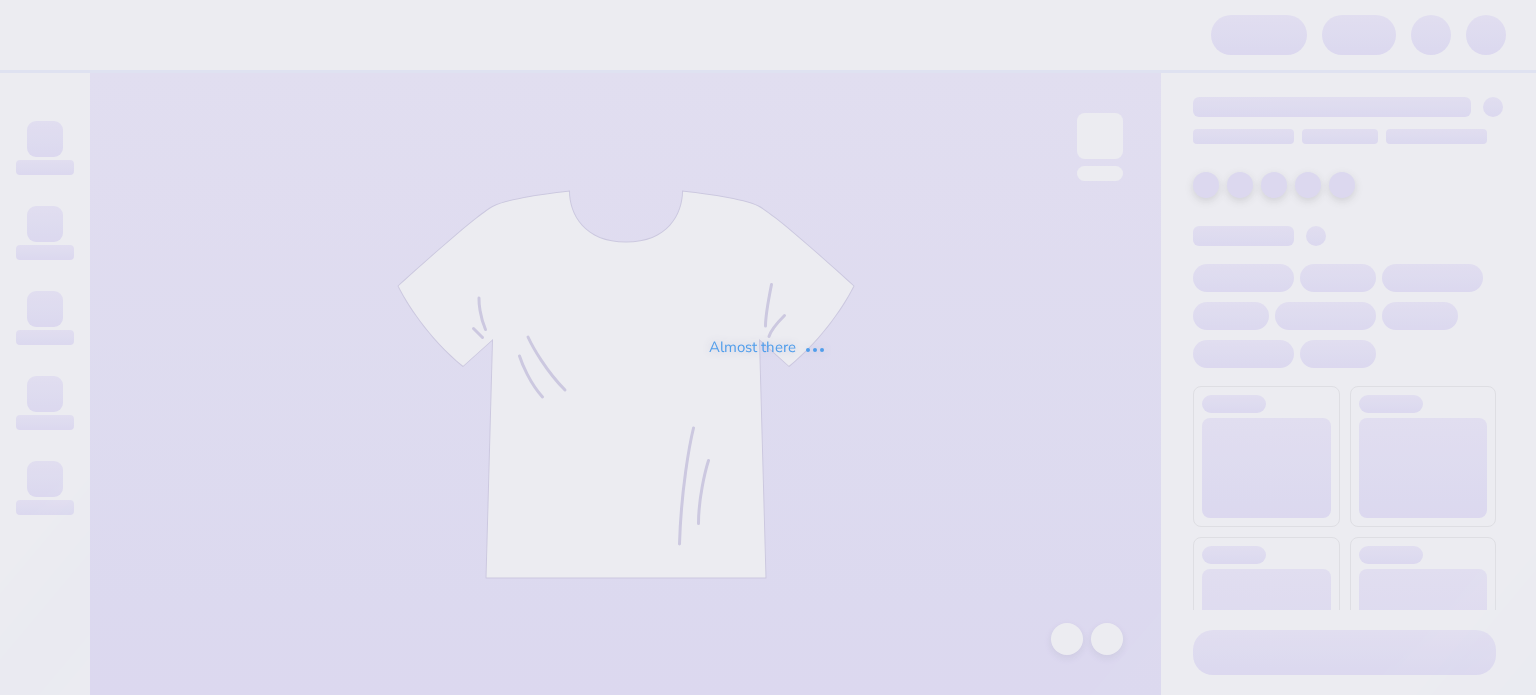 scroll, scrollTop: 0, scrollLeft: 0, axis: both 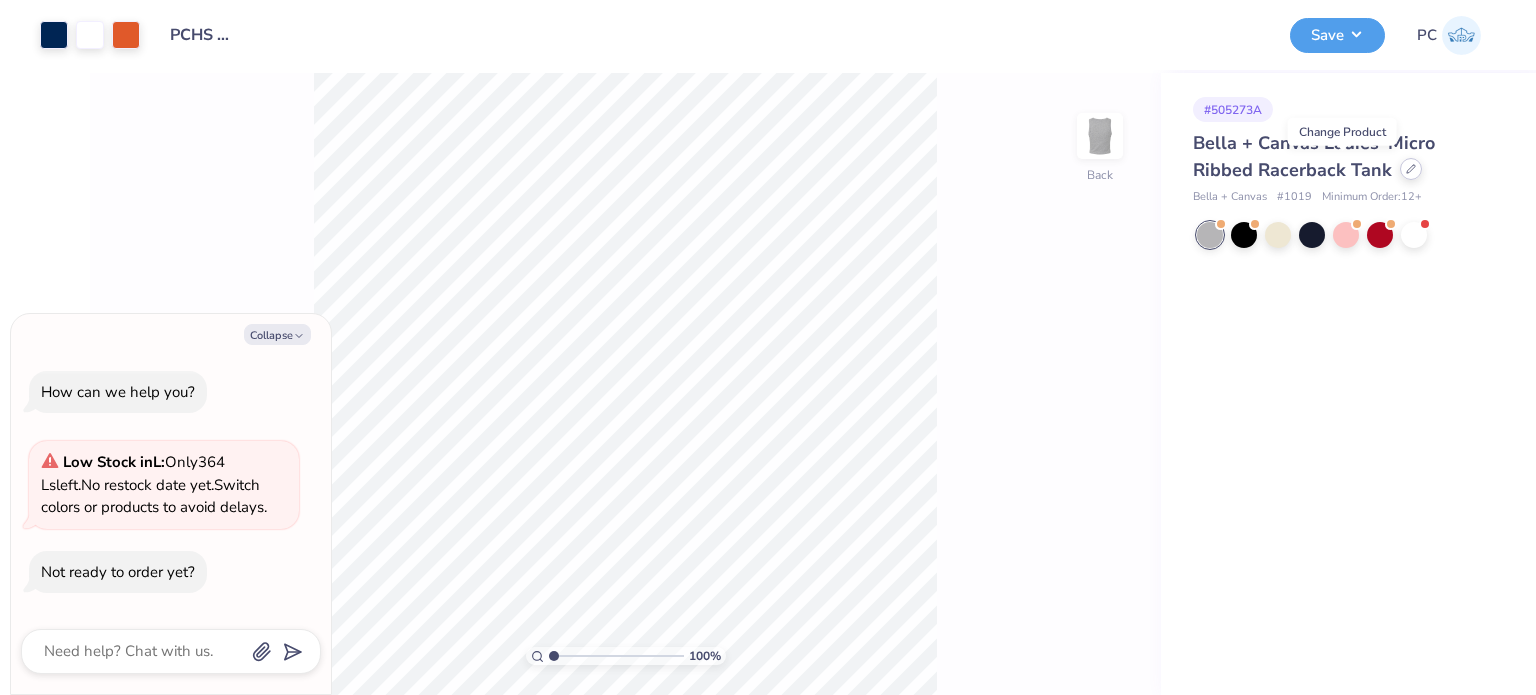 click 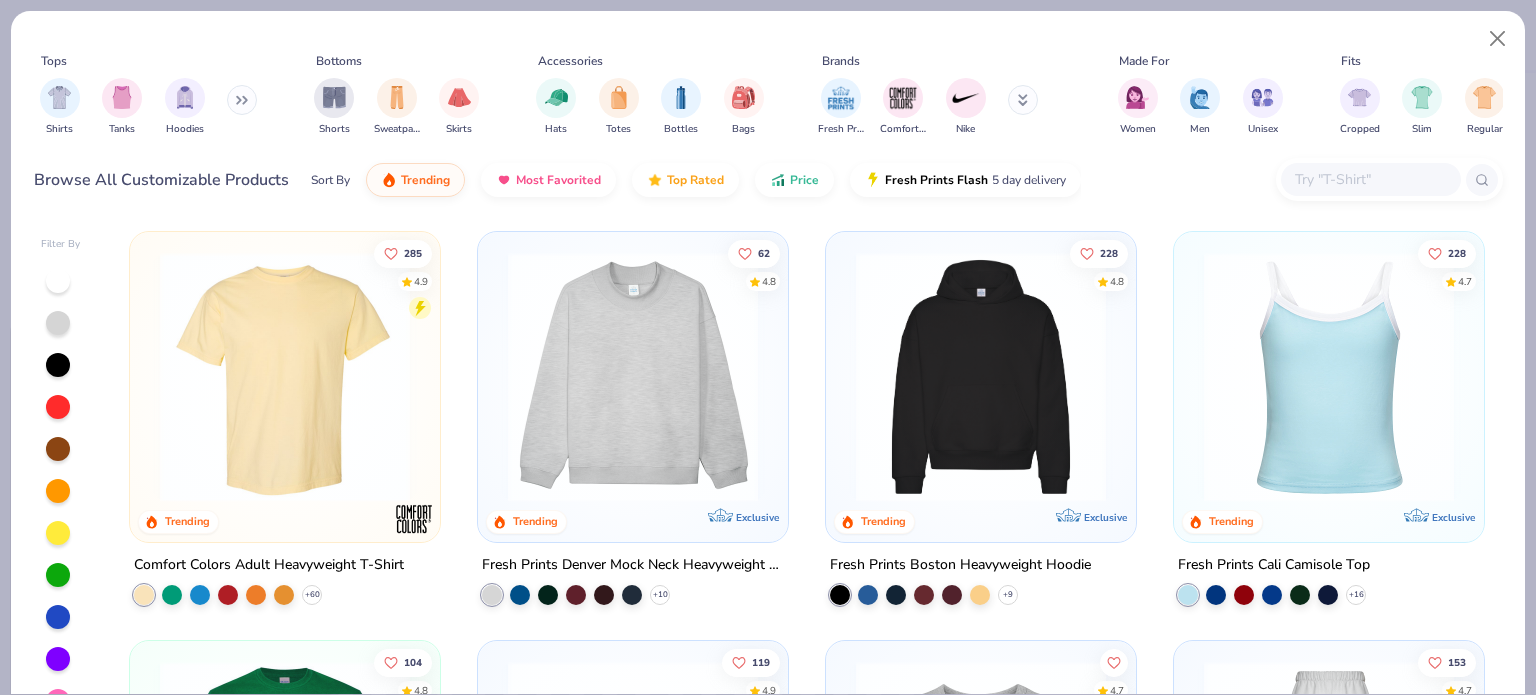type on "x" 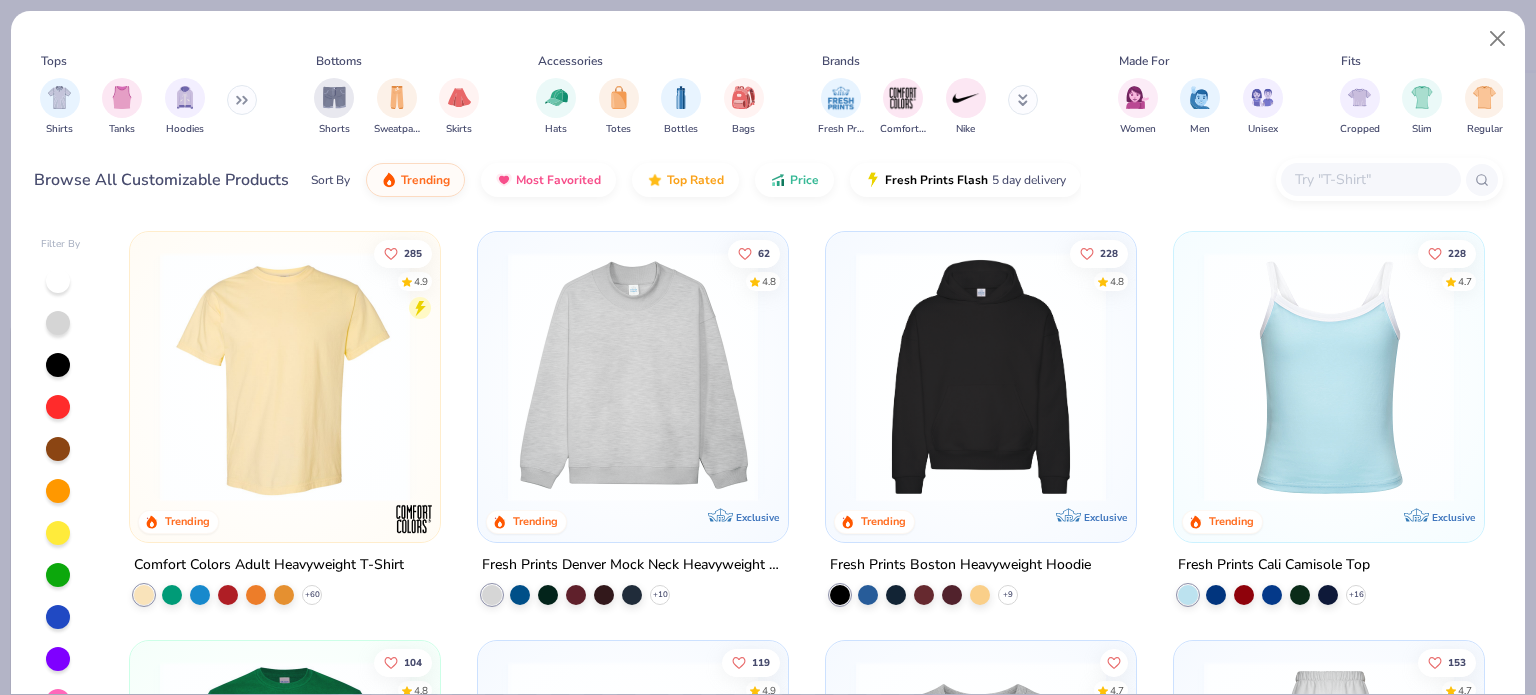 click at bounding box center [1370, 179] 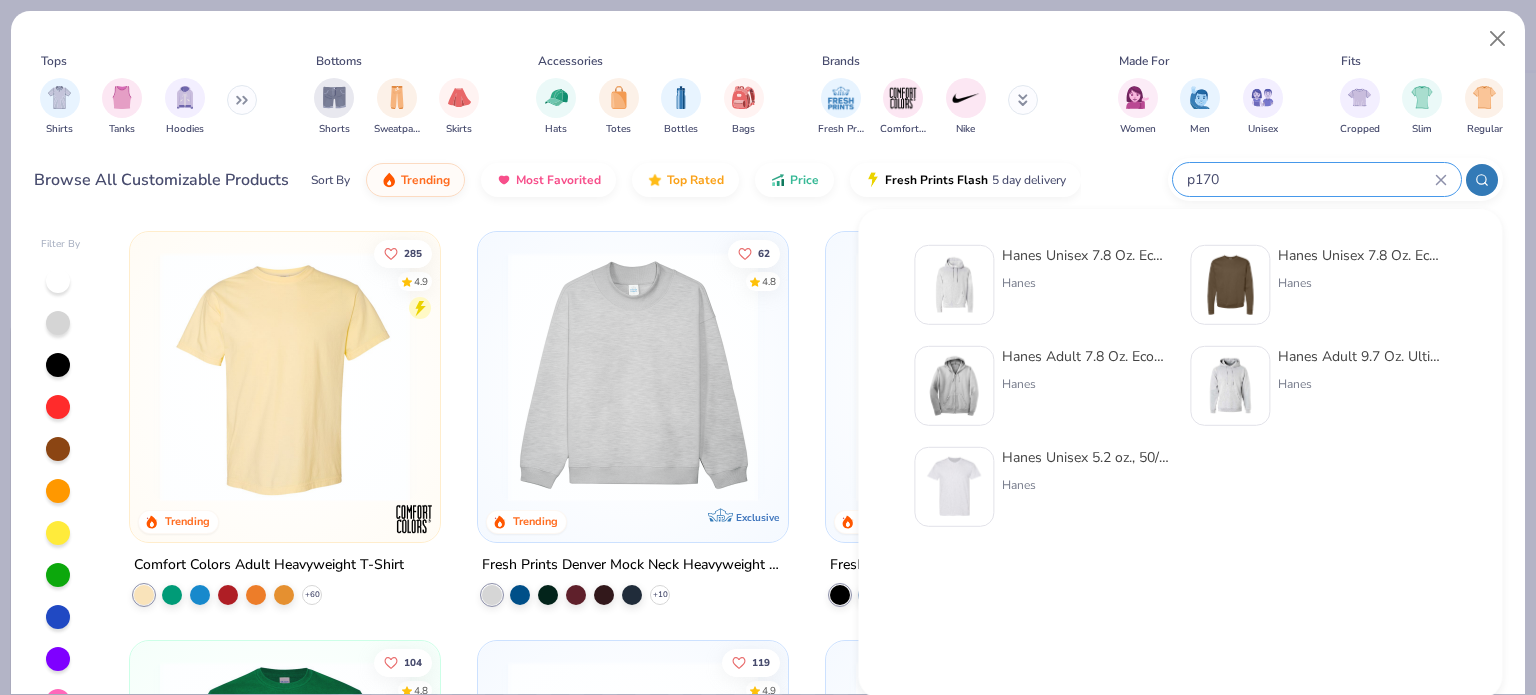 type on "p170" 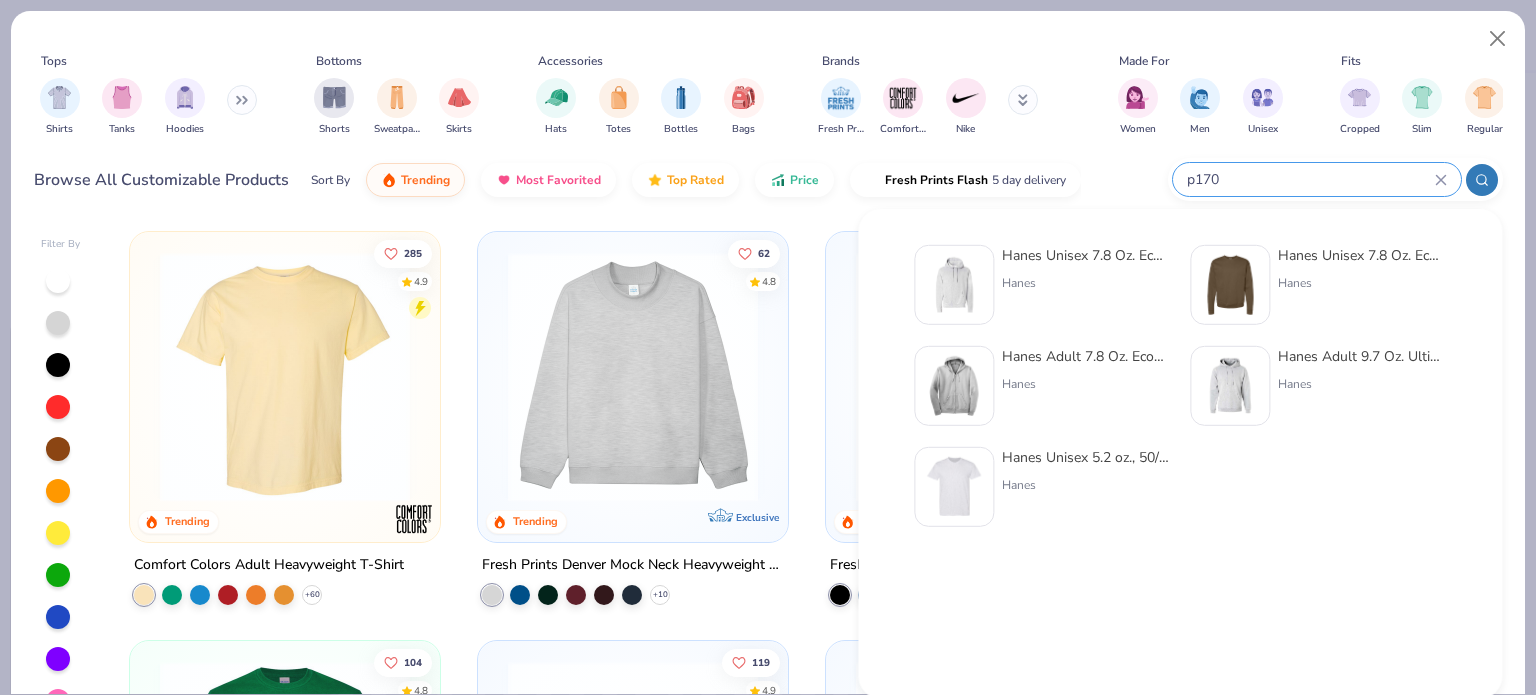 click at bounding box center [954, 285] 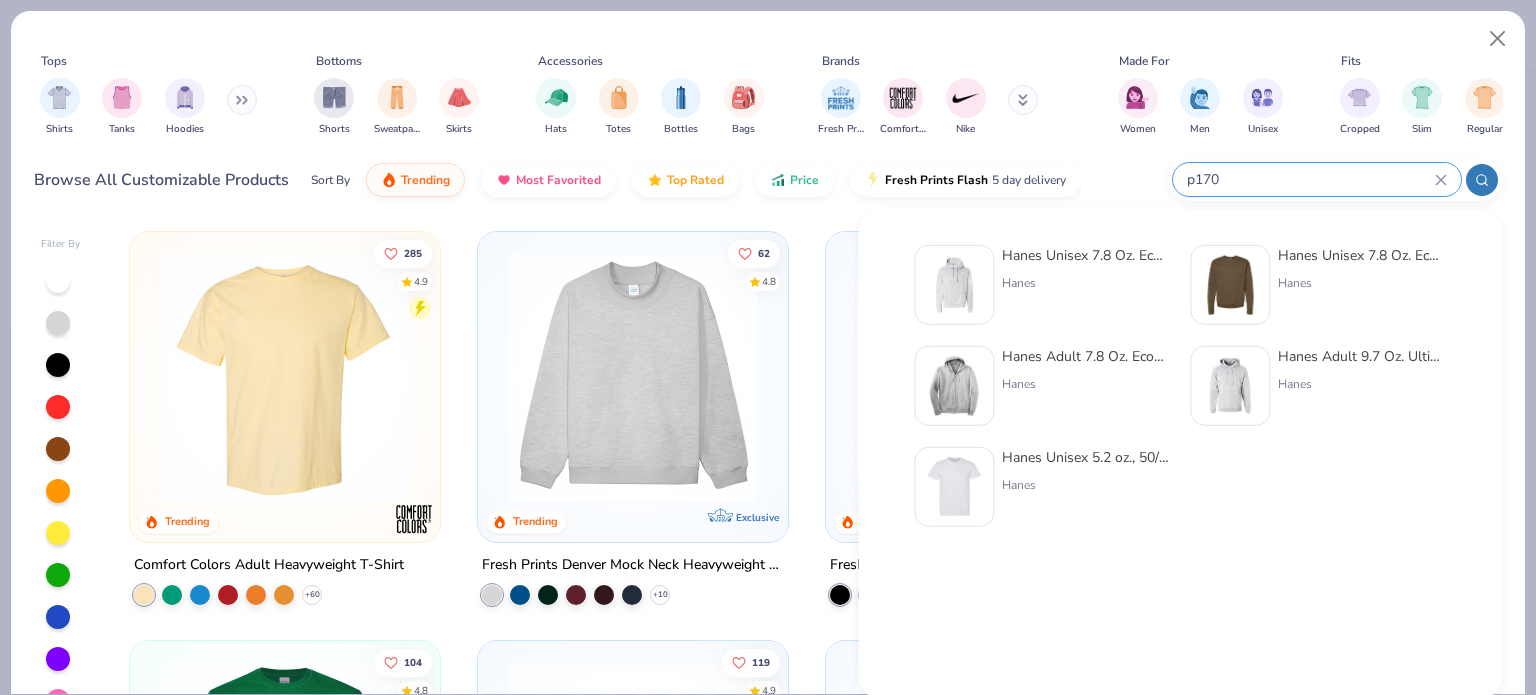 type 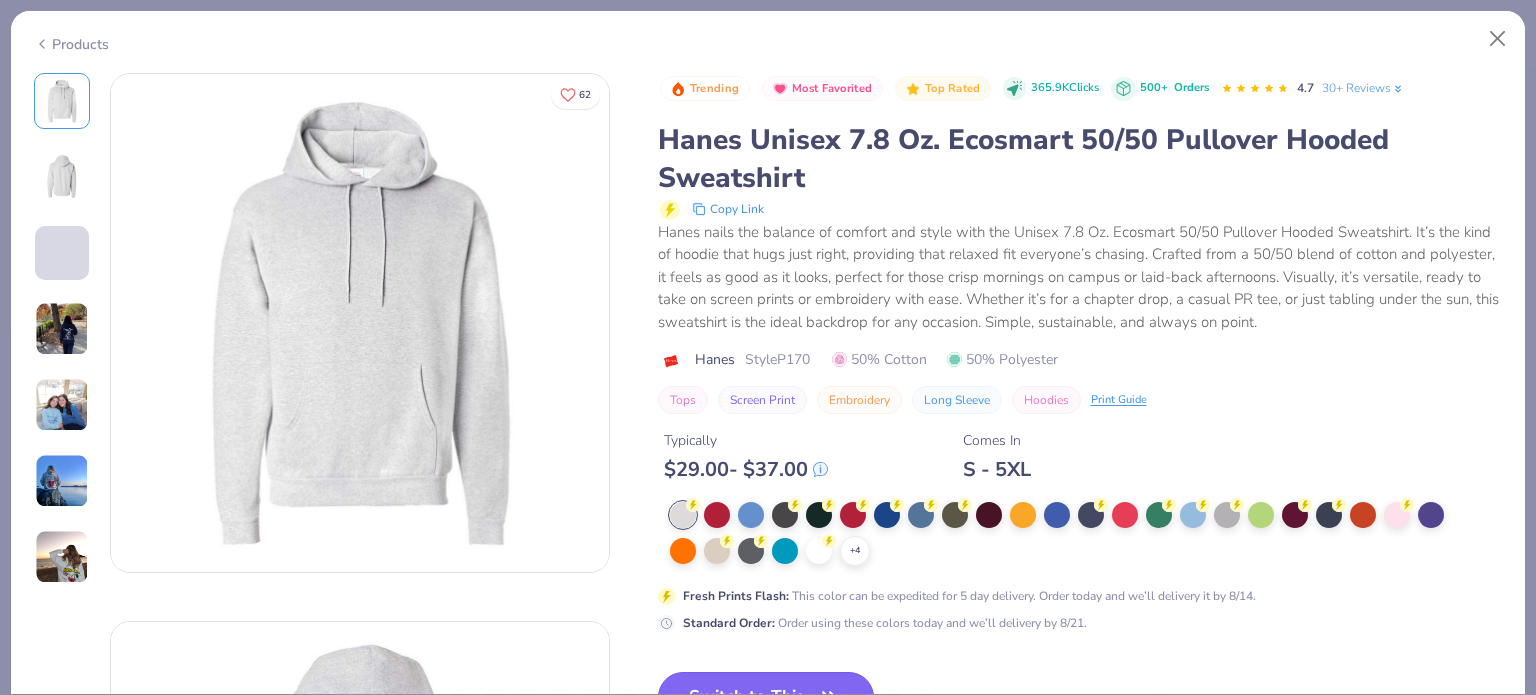 click on "Trending Most Favorited Top Rated 365.9K  Clicks 500+    Orders 4.7 30+ Reviews Hanes Unisex 7.8 Oz. Ecosmart 50/50 Pullover Hooded Sweatshirt Copy Link Hanes nails the balance of comfort and style with the Unisex 7.8 Oz. Ecosmart 50/50 Pullover Hooded Sweatshirt. It’s the kind of hoodie that hugs just right, providing that relaxed fit everyone’s chasing. Crafted from a 50/50 blend of cotton and polyester, it feels as good as it looks, perfect for those crisp mornings on campus or laid-back afternoons. Visually, it’s versatile, ready to take on screen prints or embroidery with ease. Whether it’s for a chapter drop, a casual PR tee, or just tabling under the sun, this sweatshirt is the ideal backdrop for any occasion. Simple, sustainable, and always on point. Hanes Style  P170   50% Cotton   50% Polyester Tops Screen Print Embroidery Long Sleeve Hoodies Print Guide Typically   $ 29.00  - $ 37.00   Comes In S - 5XL     + 4 Fresh Prints Flash :   Standard Order :   Switch to This Similar Products ★" at bounding box center (1080, 508) 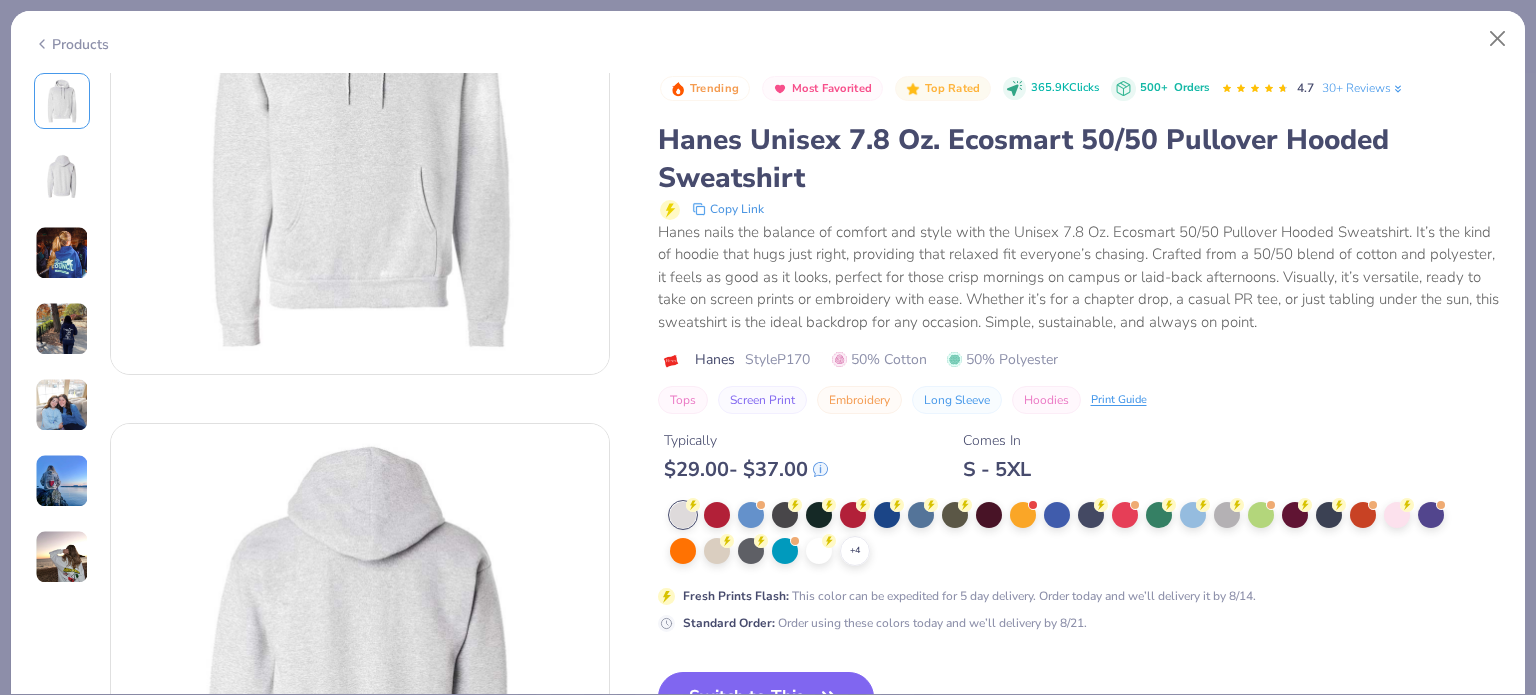 scroll, scrollTop: 200, scrollLeft: 0, axis: vertical 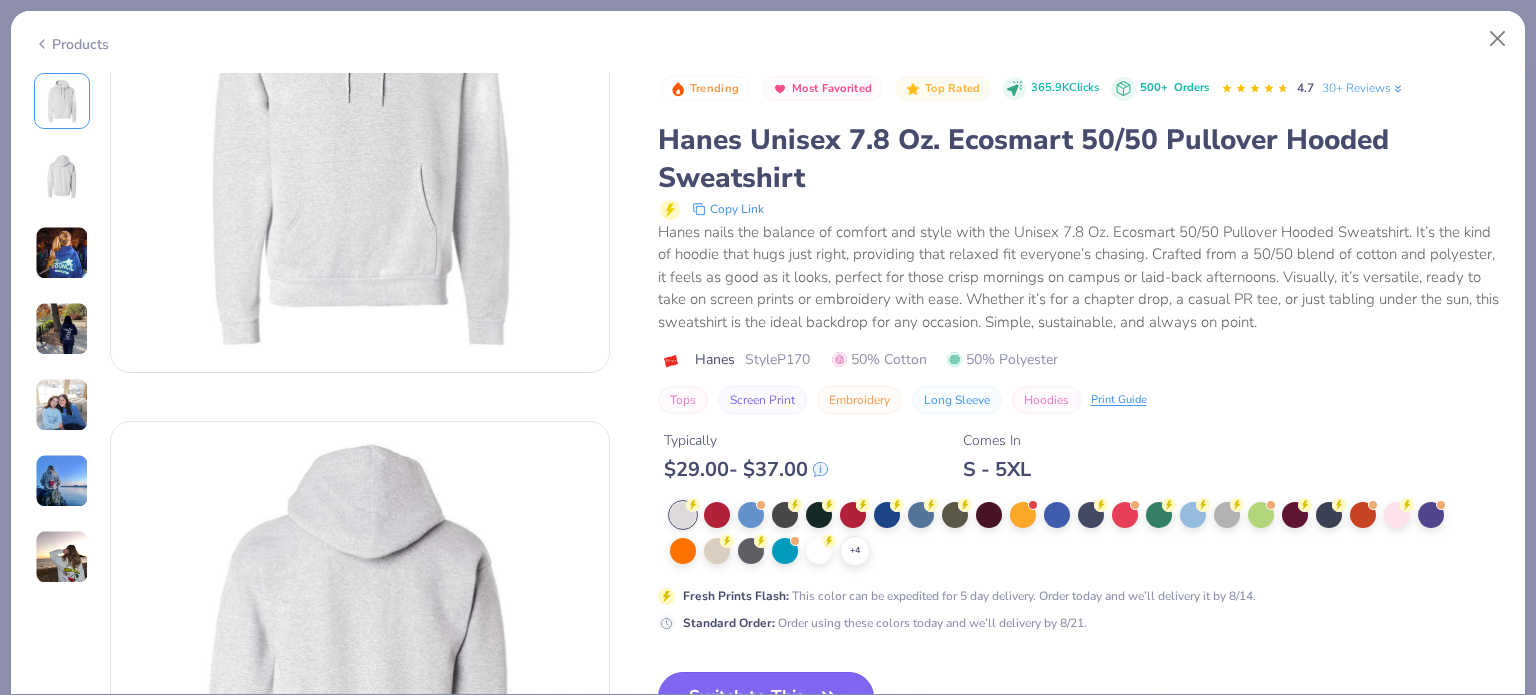 click on "Switch to This" at bounding box center [766, 697] 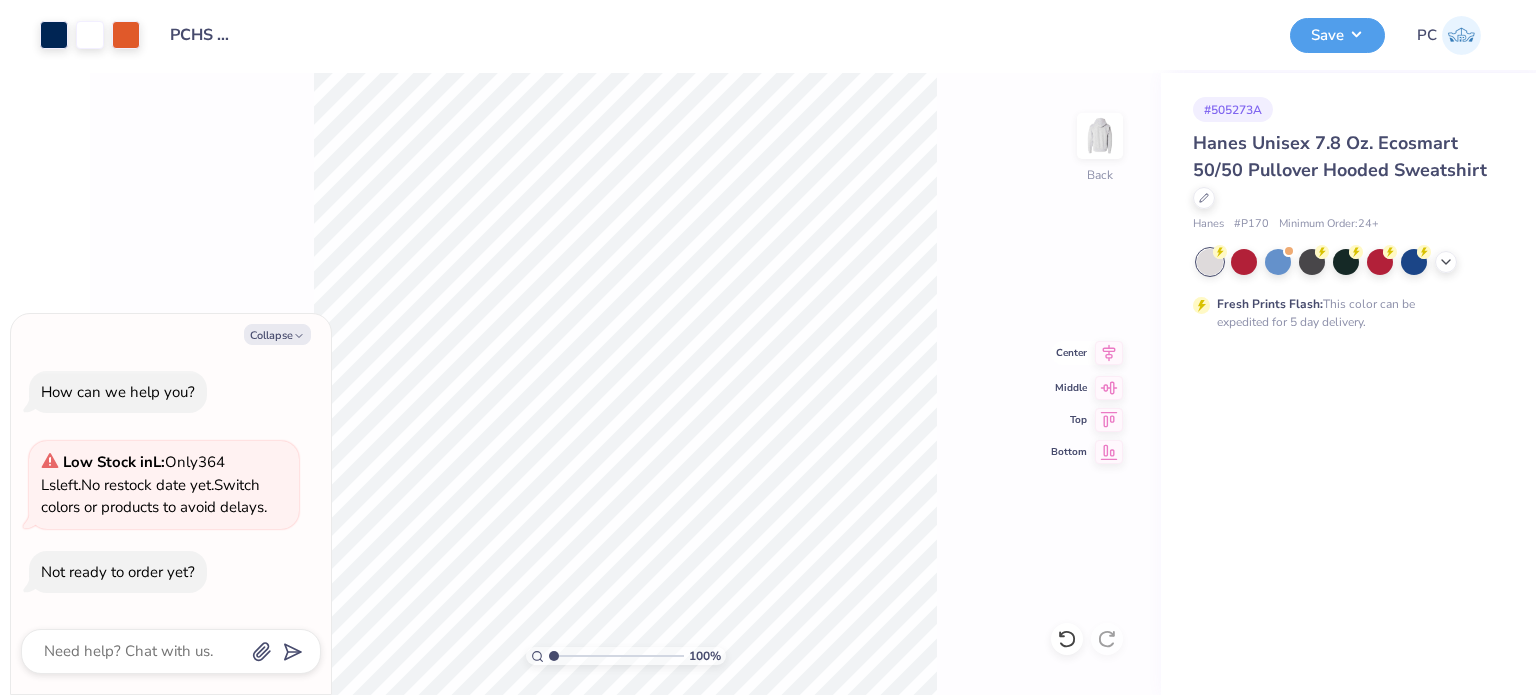 click 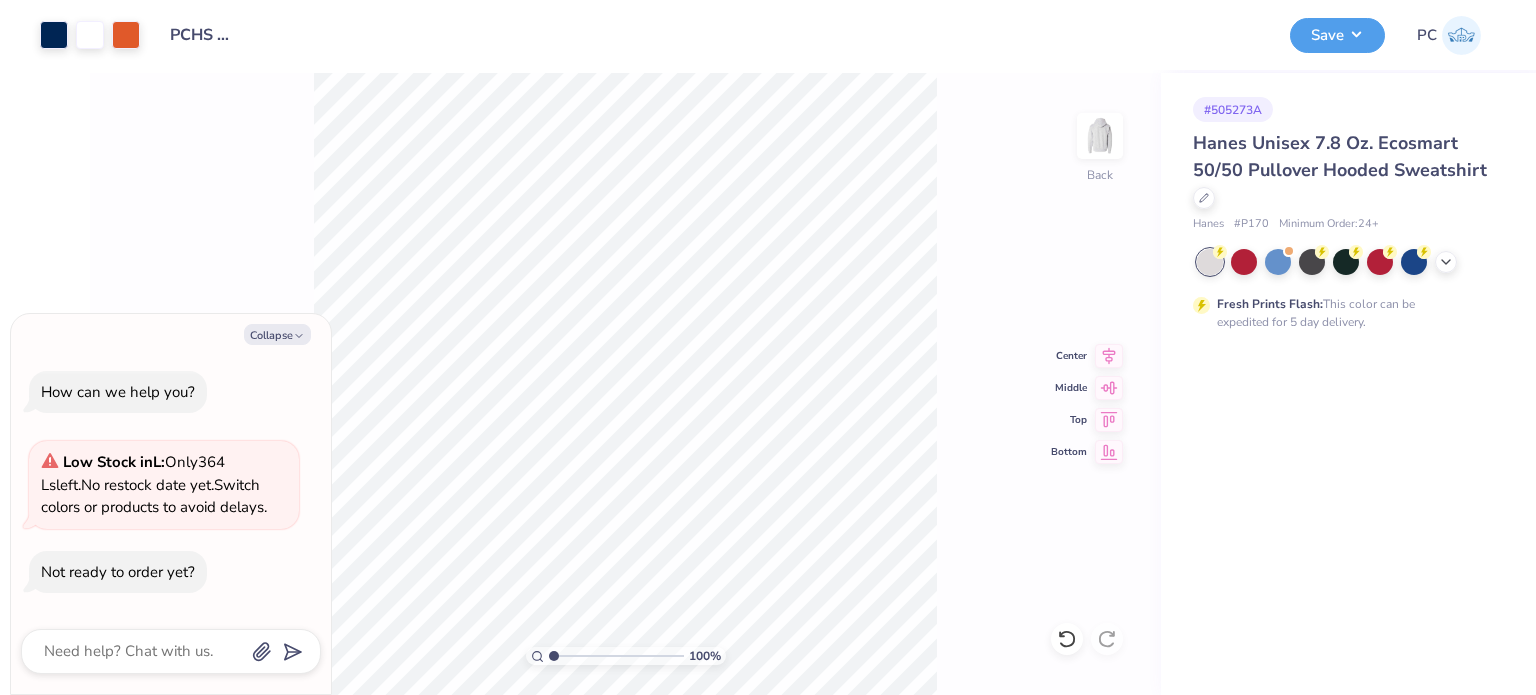 type on "x" 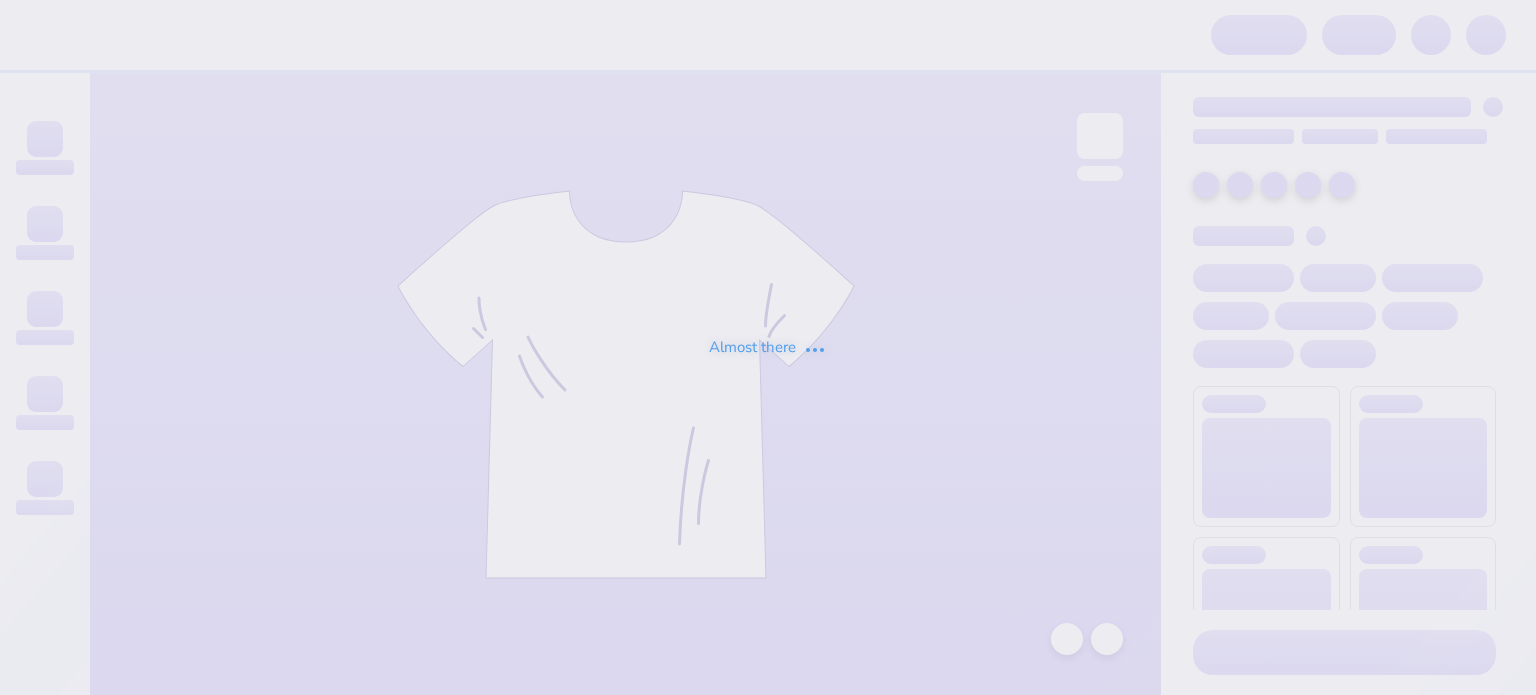 scroll, scrollTop: 0, scrollLeft: 0, axis: both 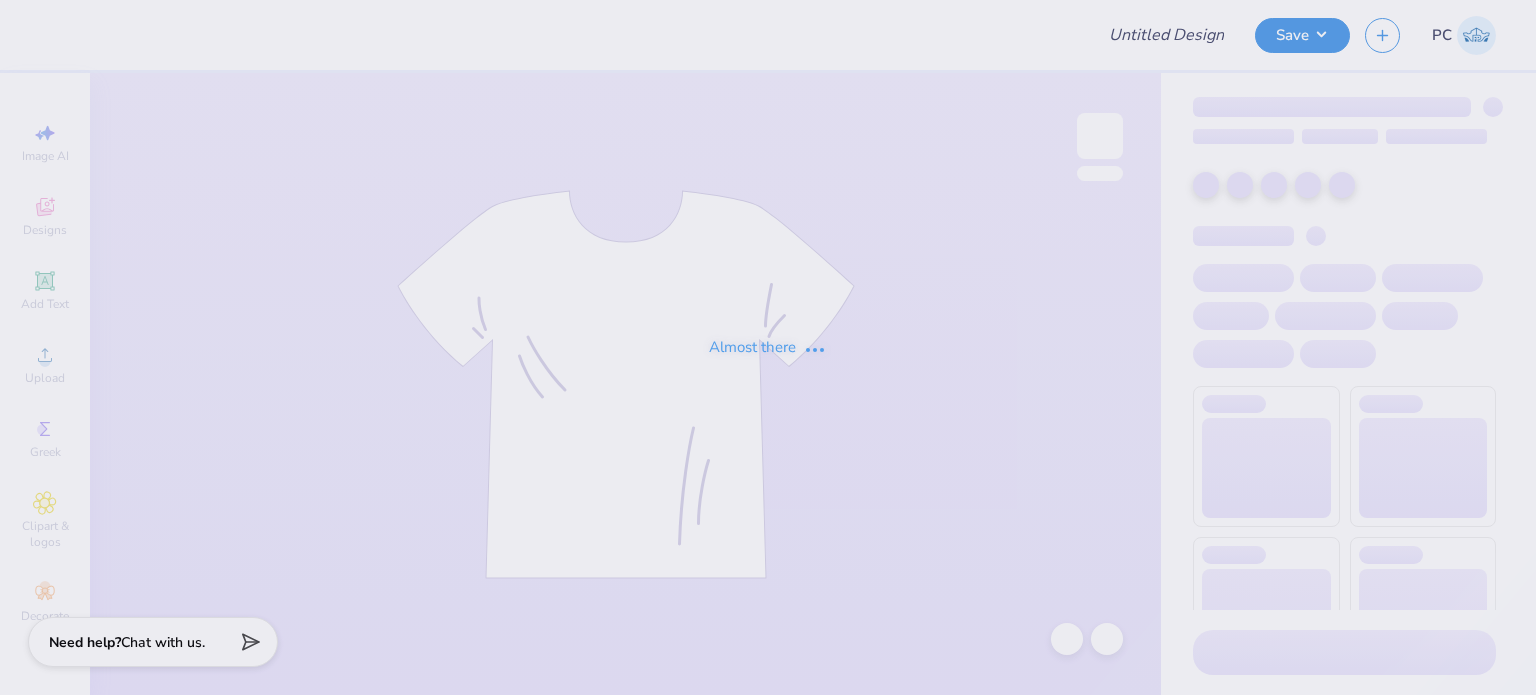 type on "PCHS Crewneck" 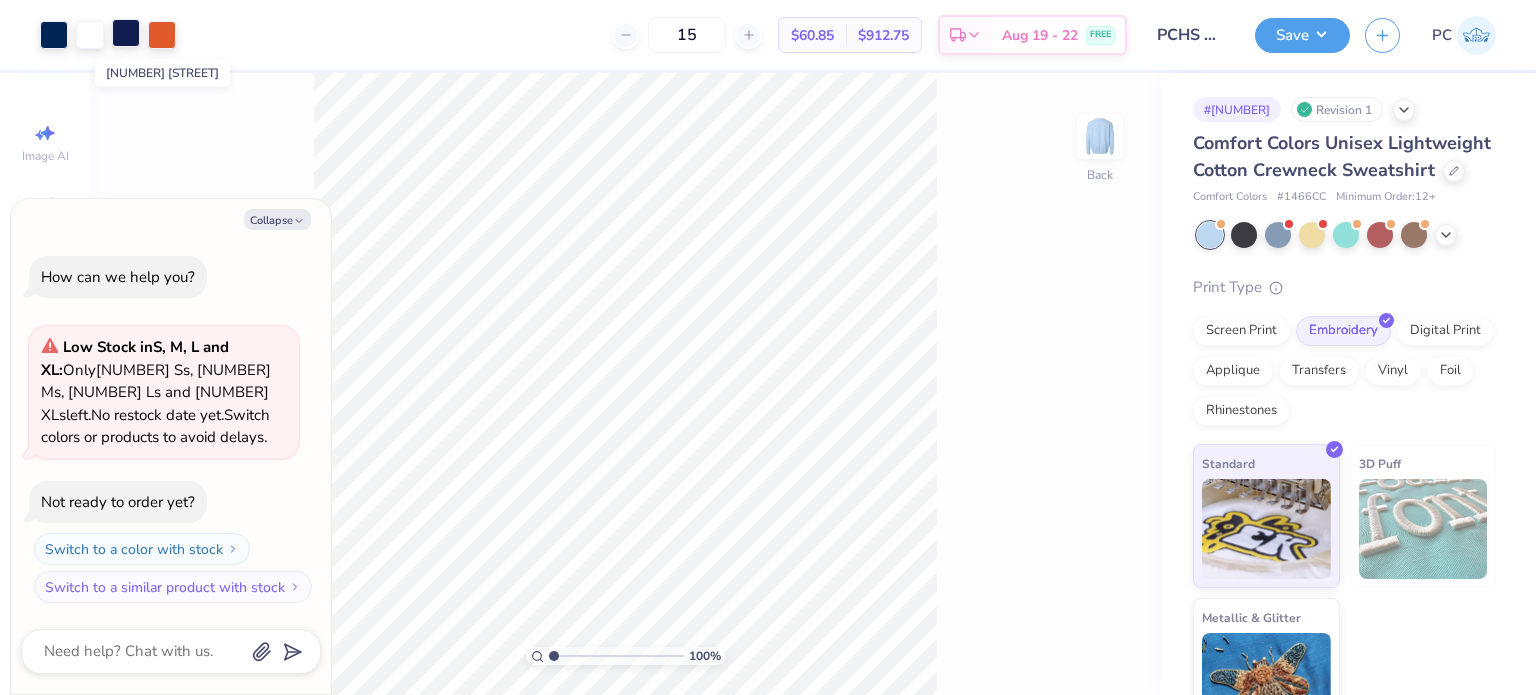 click at bounding box center [126, 33] 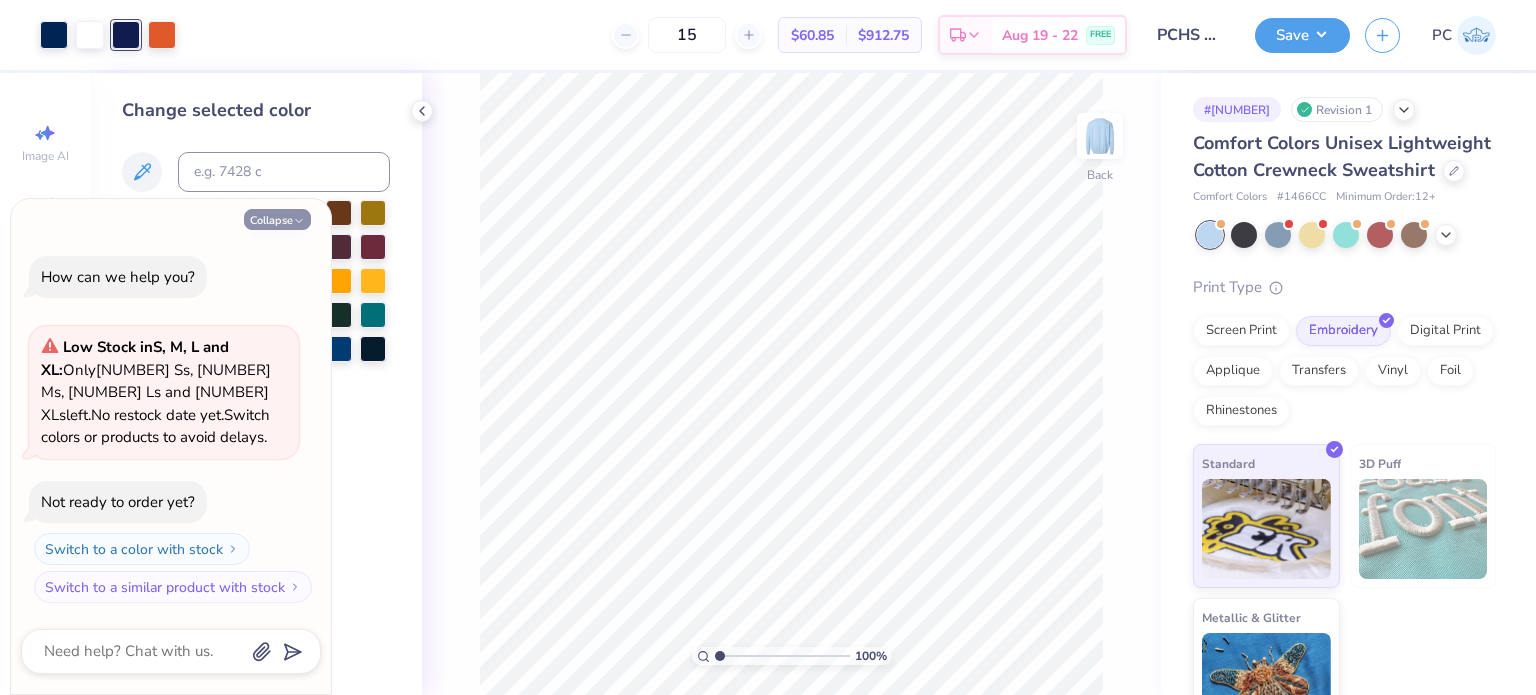 click on "Collapse" at bounding box center (277, 219) 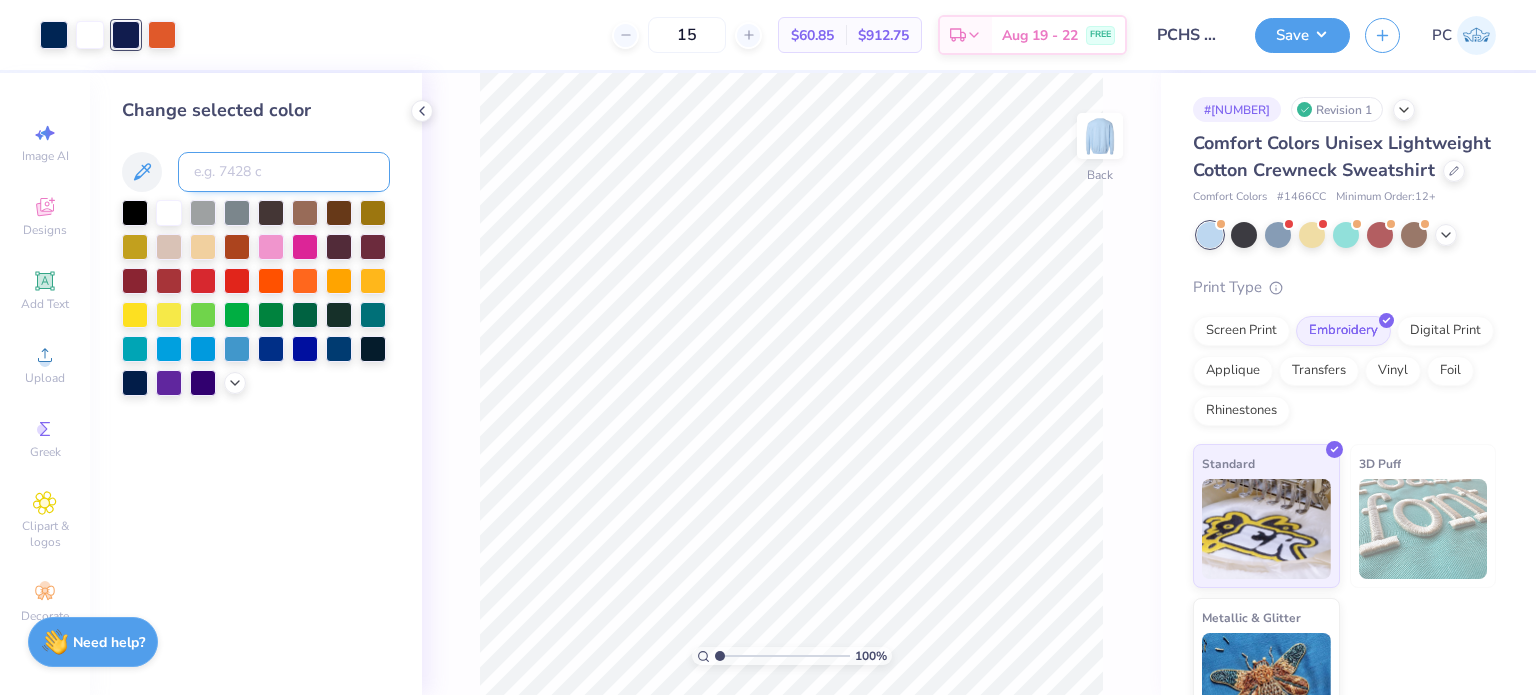 click at bounding box center (284, 172) 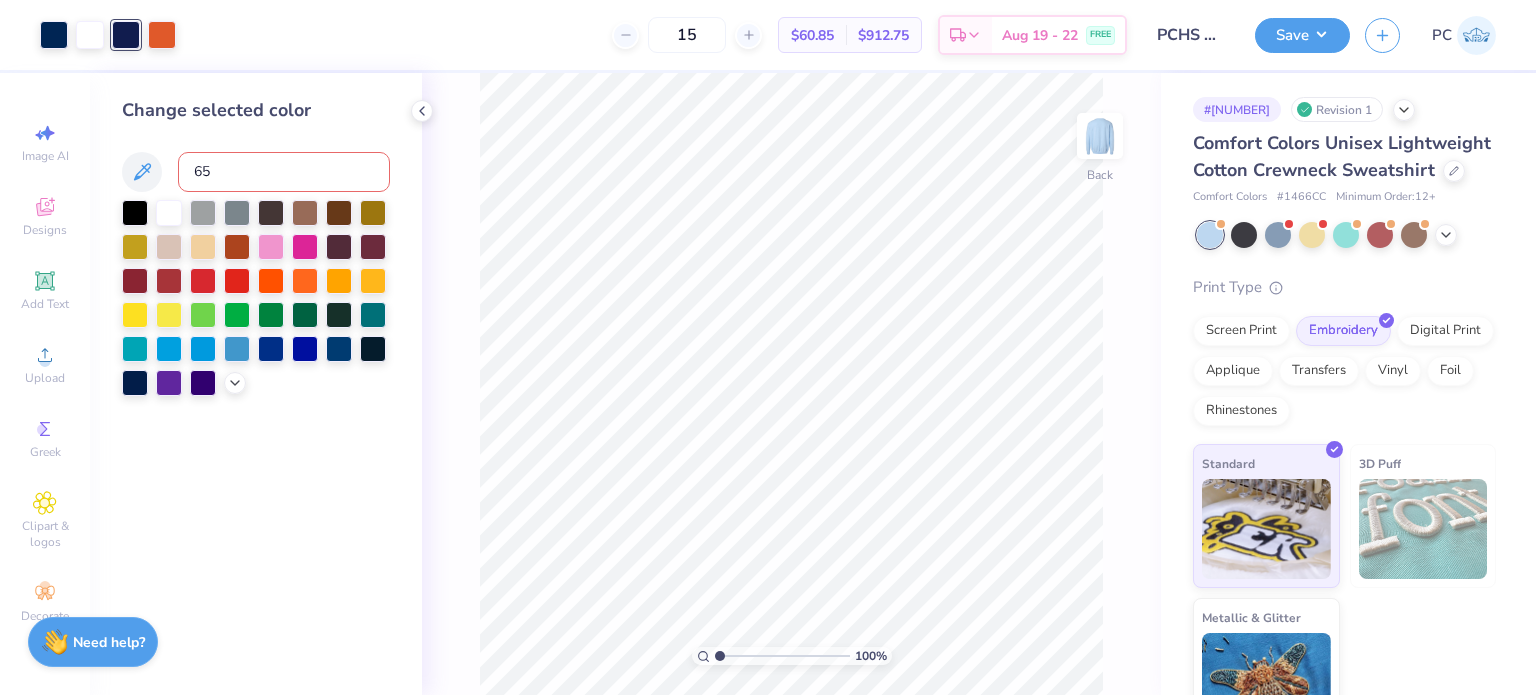 type on "655" 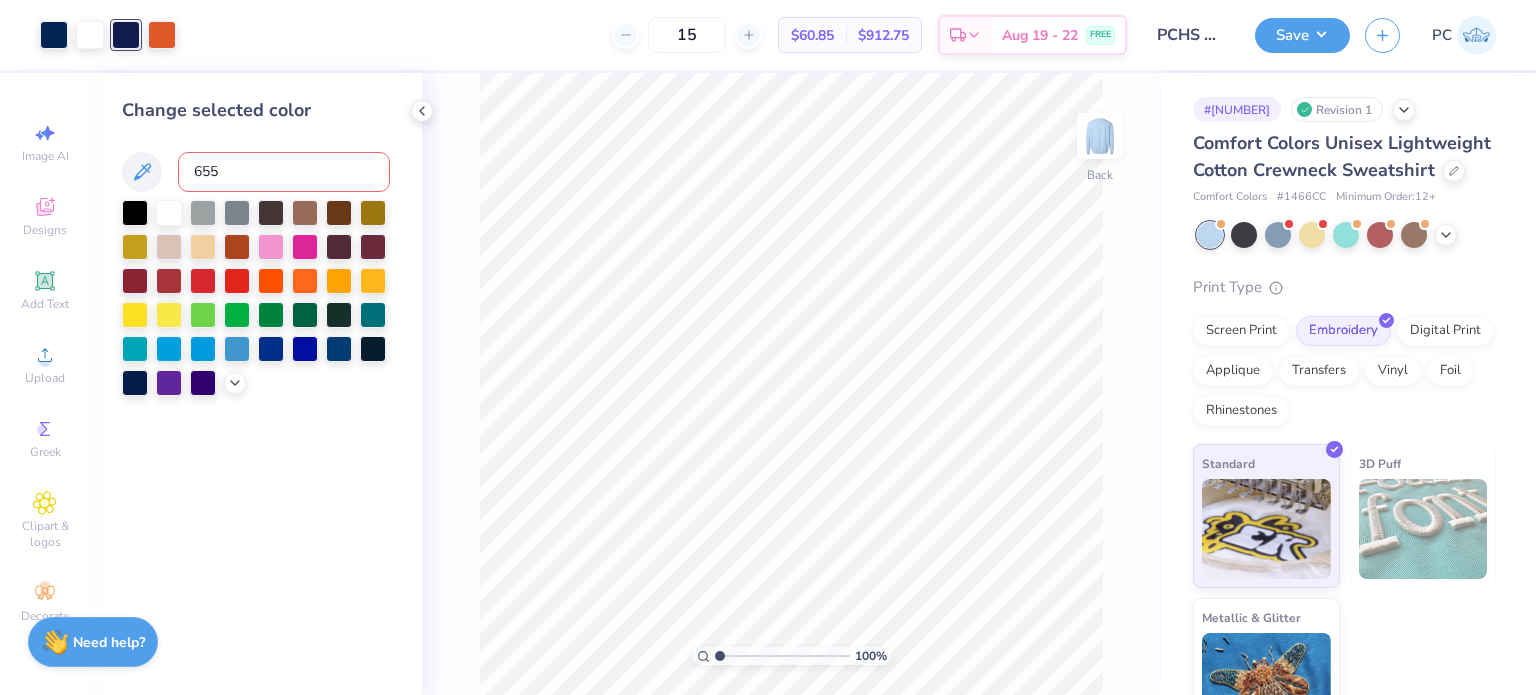 type 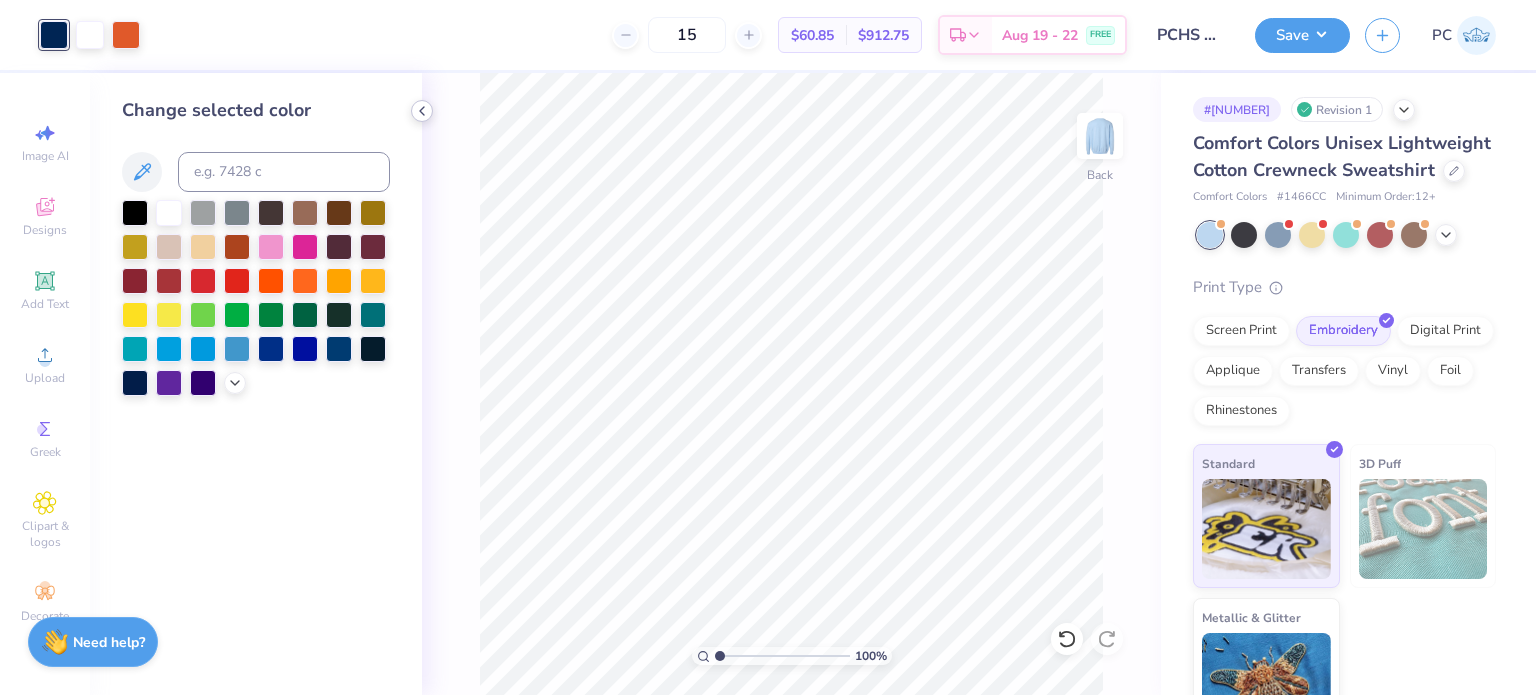 click 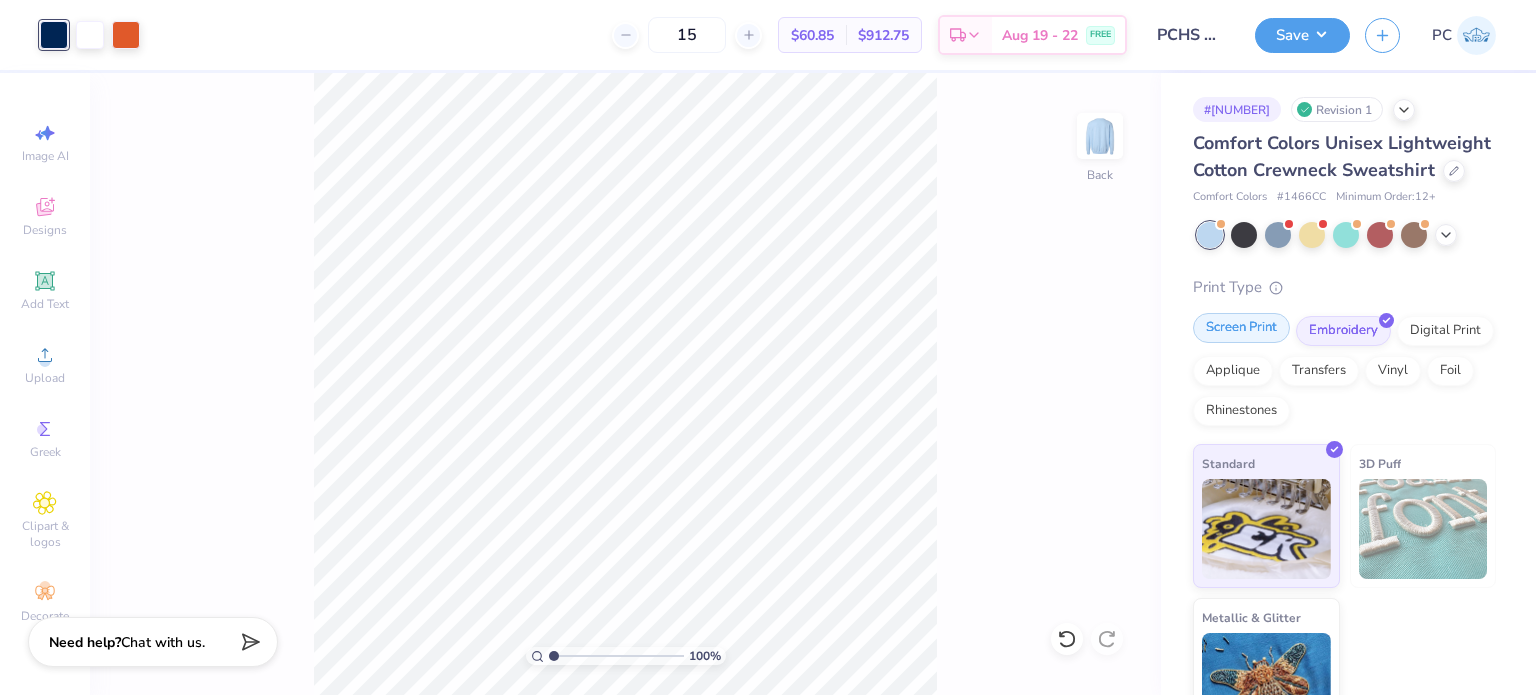 click on "Screen Print" at bounding box center (1241, 328) 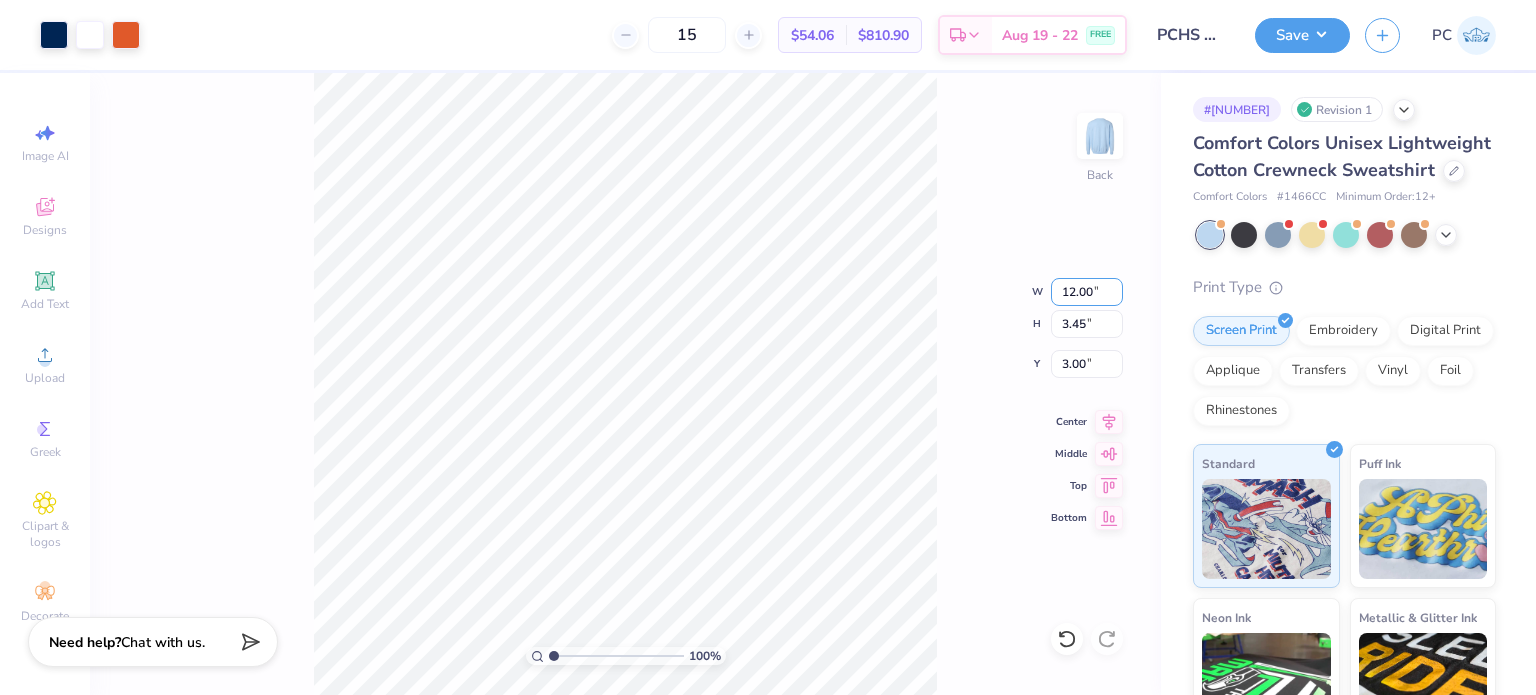 drag, startPoint x: 1095, startPoint y: 289, endPoint x: 1048, endPoint y: 288, distance: 47.010635 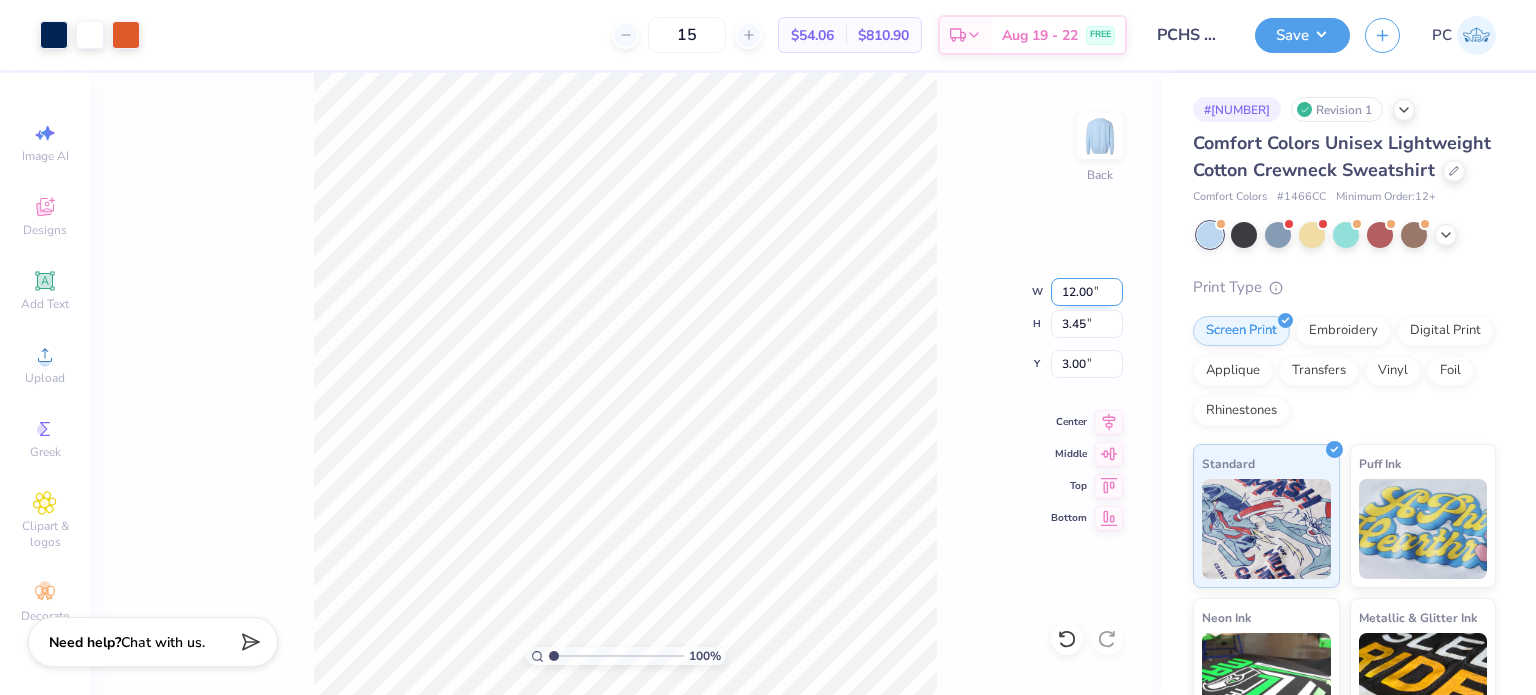 click on "12.00" at bounding box center (1087, 292) 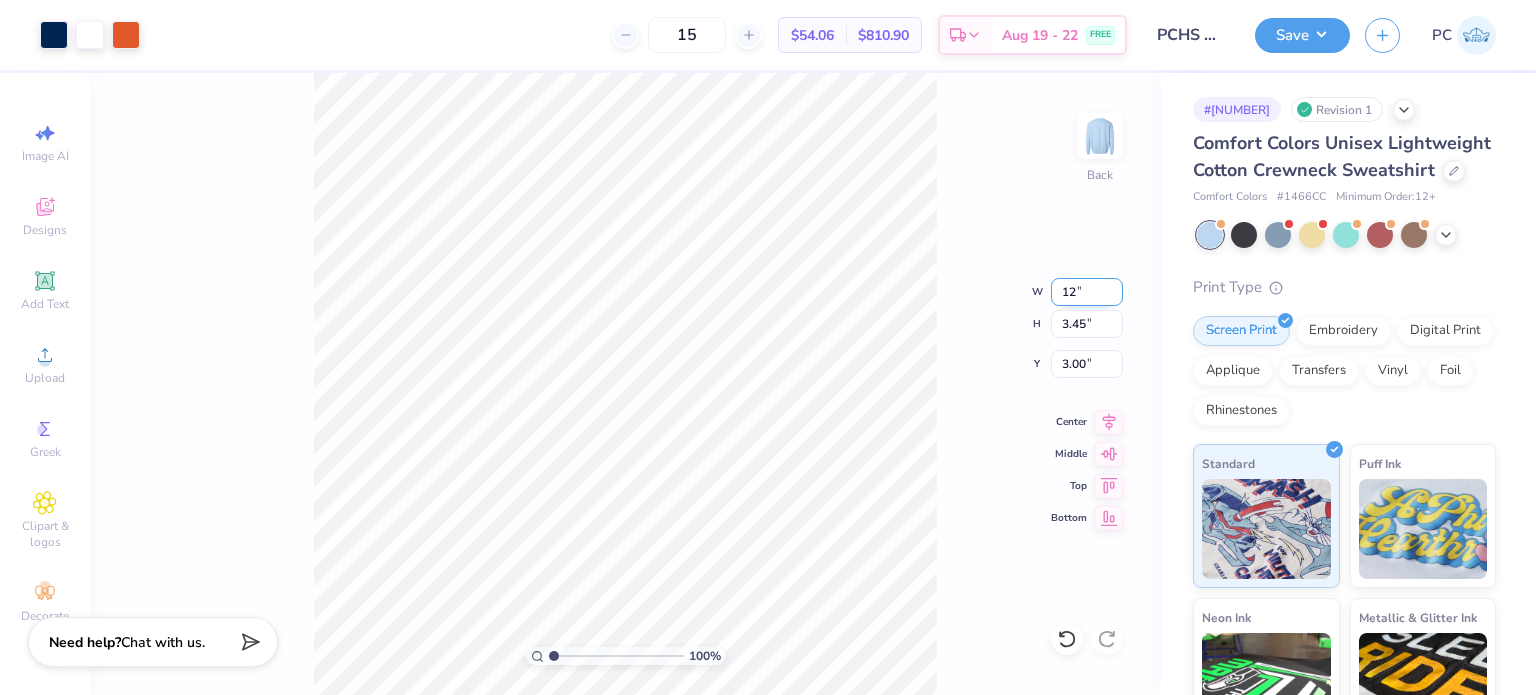 type on "1" 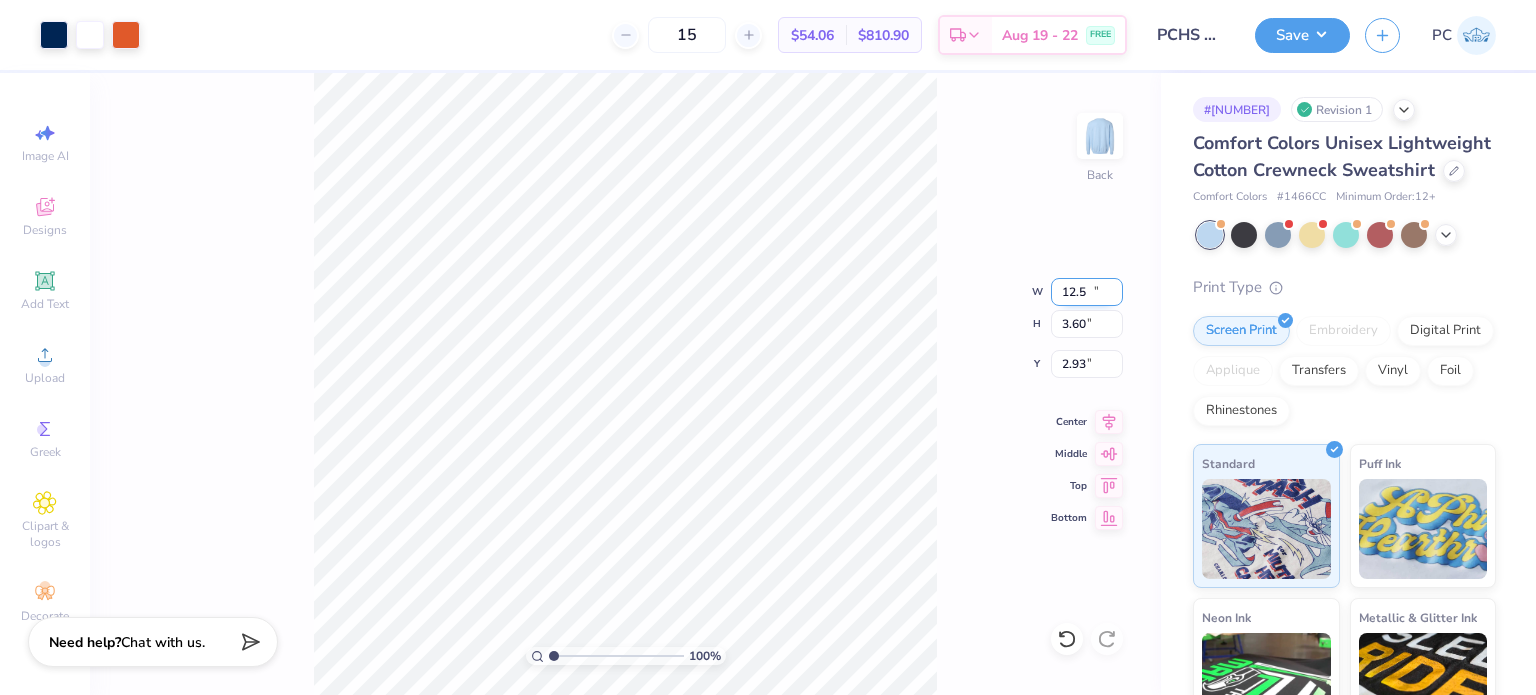 type on "12.50" 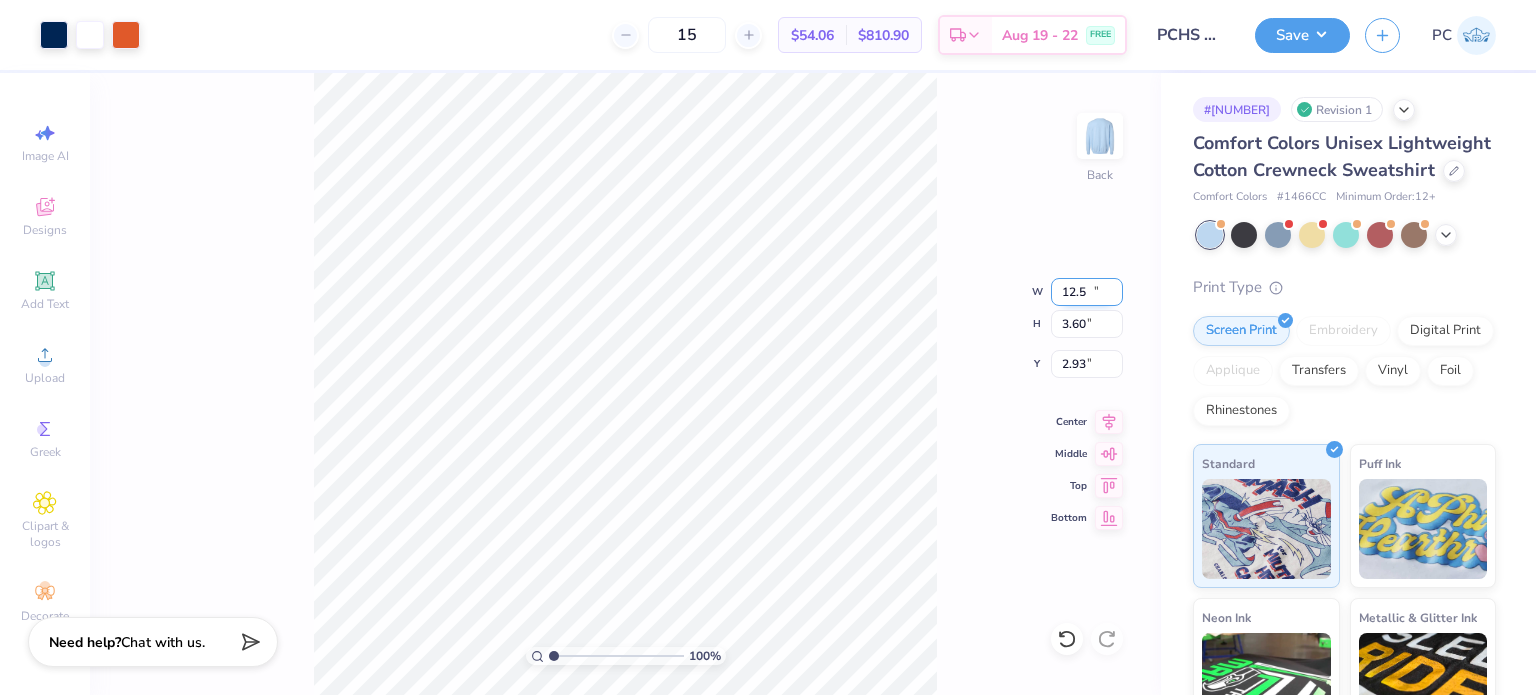 type on "3.60" 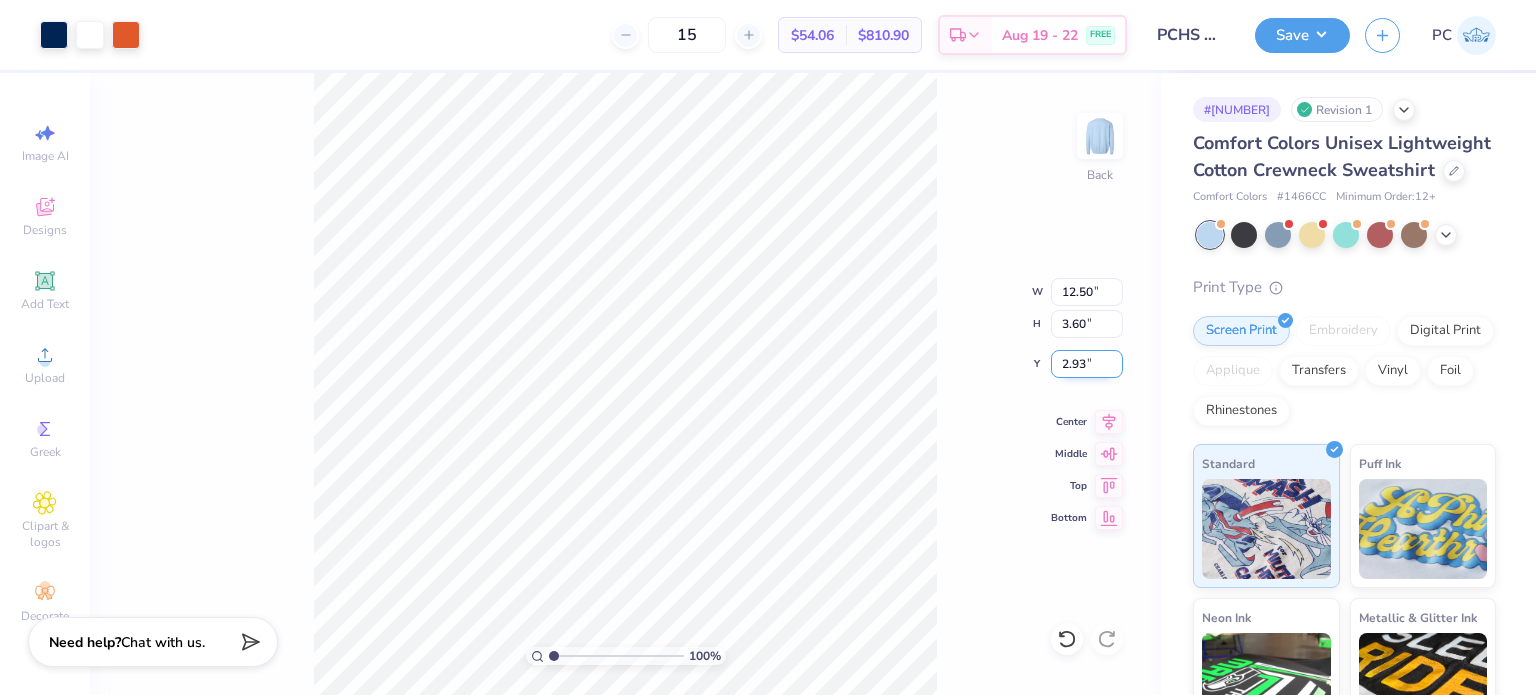 click on "2.93" at bounding box center (1087, 364) 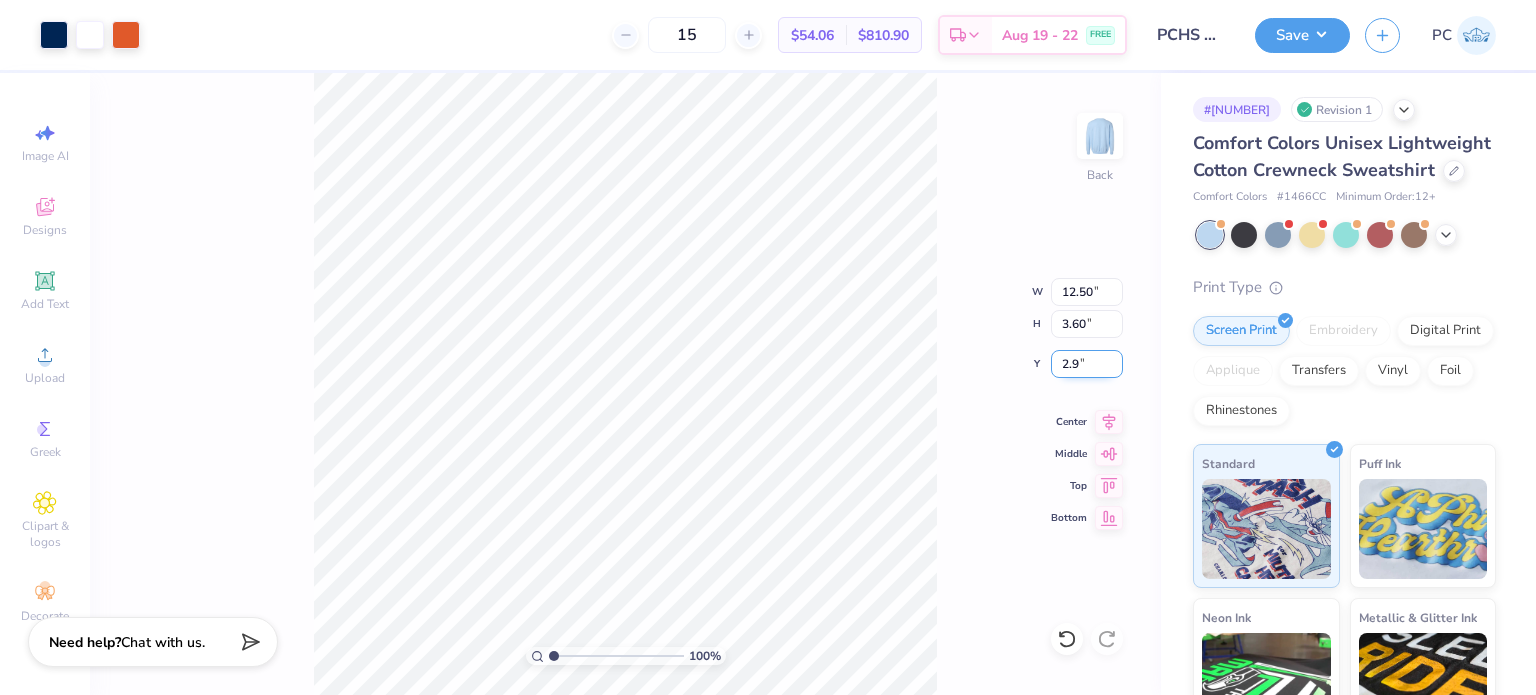 type on "2" 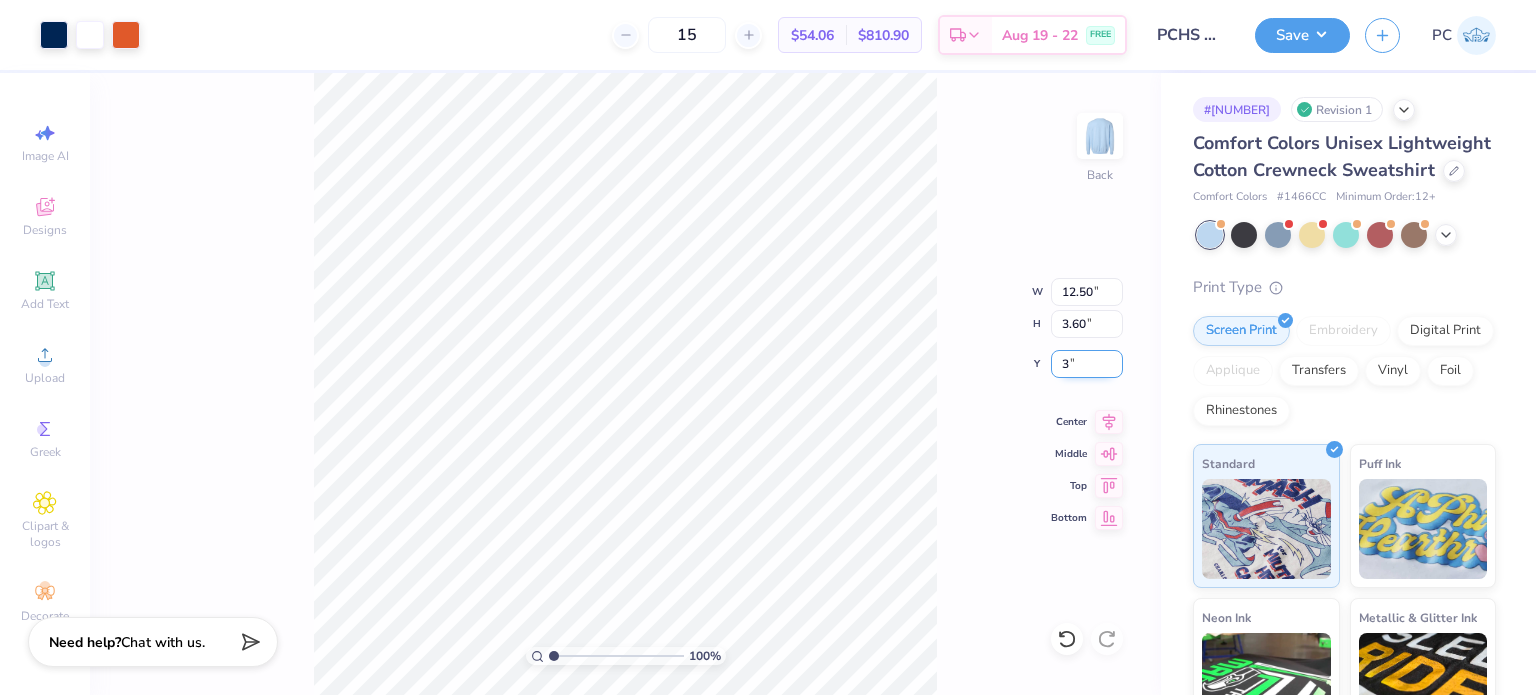 type on "3.00" 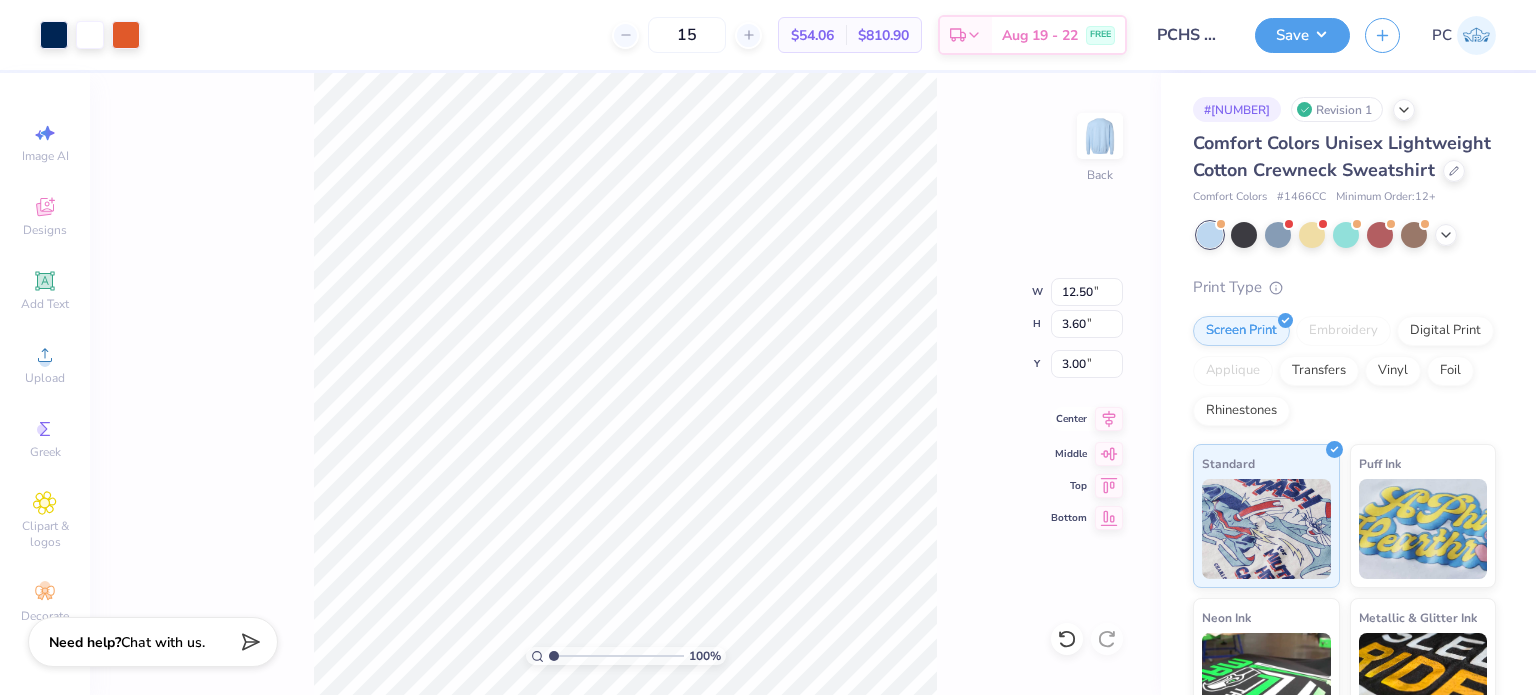 click 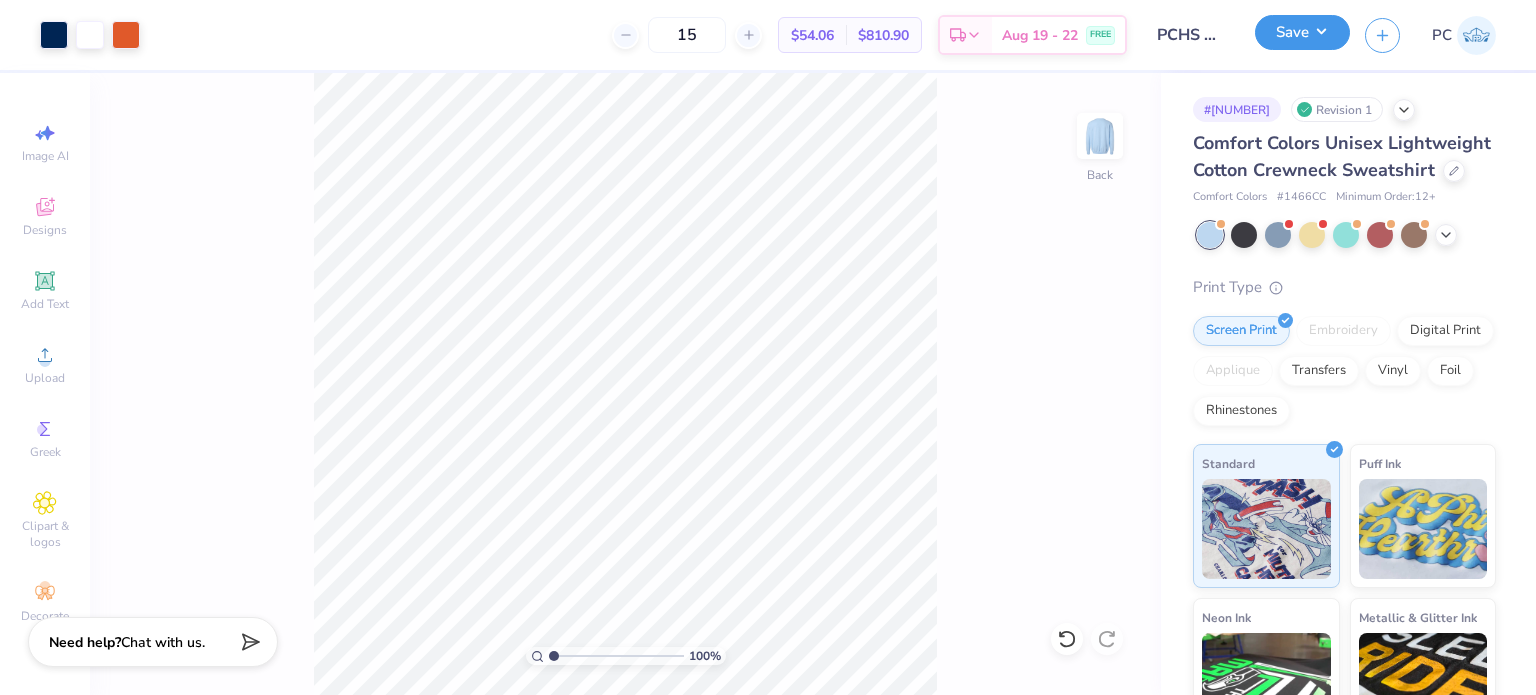 click on "Save" at bounding box center [1302, 32] 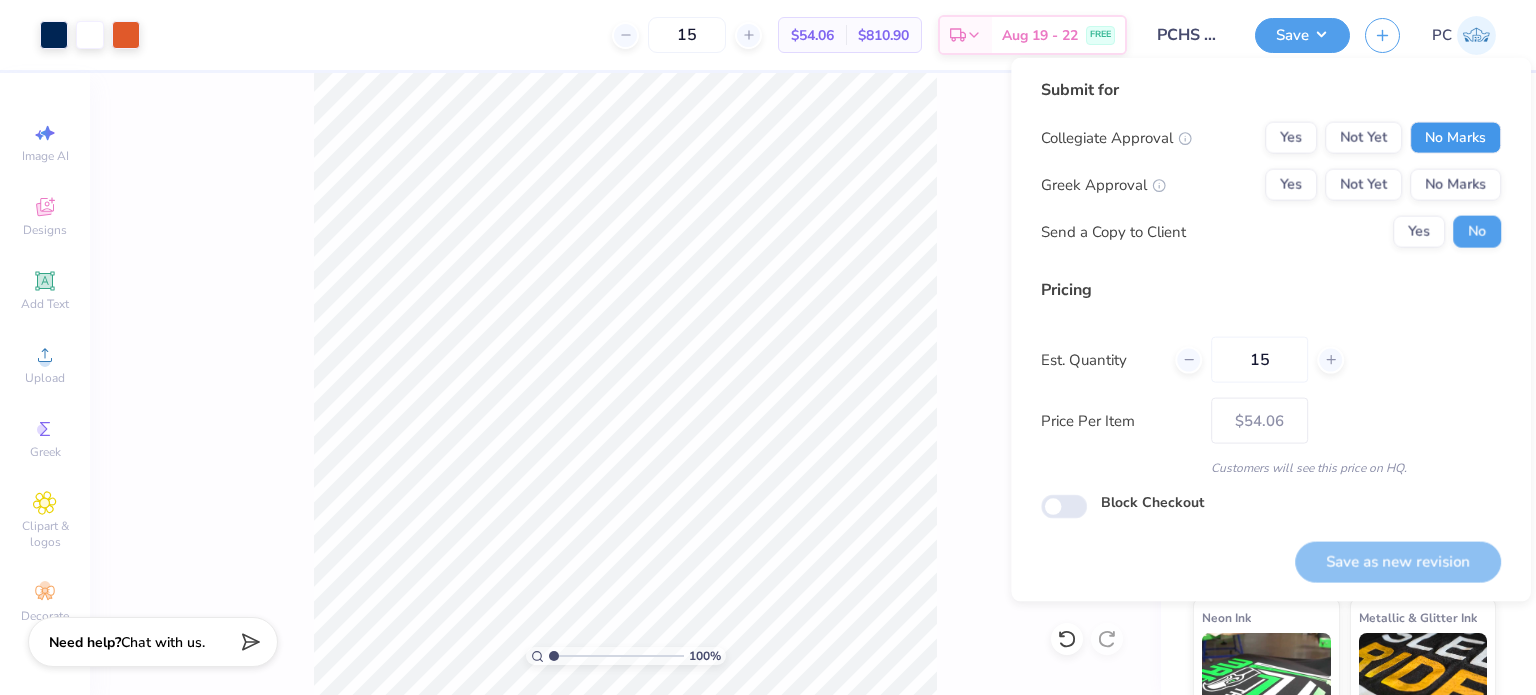 click on "No Marks" at bounding box center [1455, 138] 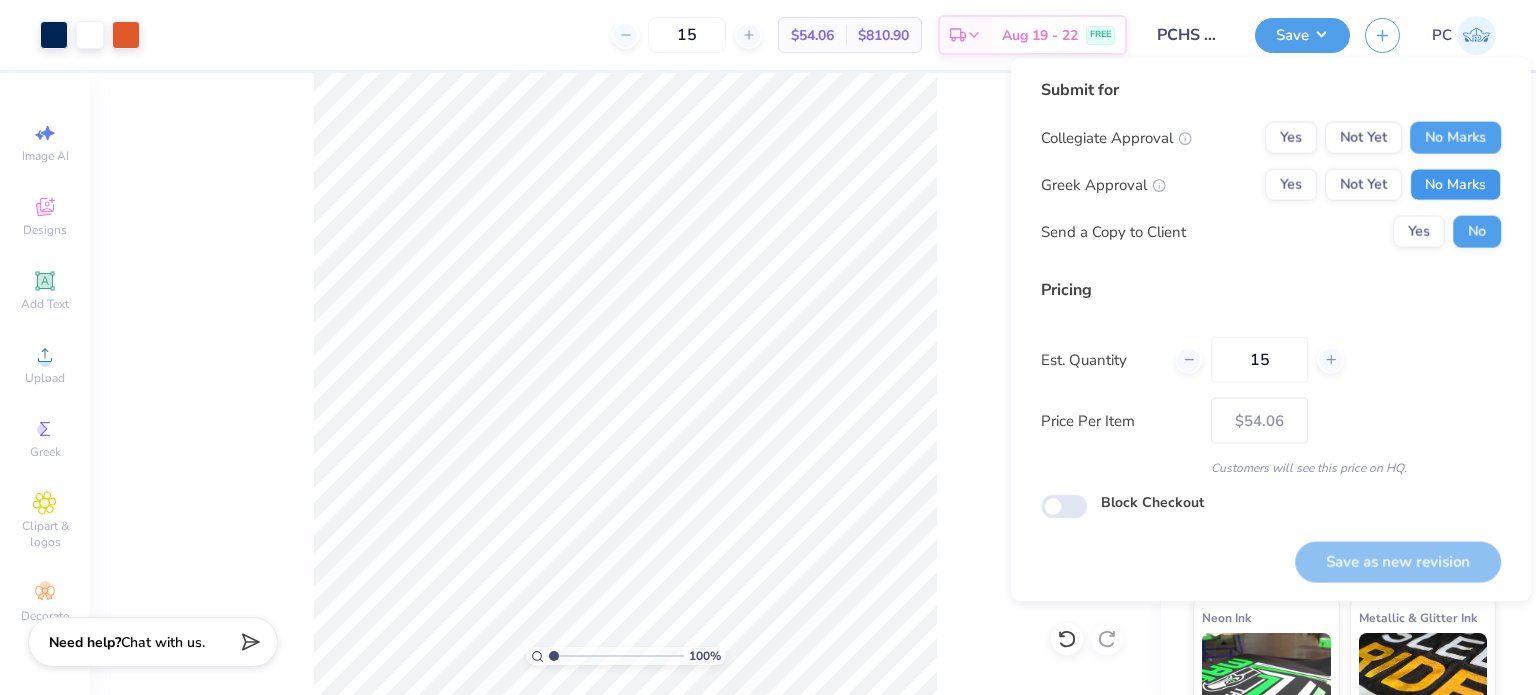 click on "No Marks" at bounding box center (1455, 185) 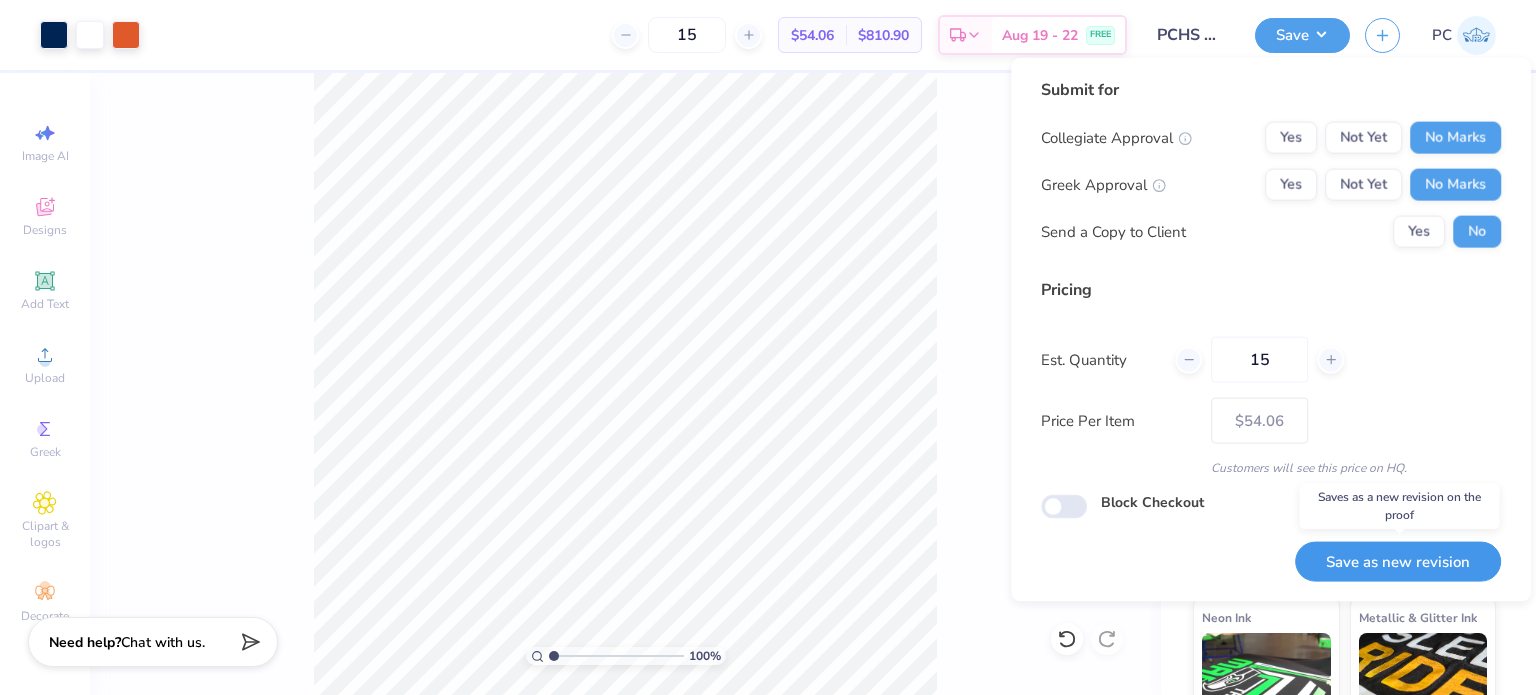 click on "Save as new revision" at bounding box center [1398, 561] 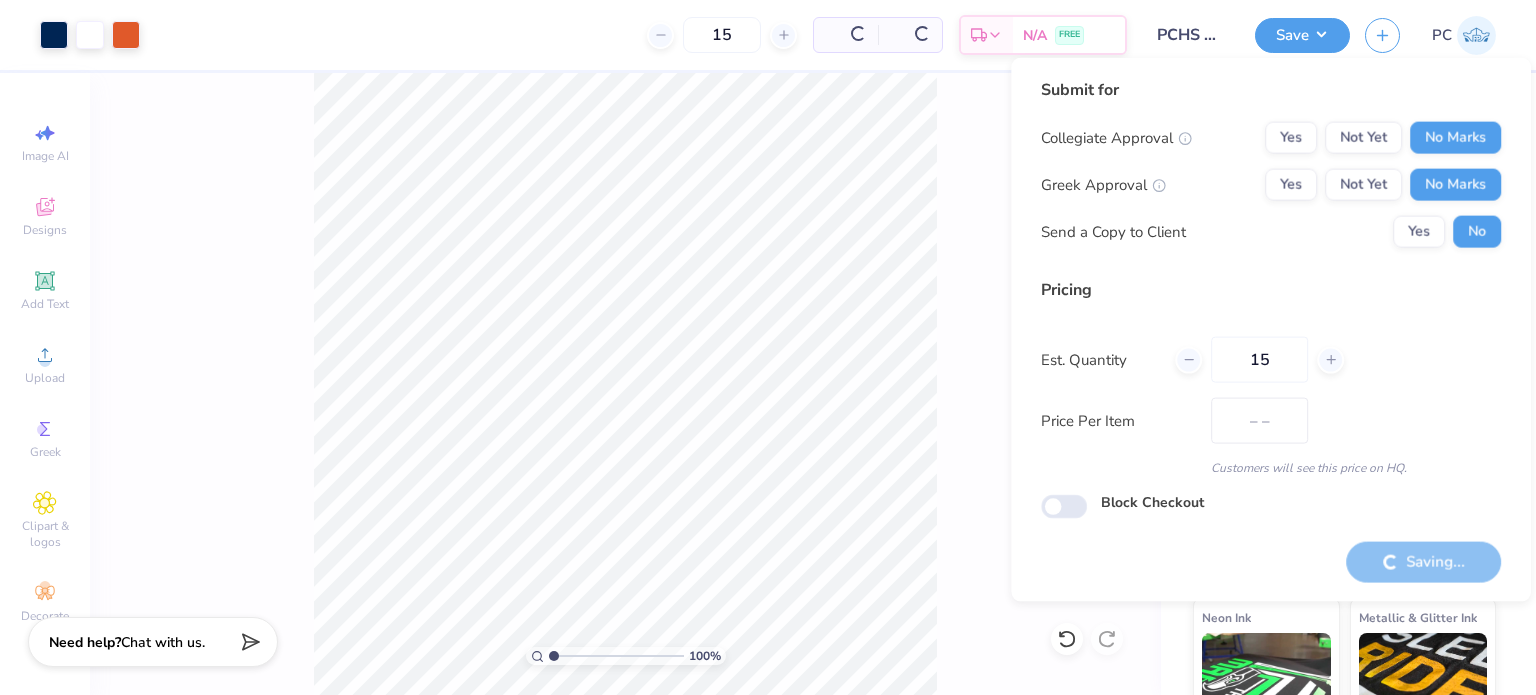type on "$54.06" 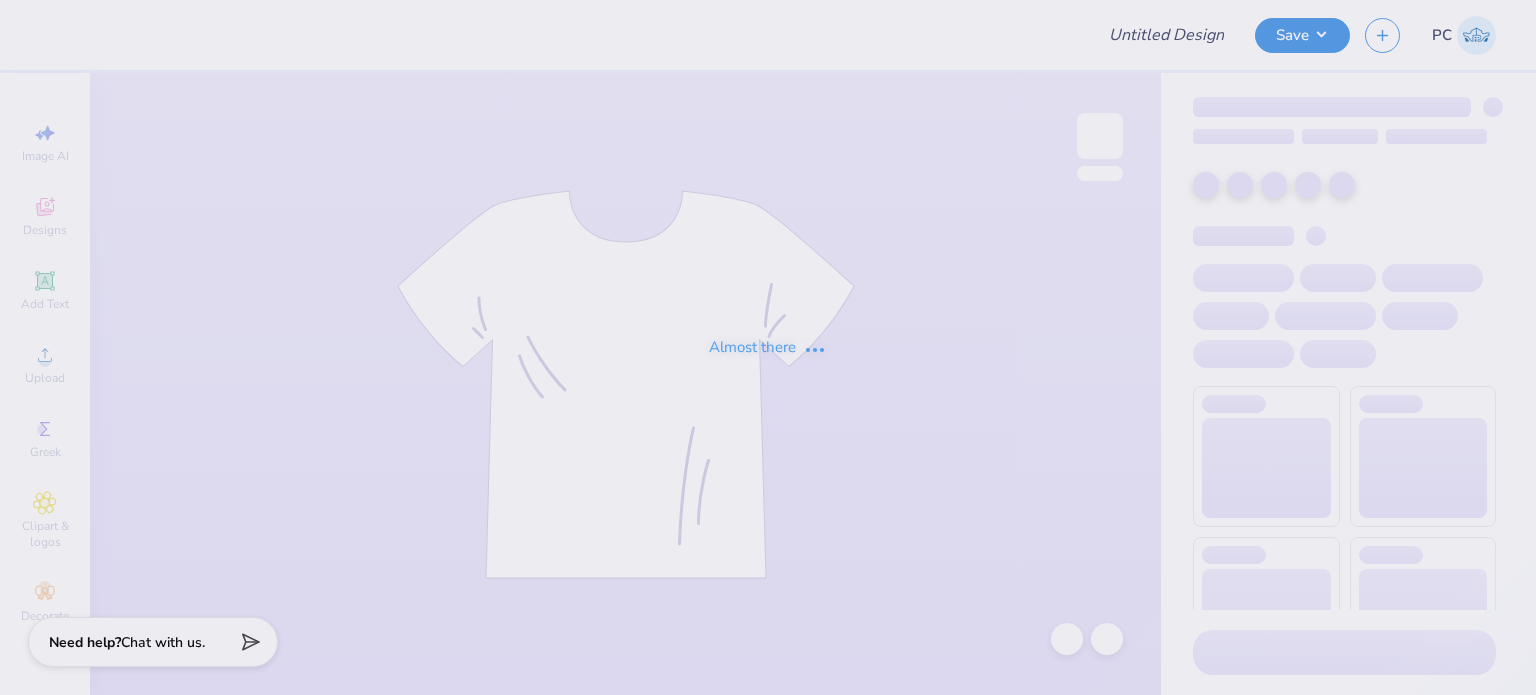 scroll, scrollTop: 0, scrollLeft: 0, axis: both 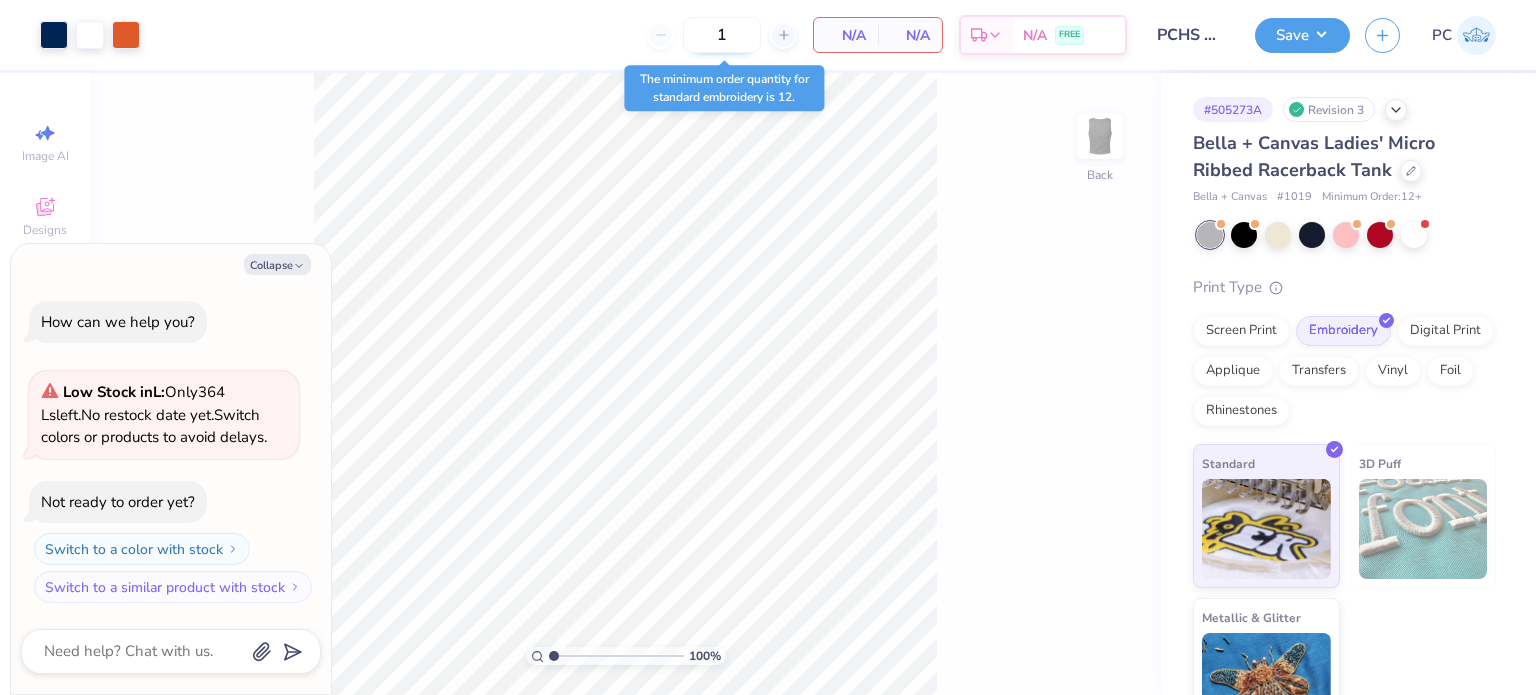 drag, startPoint x: 736, startPoint y: 28, endPoint x: 702, endPoint y: 33, distance: 34.36568 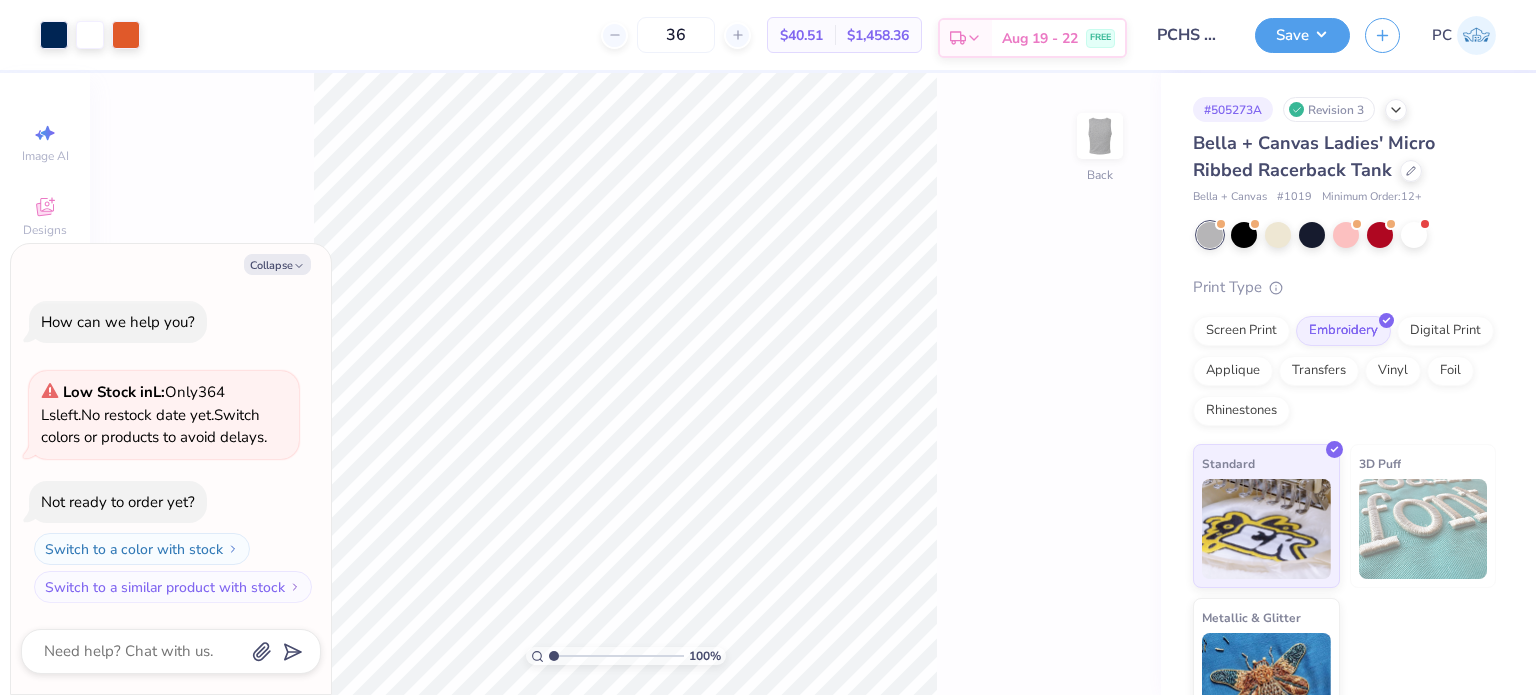 type on "36" 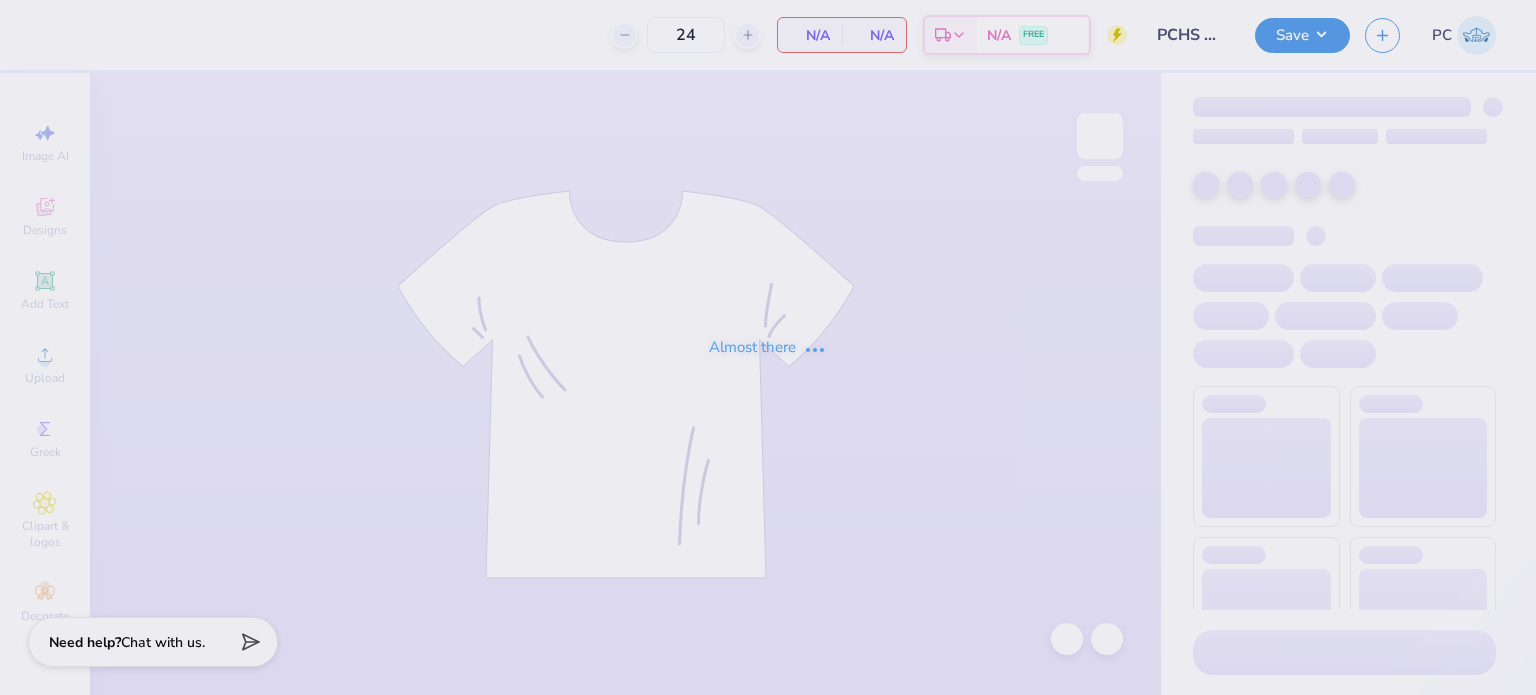 scroll, scrollTop: 0, scrollLeft: 0, axis: both 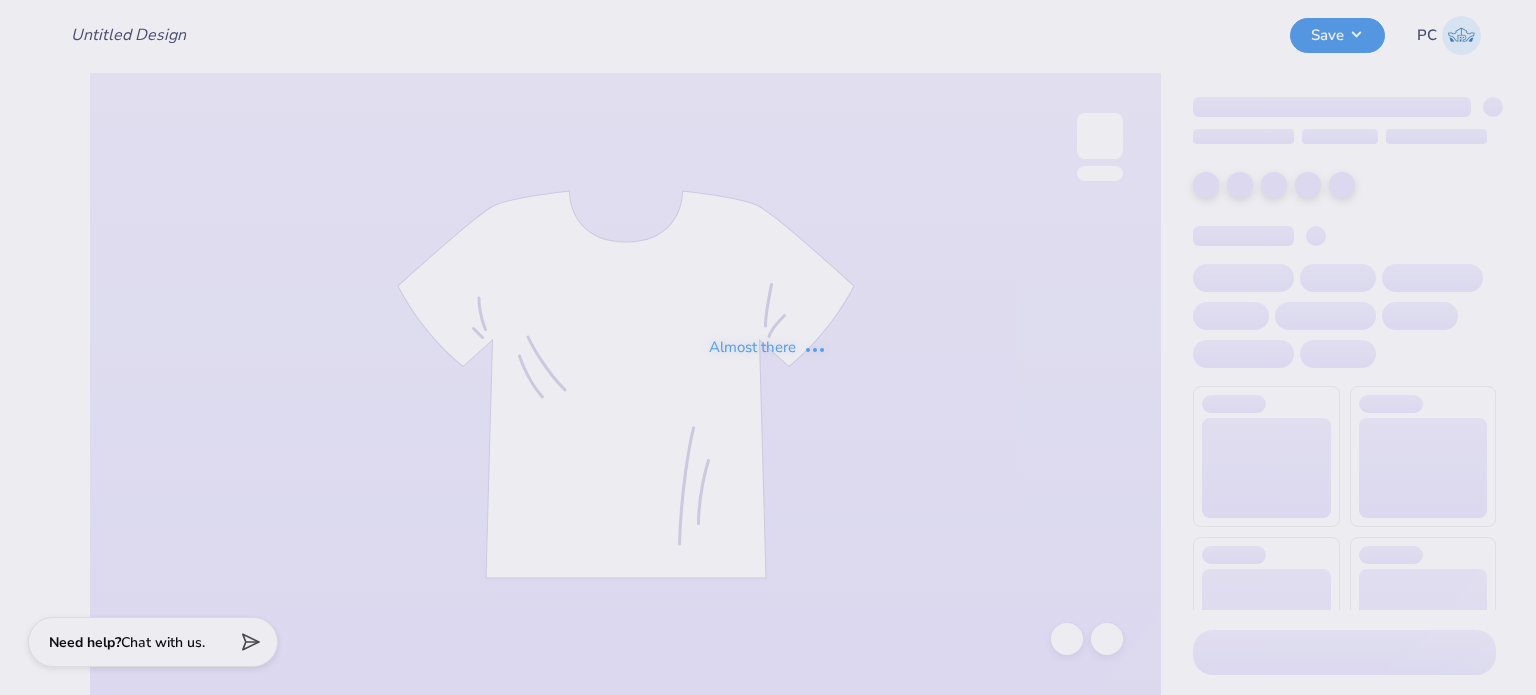type on "PCHS Hoodie" 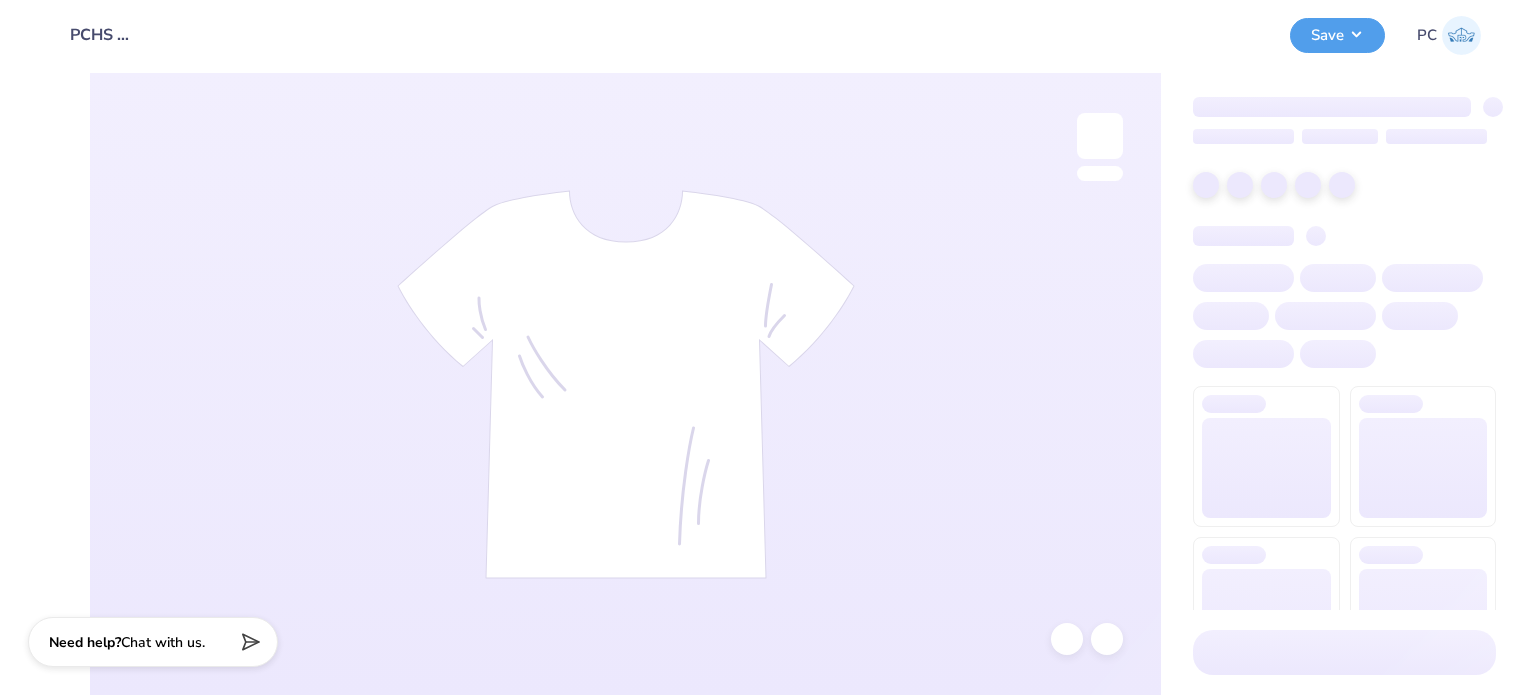 scroll, scrollTop: 0, scrollLeft: 0, axis: both 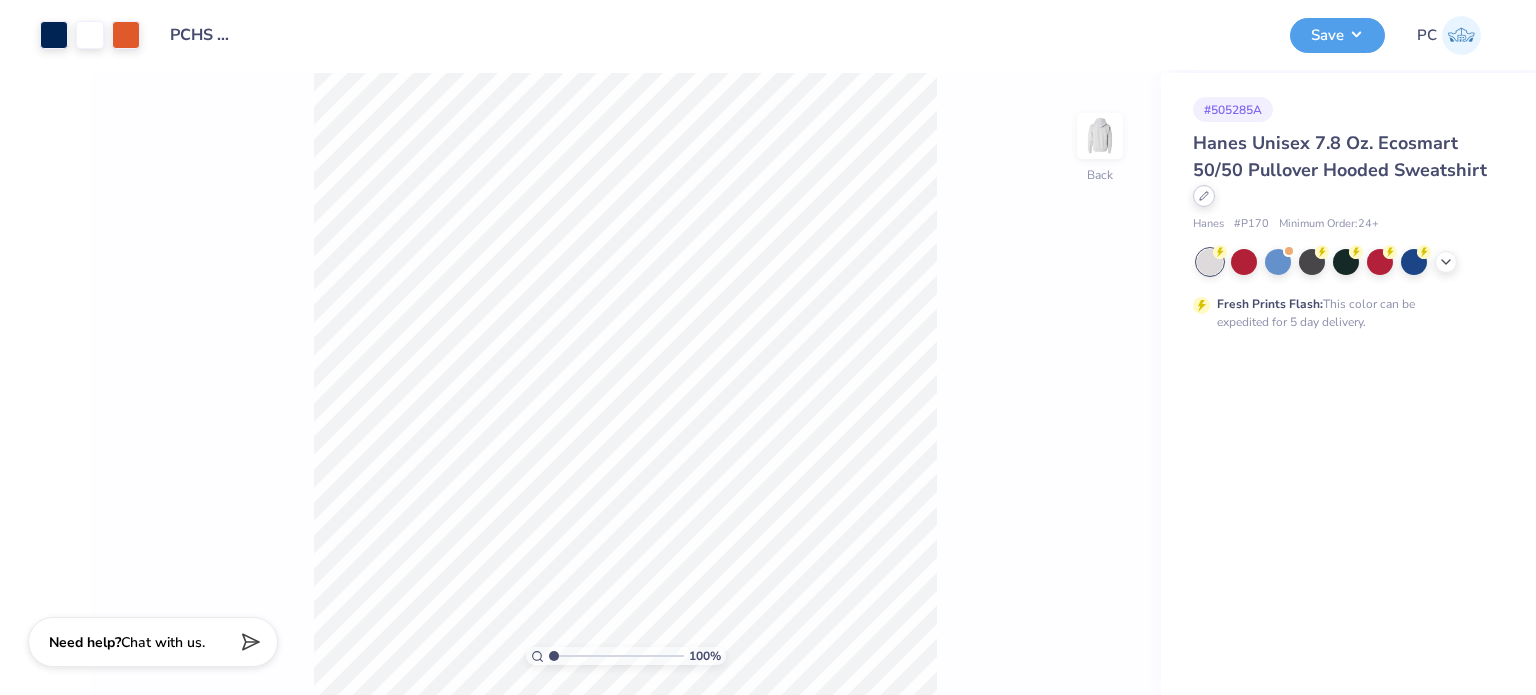 click at bounding box center [1204, 196] 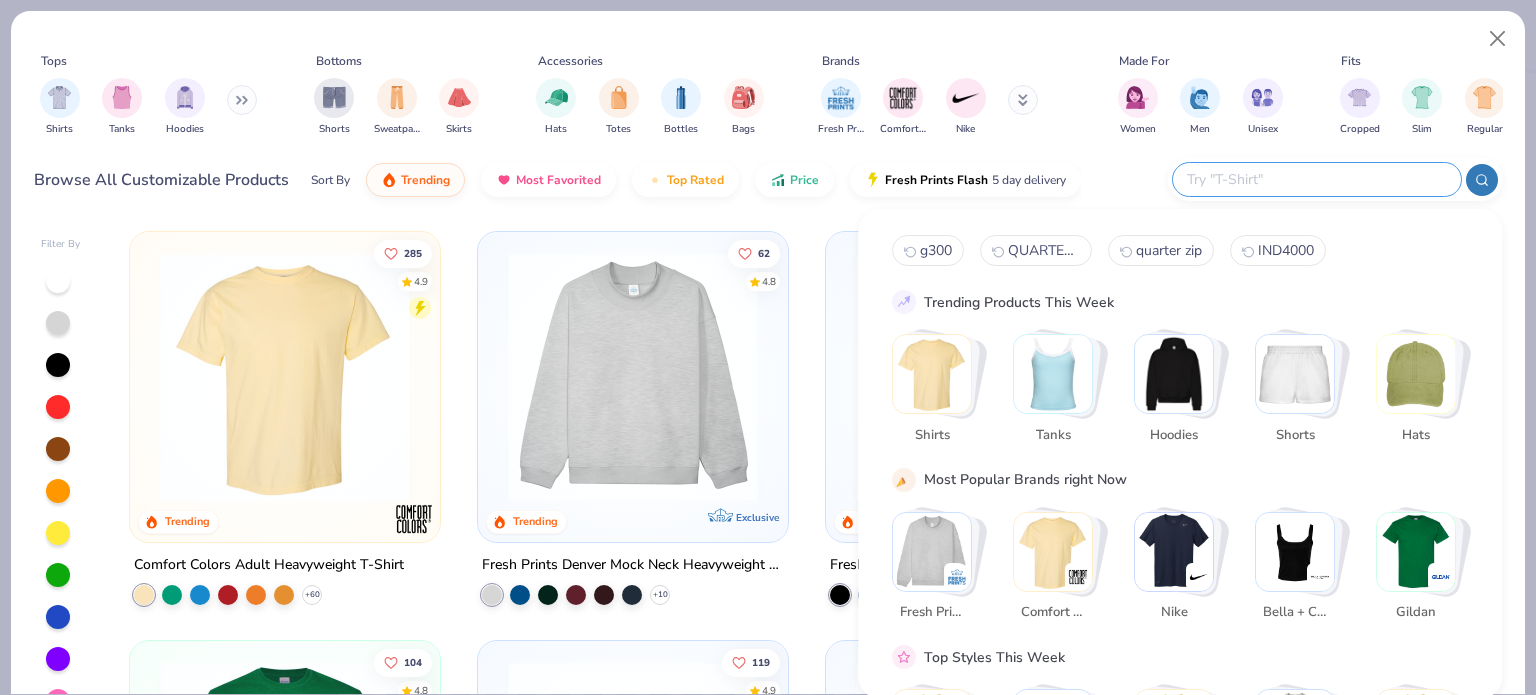 click at bounding box center [1316, 179] 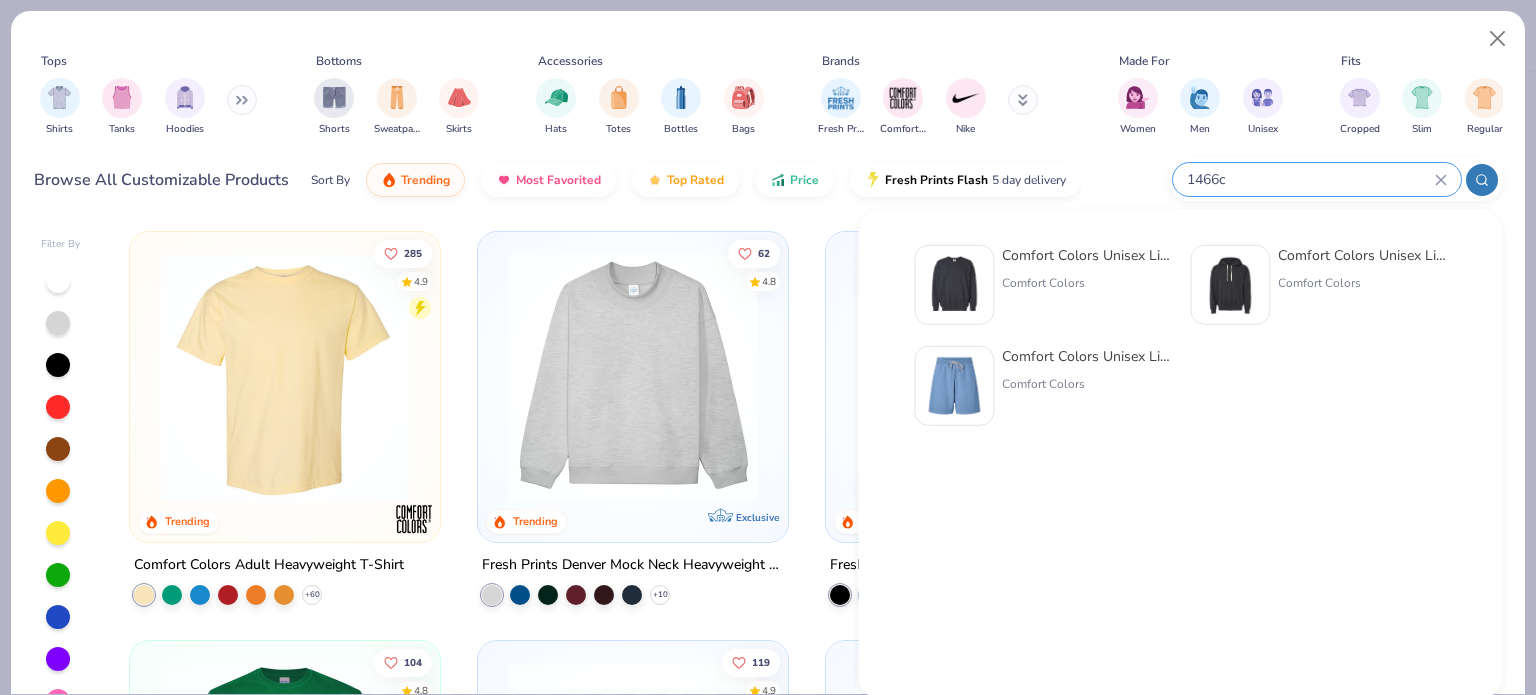 type on "1466c" 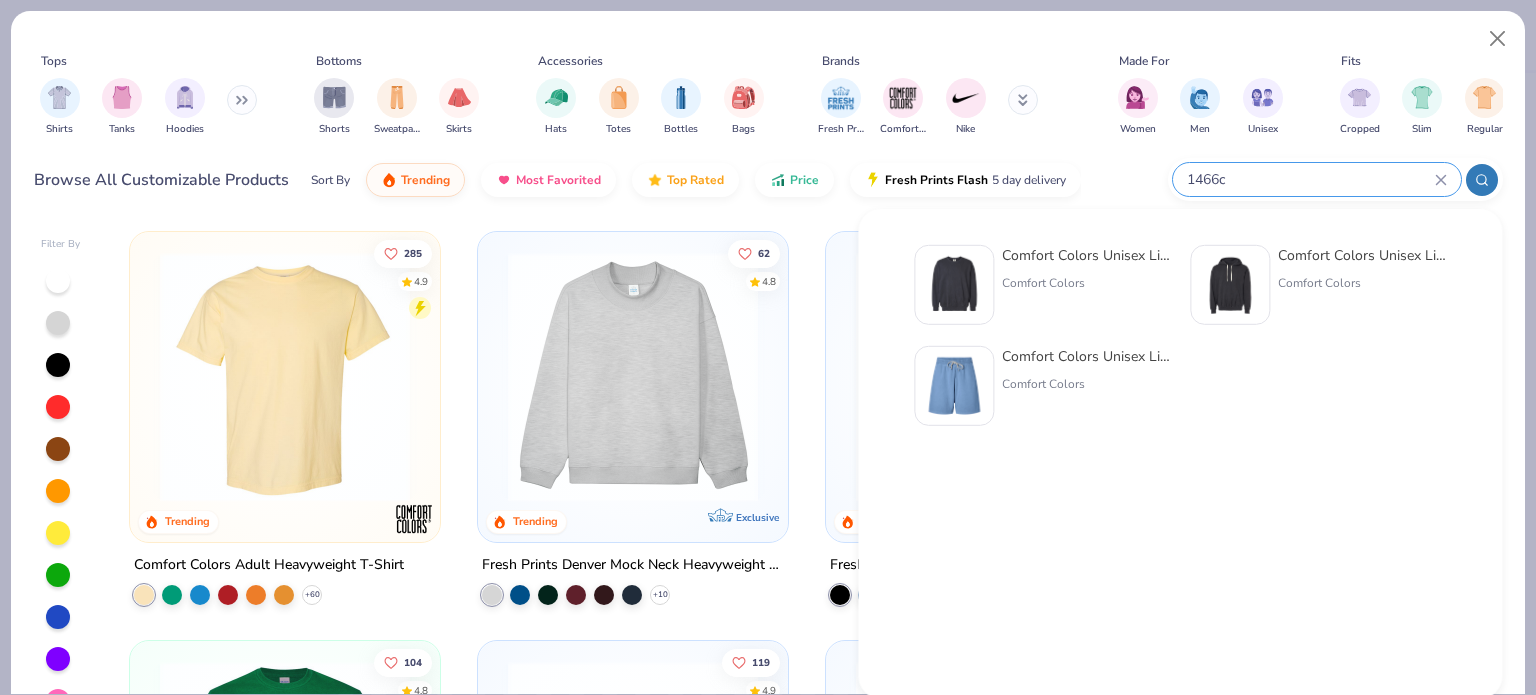 click at bounding box center [954, 285] 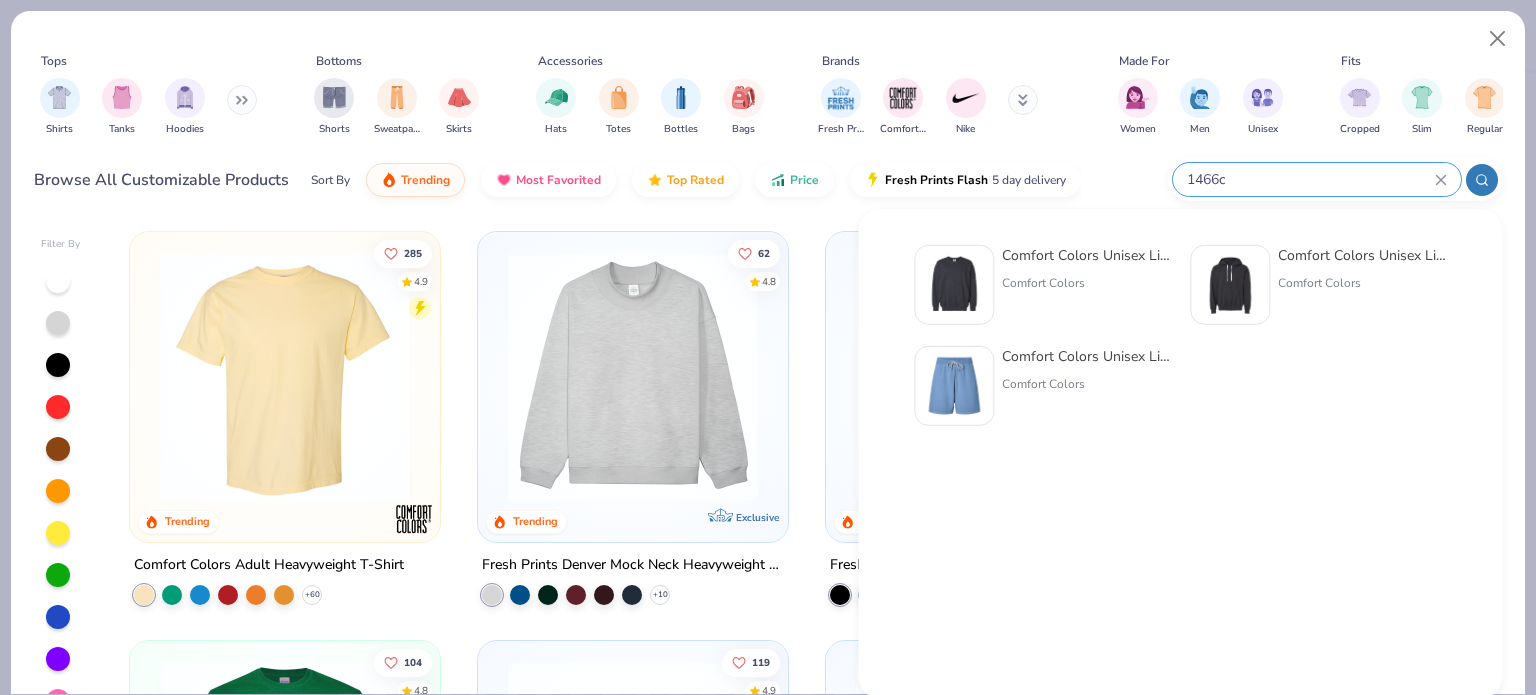 type 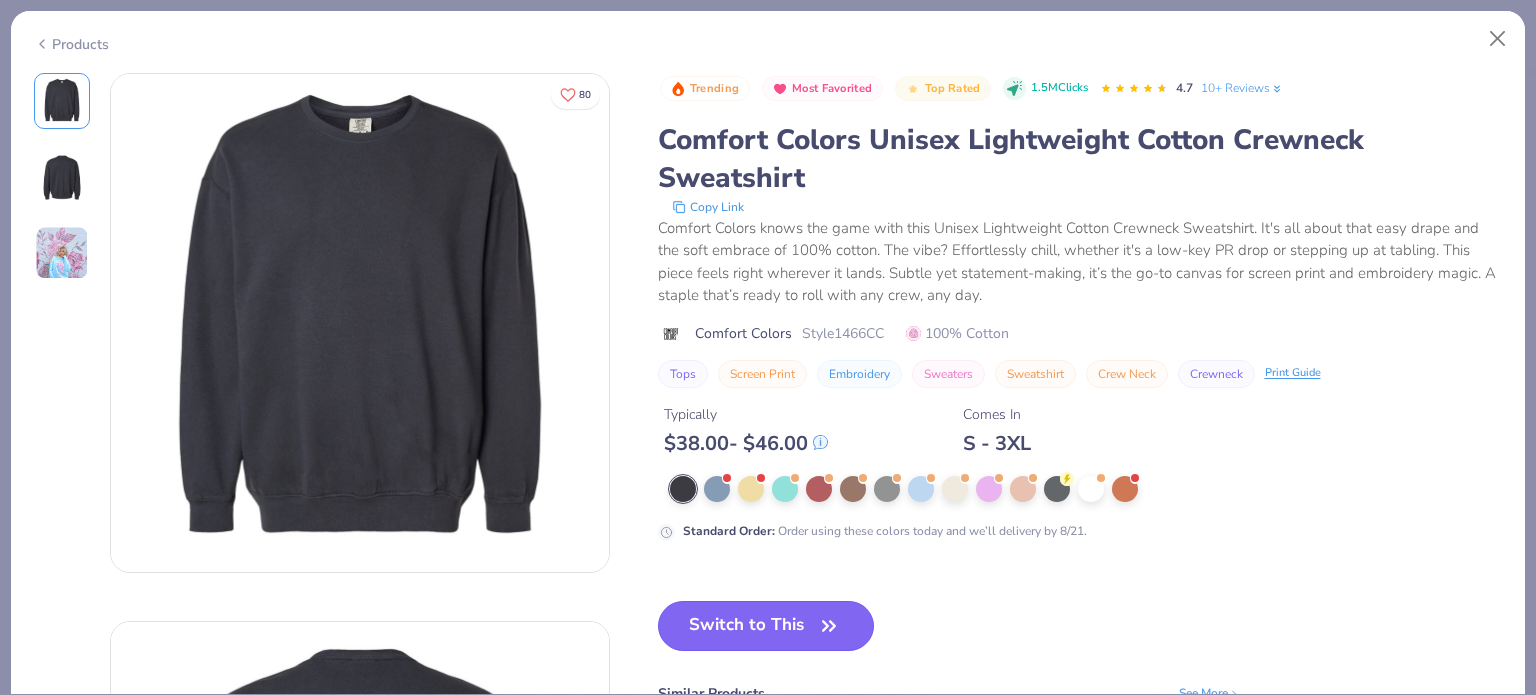 click on "Switch to This" at bounding box center [766, 626] 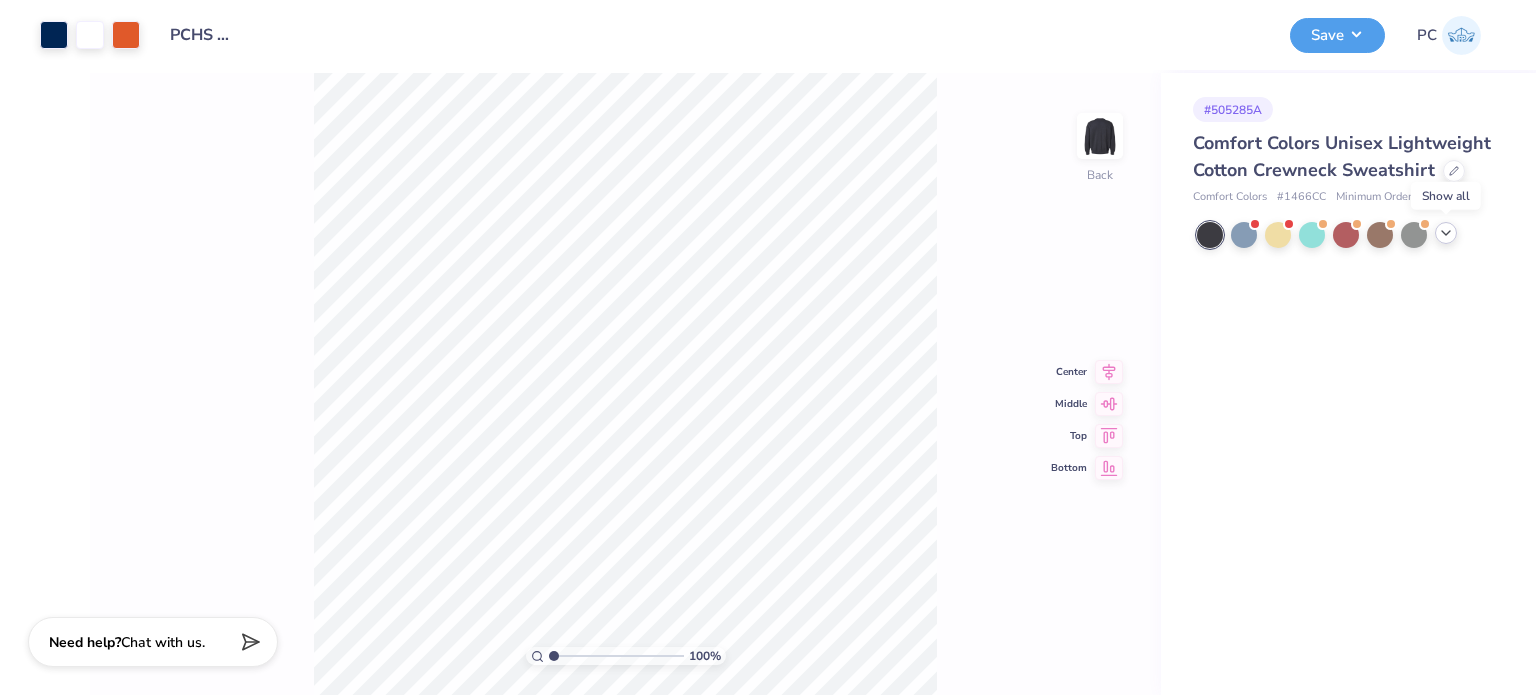 click 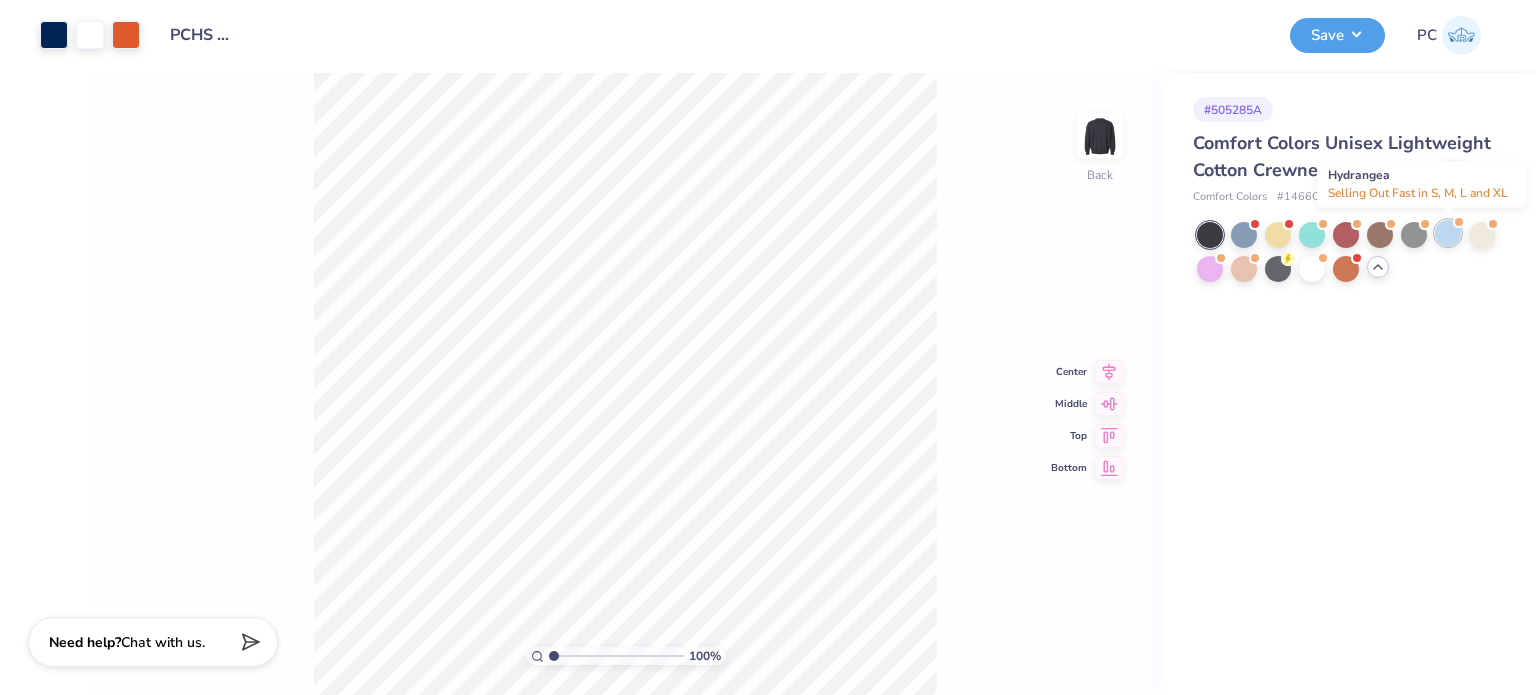 click at bounding box center (1448, 233) 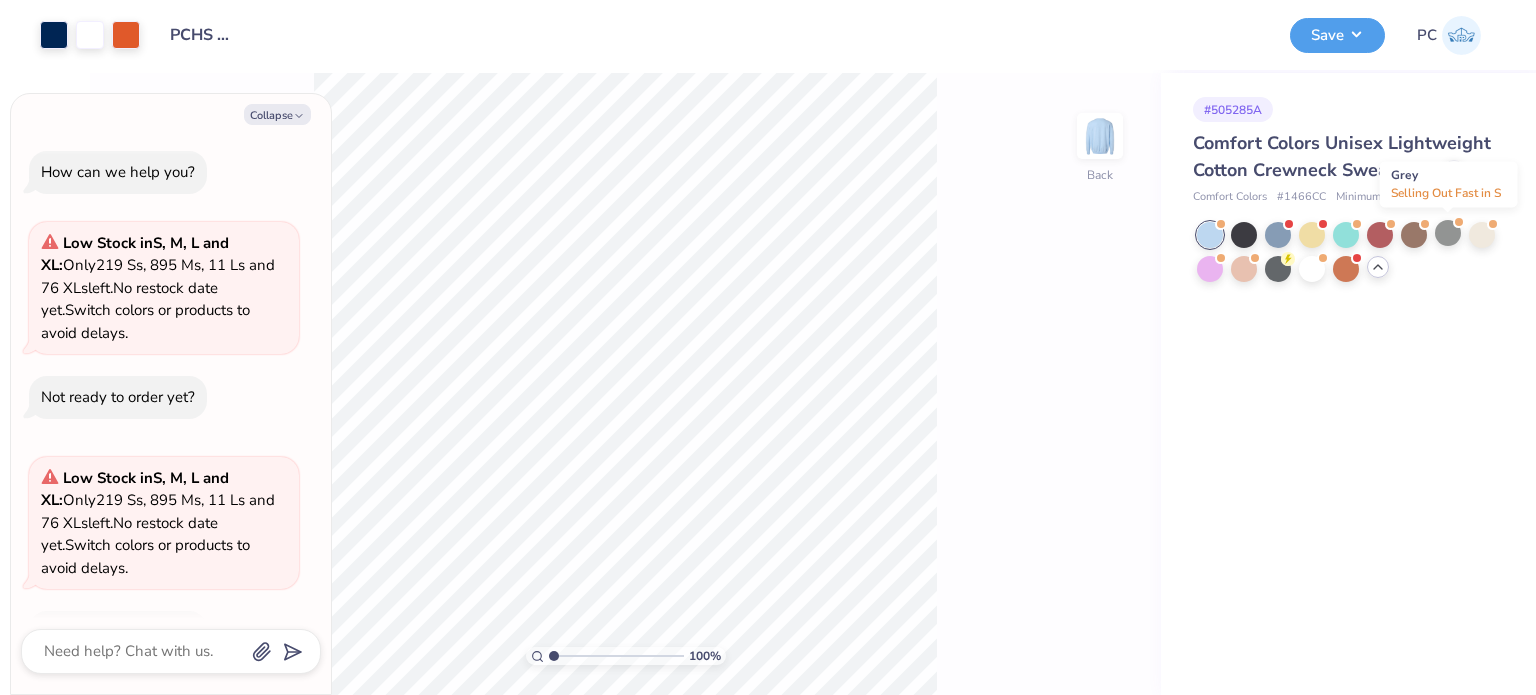 scroll, scrollTop: 60, scrollLeft: 0, axis: vertical 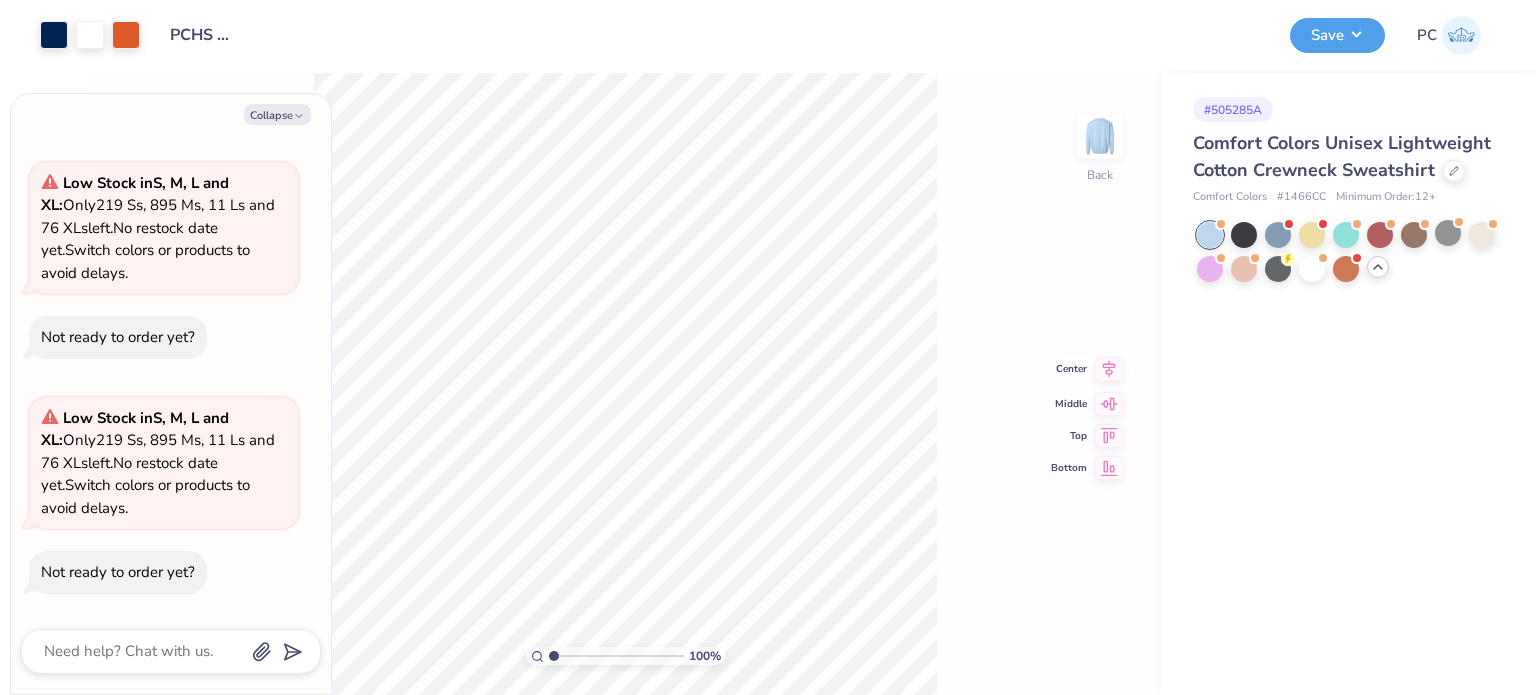 click 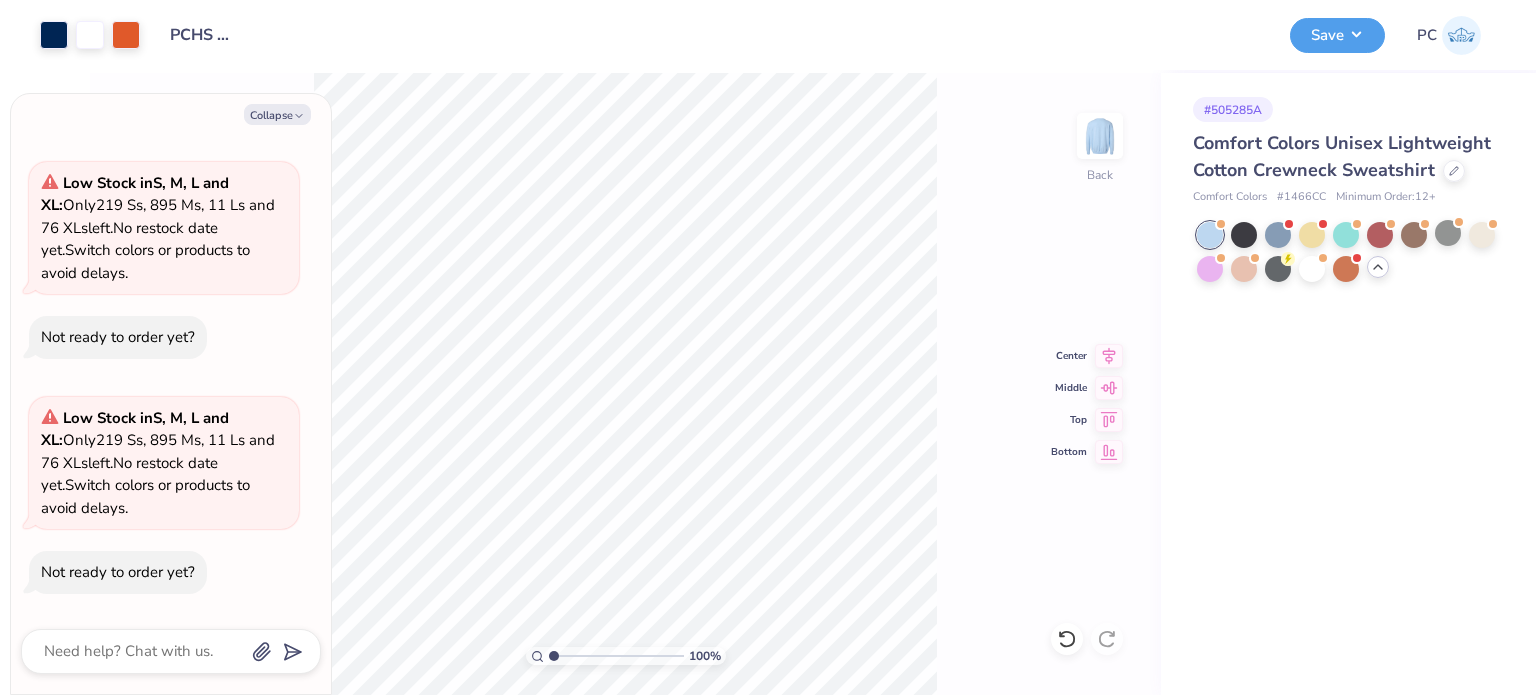 click on "100  % Back Center Middle Top Bottom" at bounding box center (625, 384) 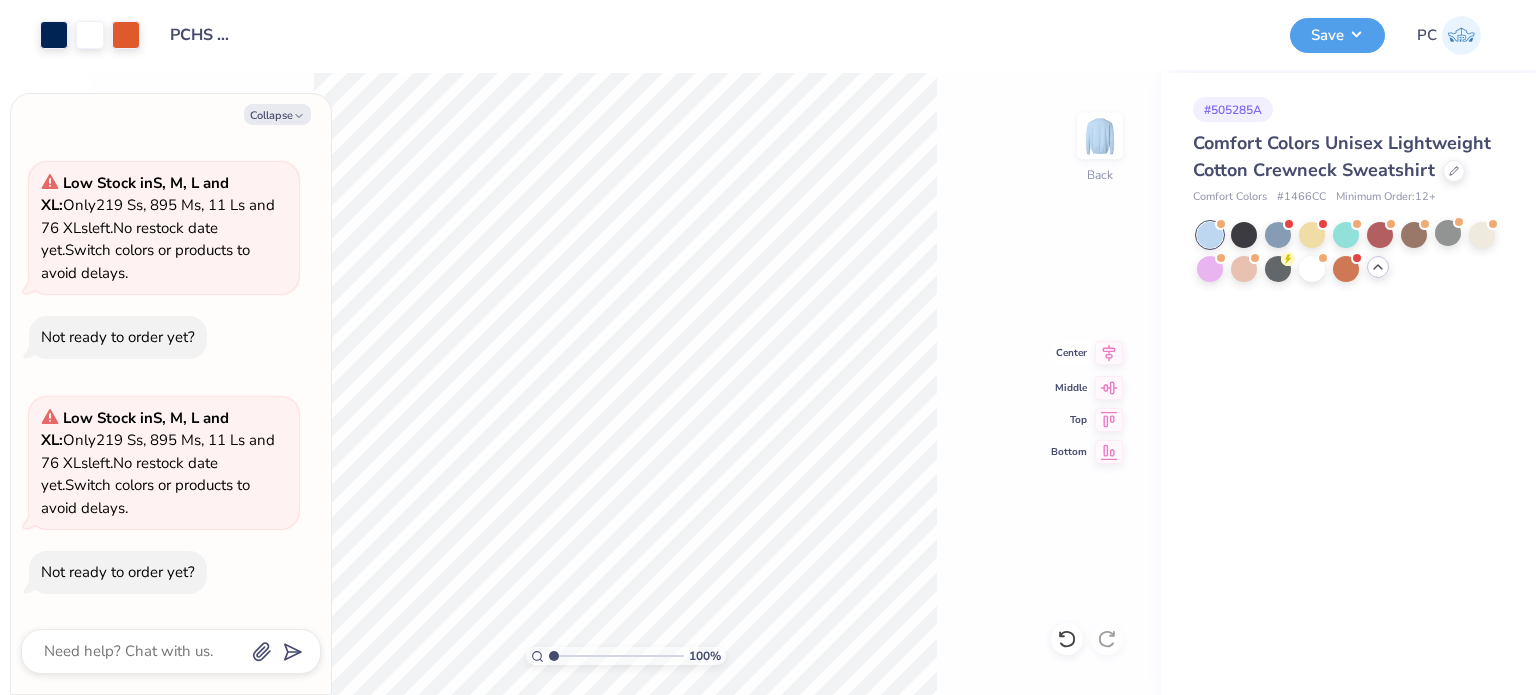click 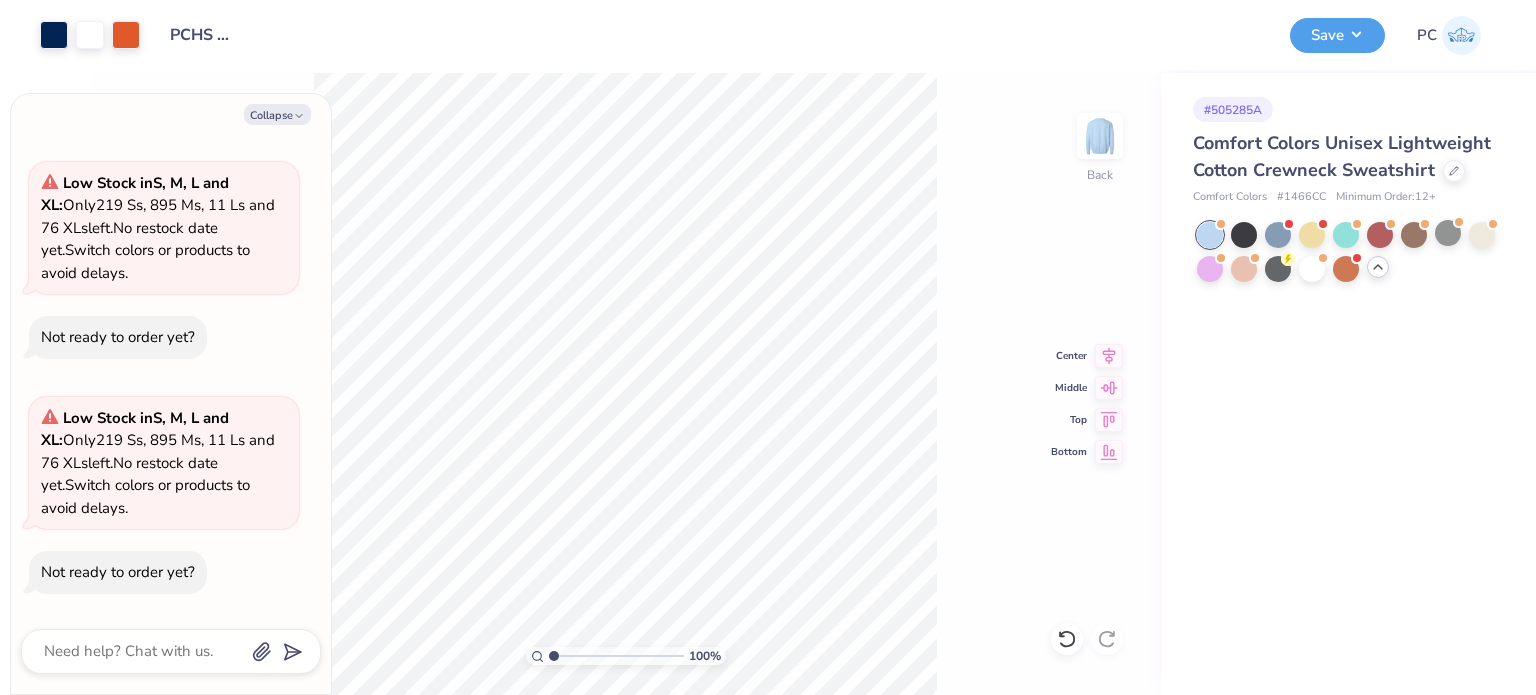 click on "100  % Back Center Middle Top Bottom" at bounding box center [625, 384] 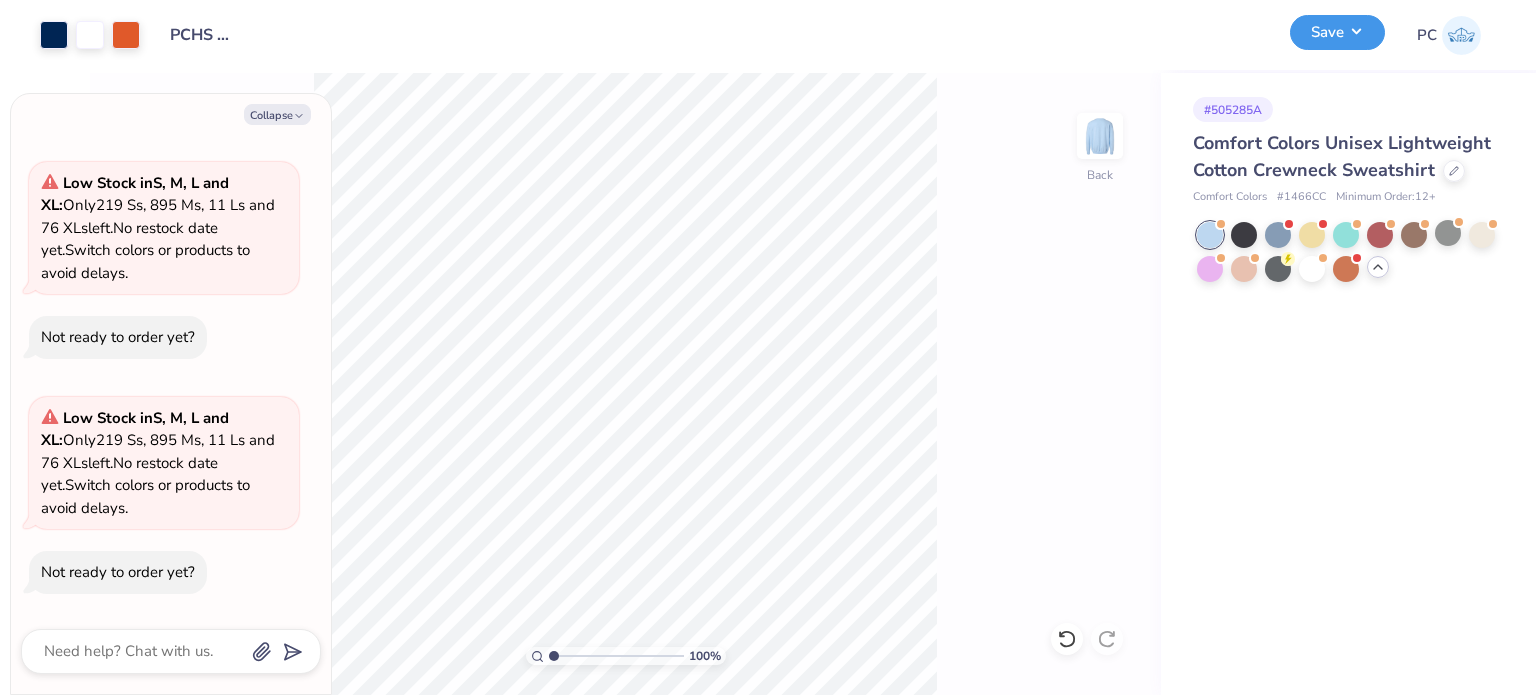 click on "Save" at bounding box center (1337, 32) 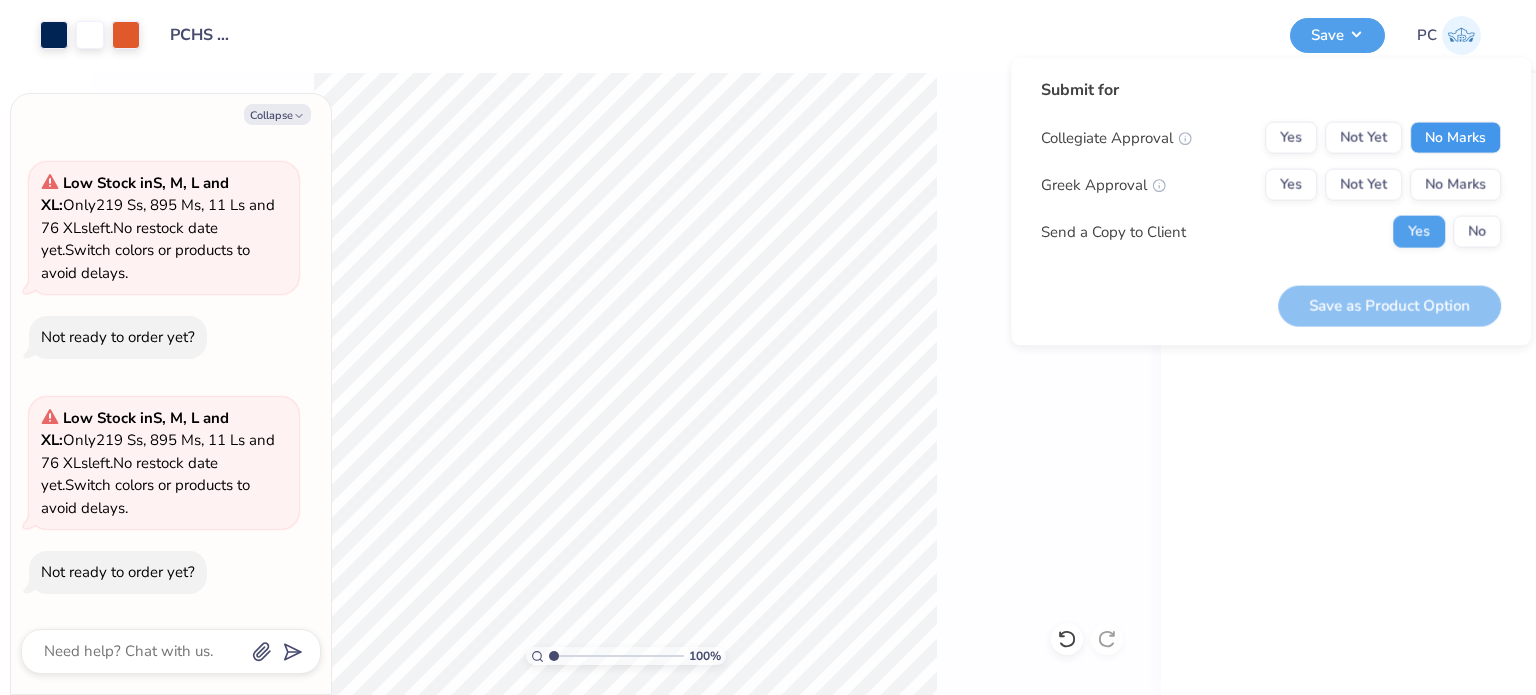 click on "No Marks" at bounding box center (1455, 138) 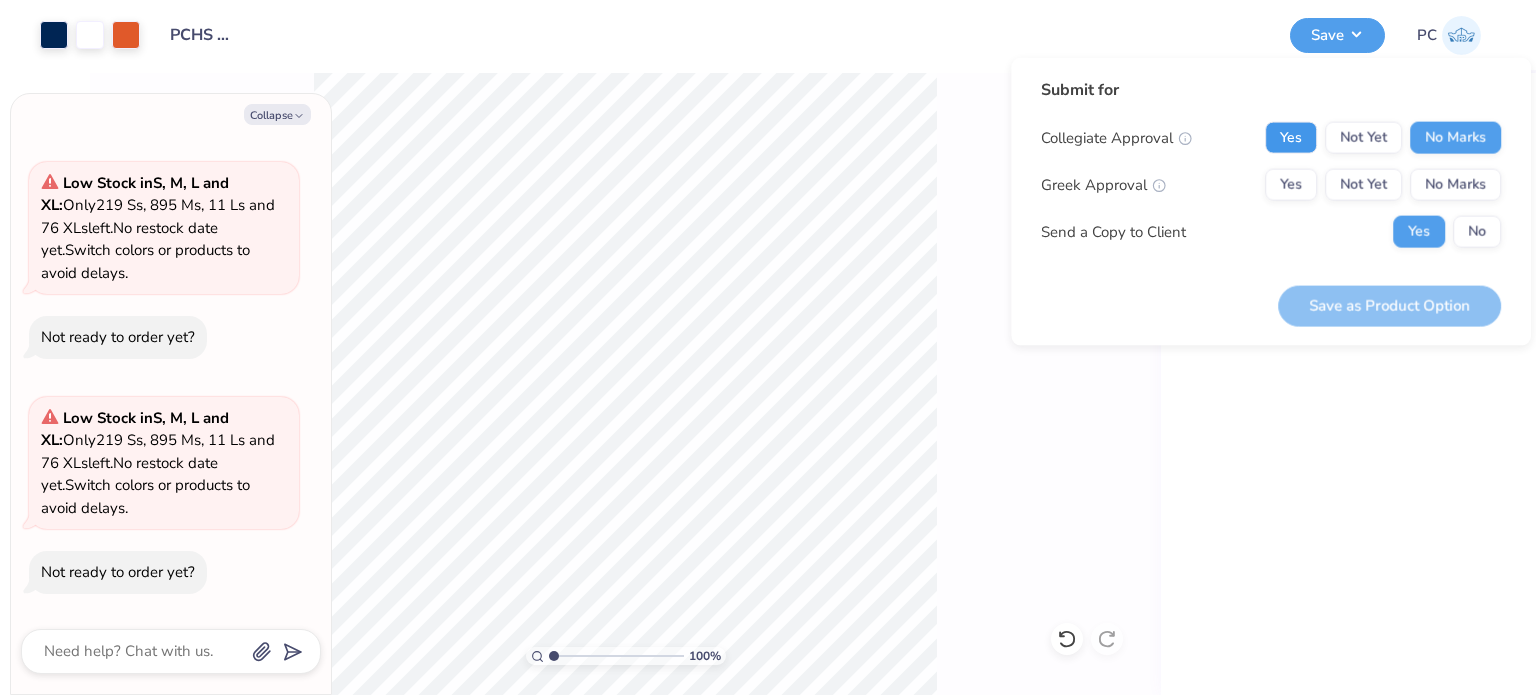 click on "Yes" at bounding box center (1291, 138) 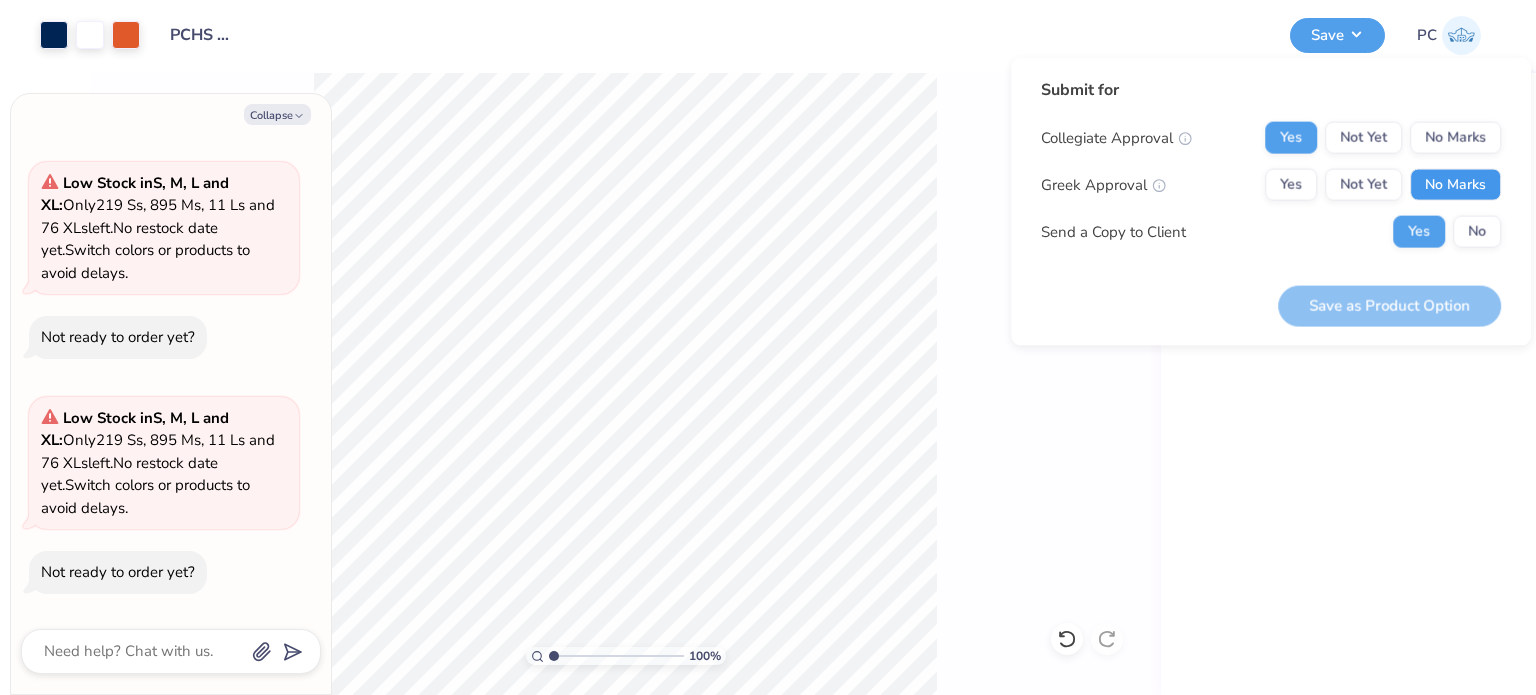 click on "No Marks" at bounding box center (1455, 185) 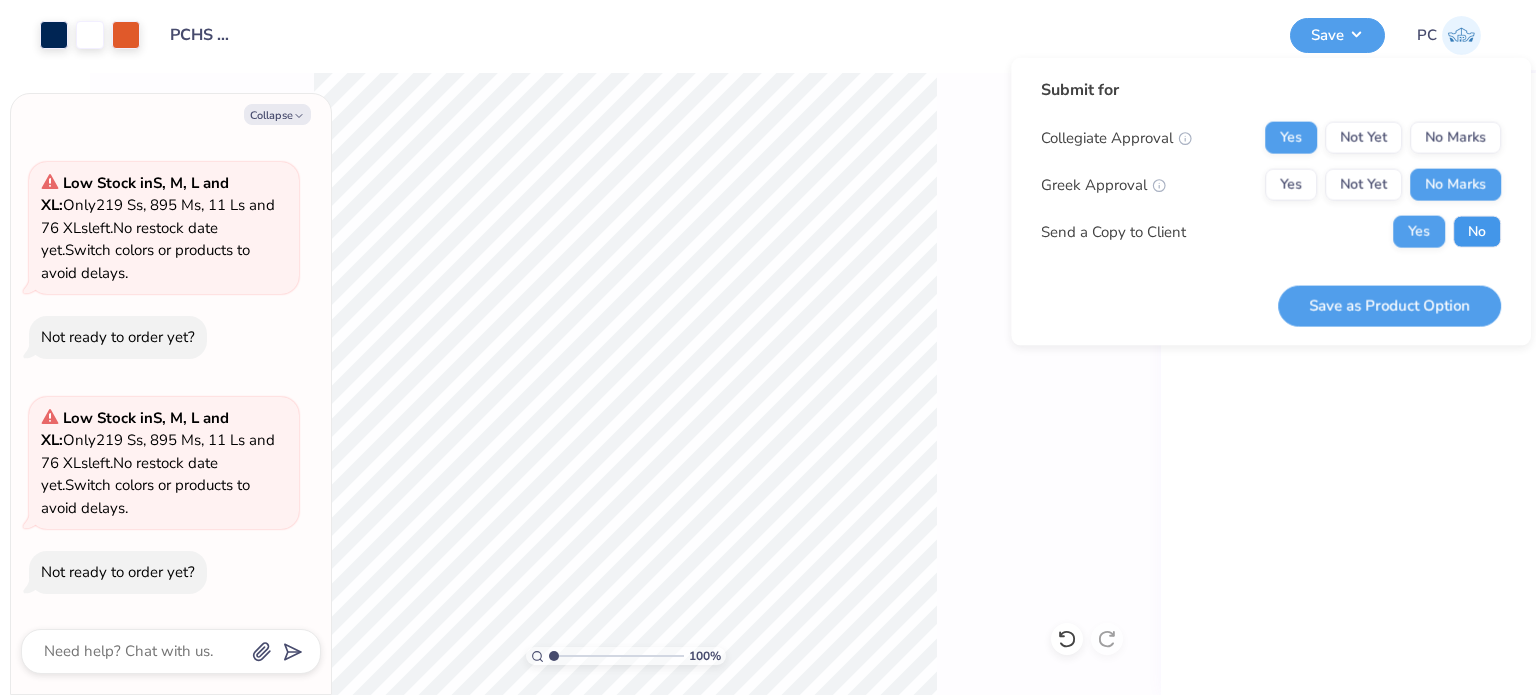 click on "No" at bounding box center [1477, 232] 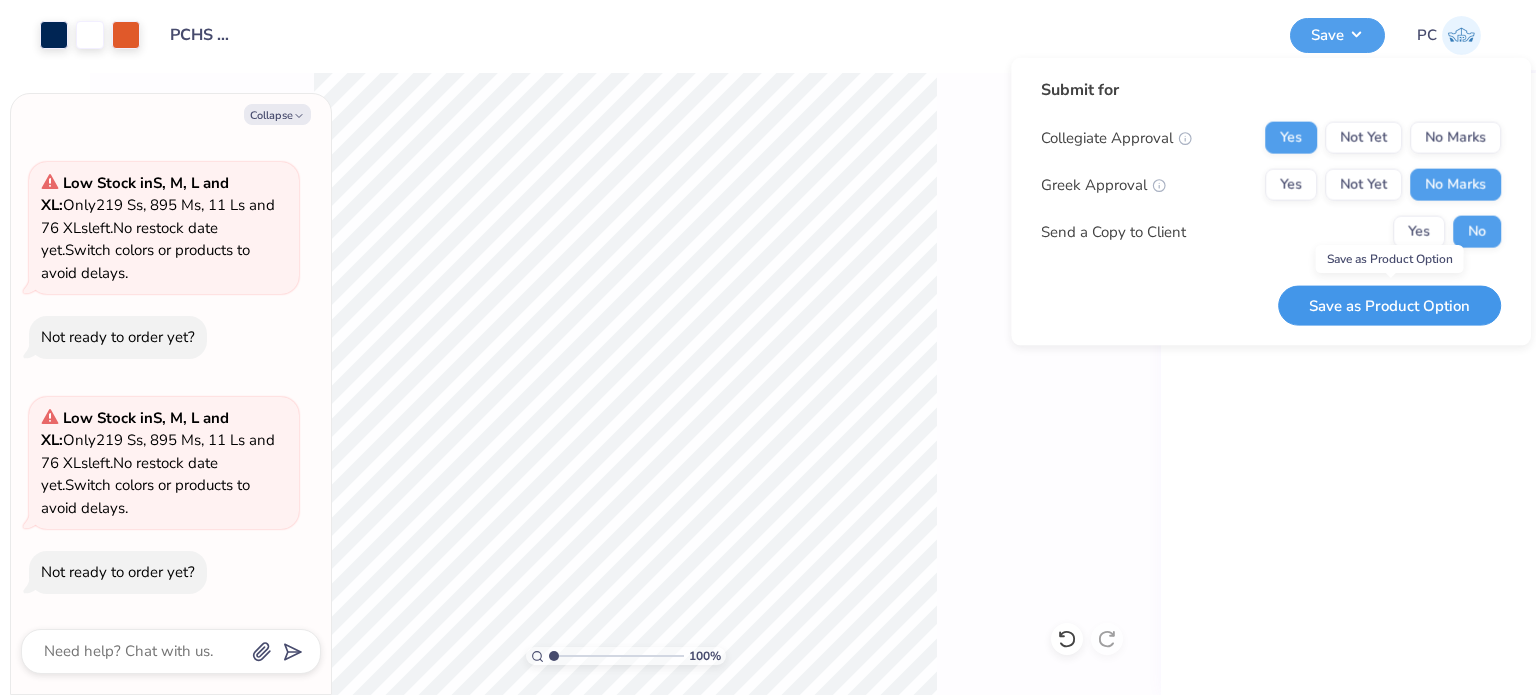 click on "Save as Product Option" at bounding box center (1389, 305) 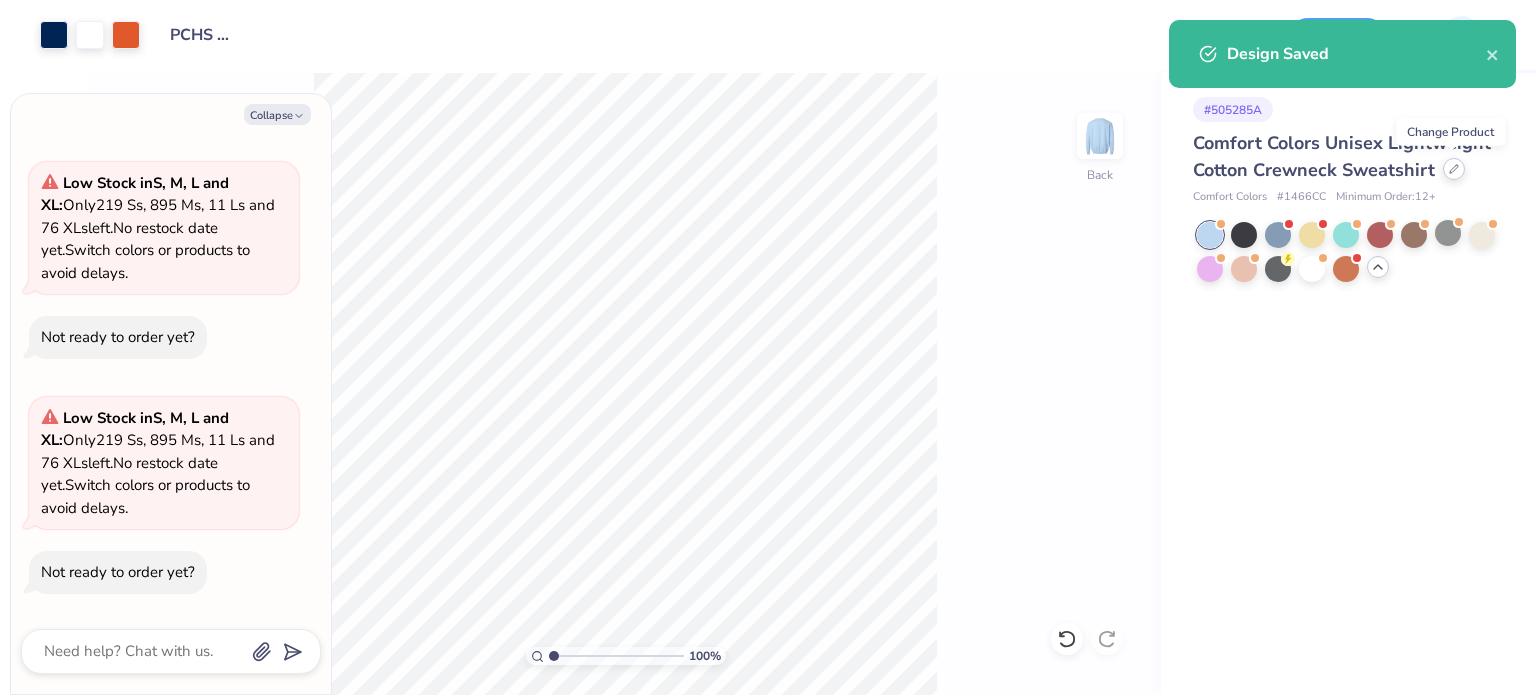 click 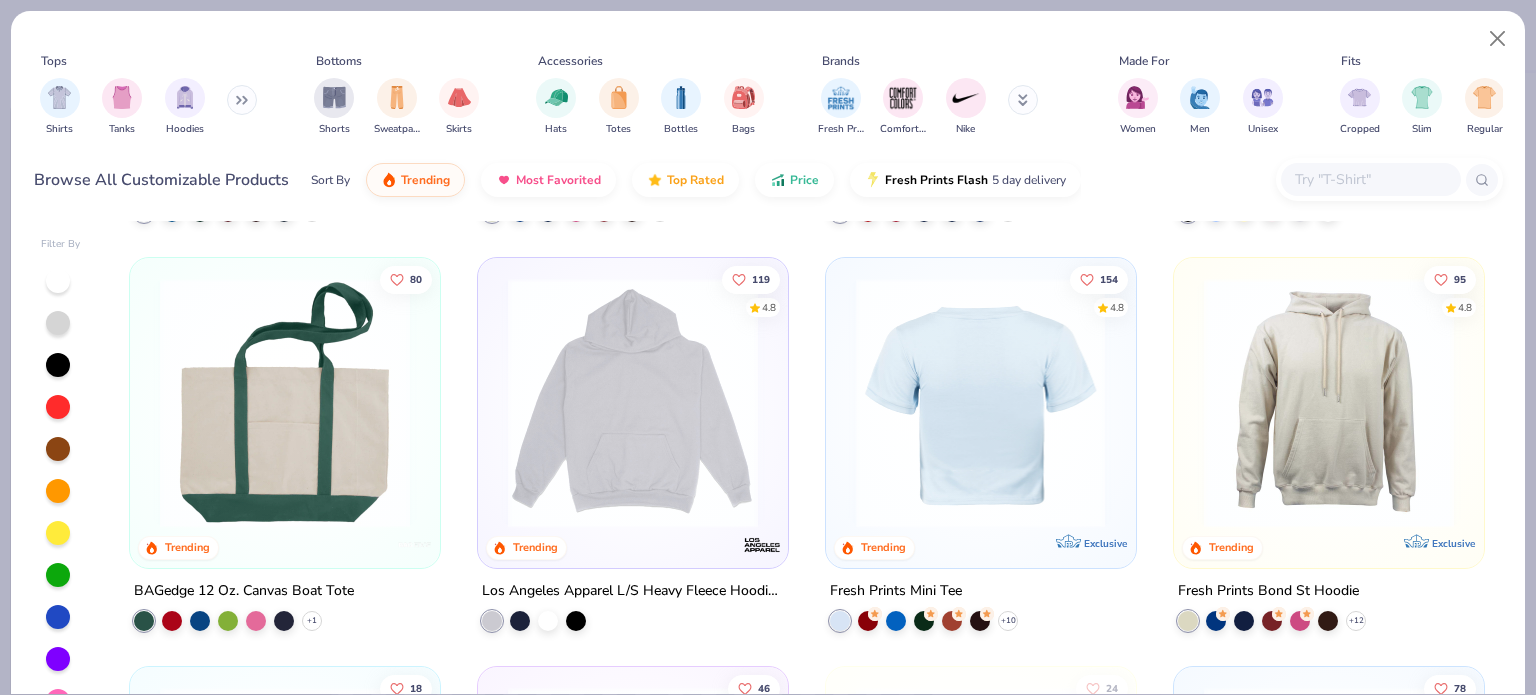 scroll, scrollTop: 2443, scrollLeft: 0, axis: vertical 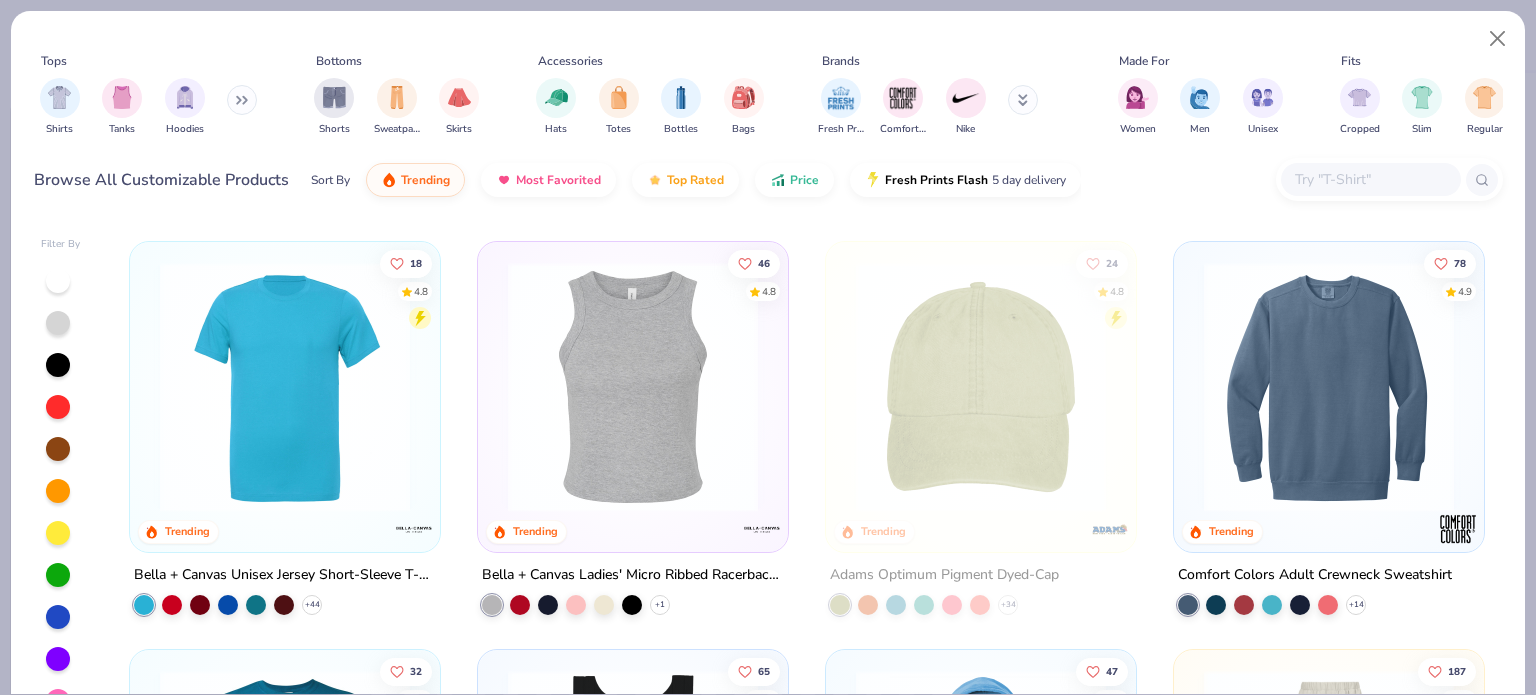 click at bounding box center [1329, 386] 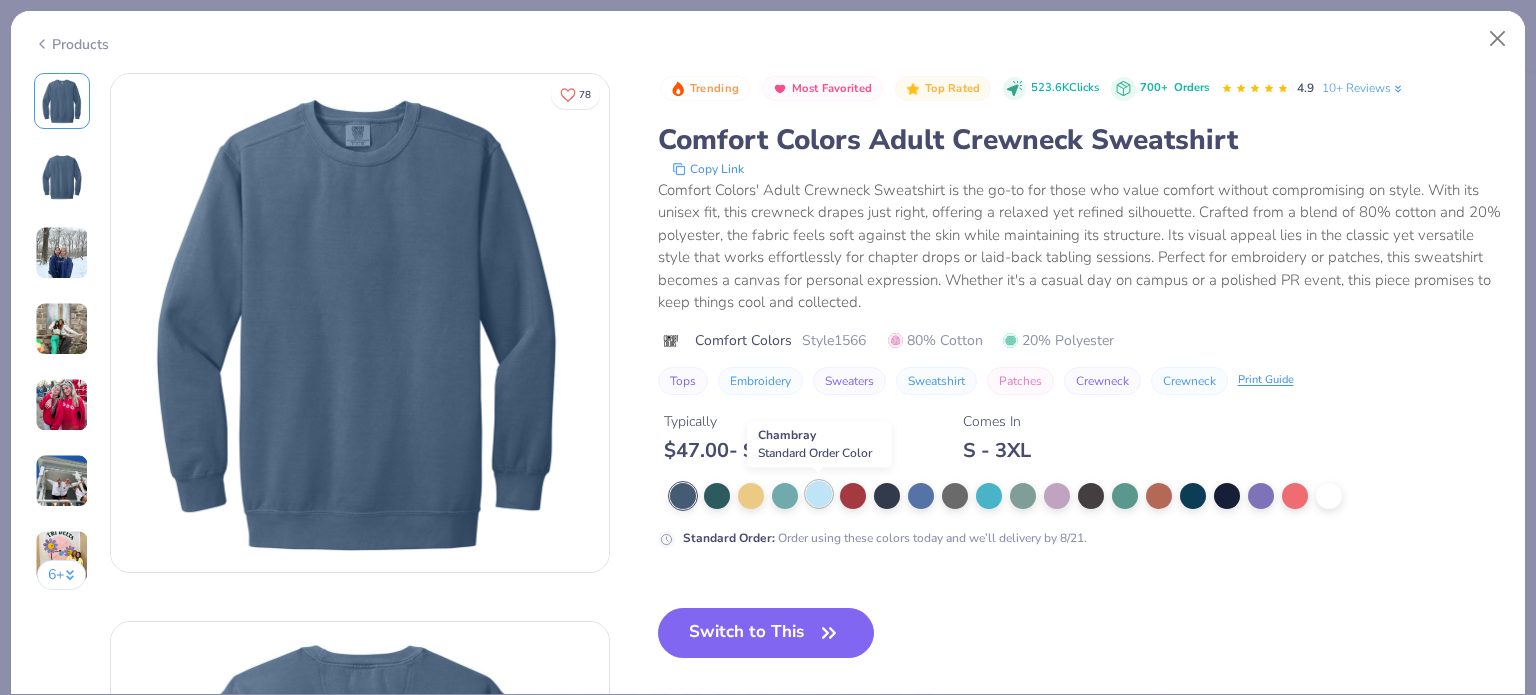 click at bounding box center [819, 494] 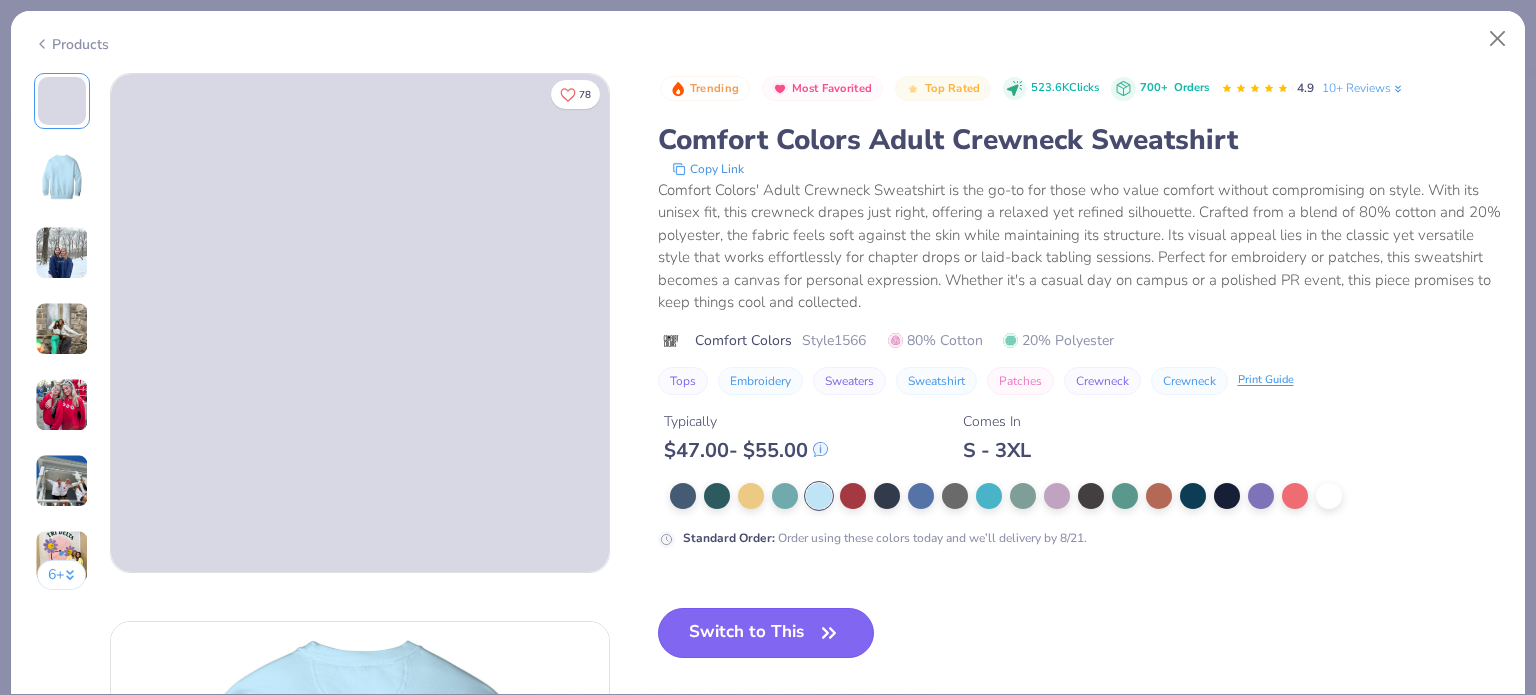 click on "Switch to This" at bounding box center (766, 633) 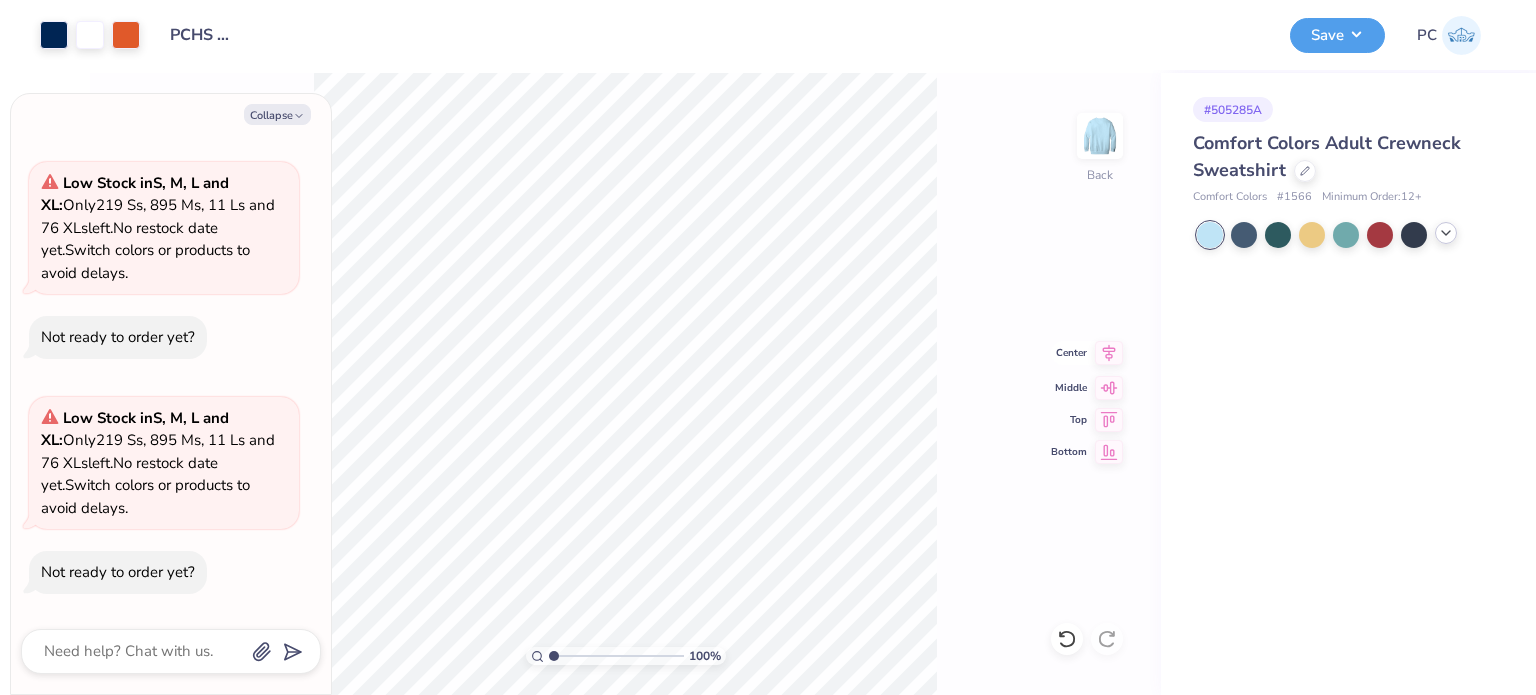 click 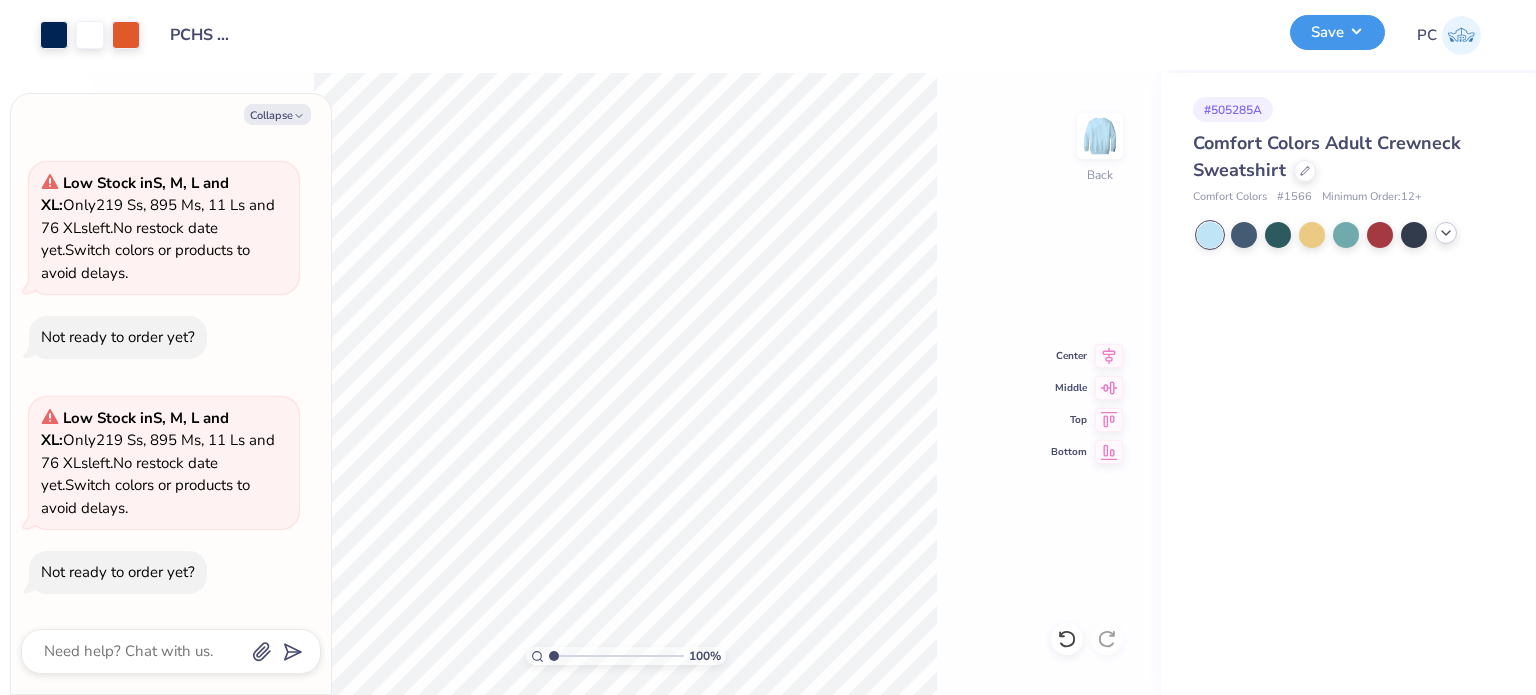 click on "Save" at bounding box center [1337, 32] 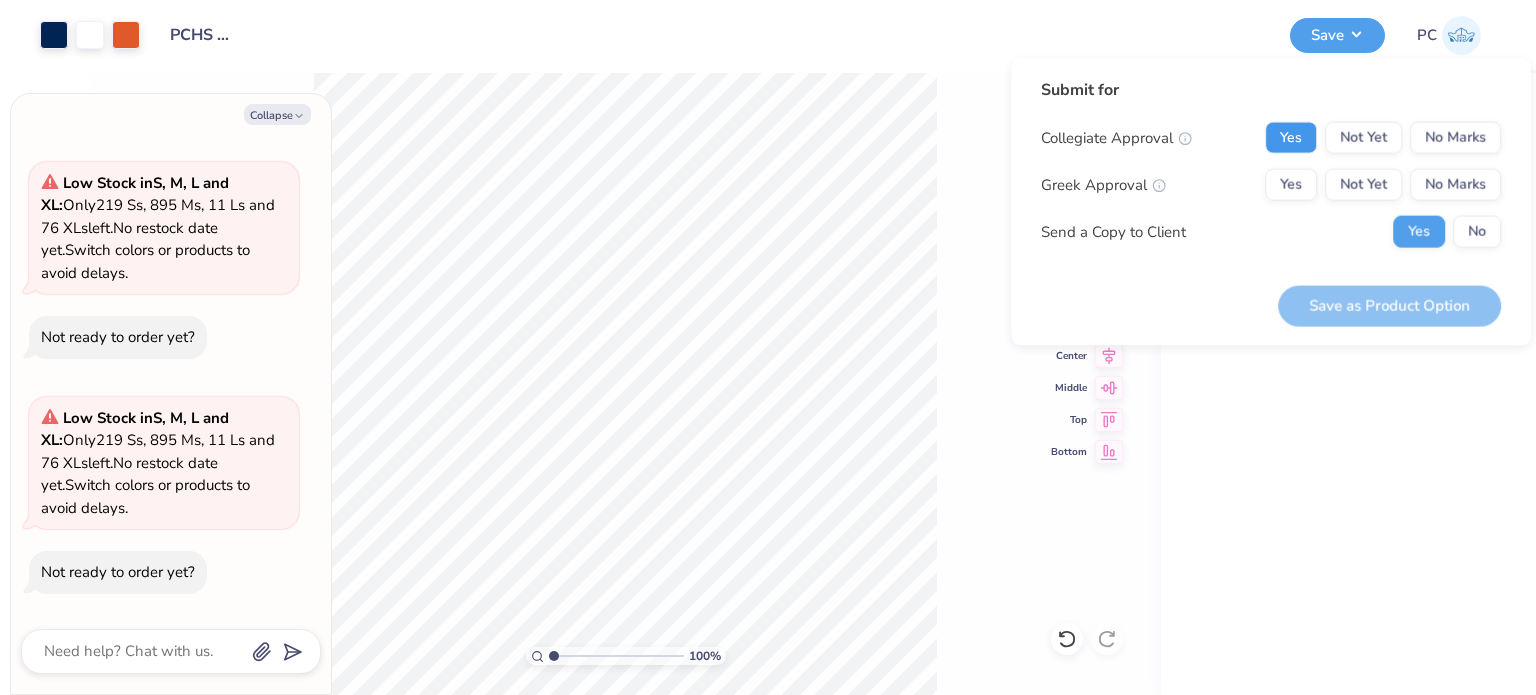 click on "Yes" at bounding box center (1291, 138) 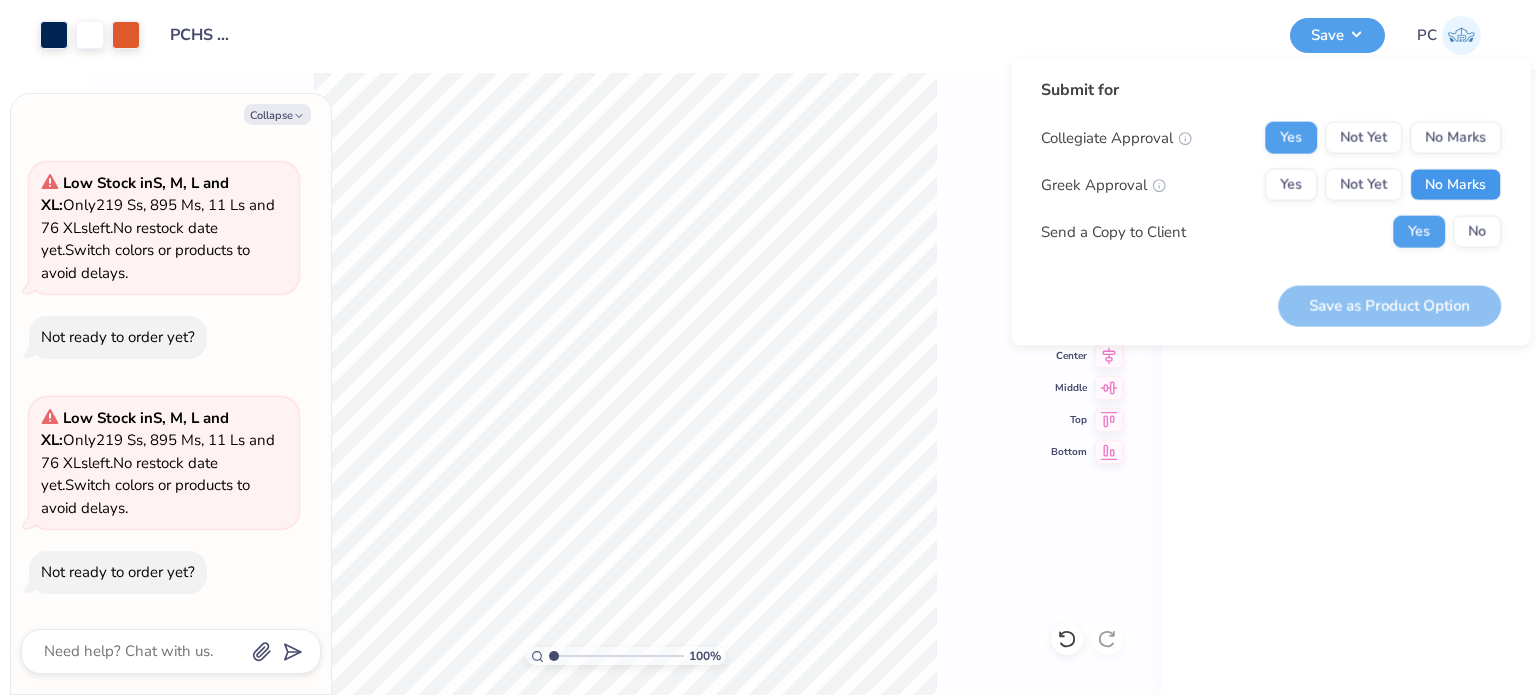 click on "No Marks" at bounding box center [1455, 185] 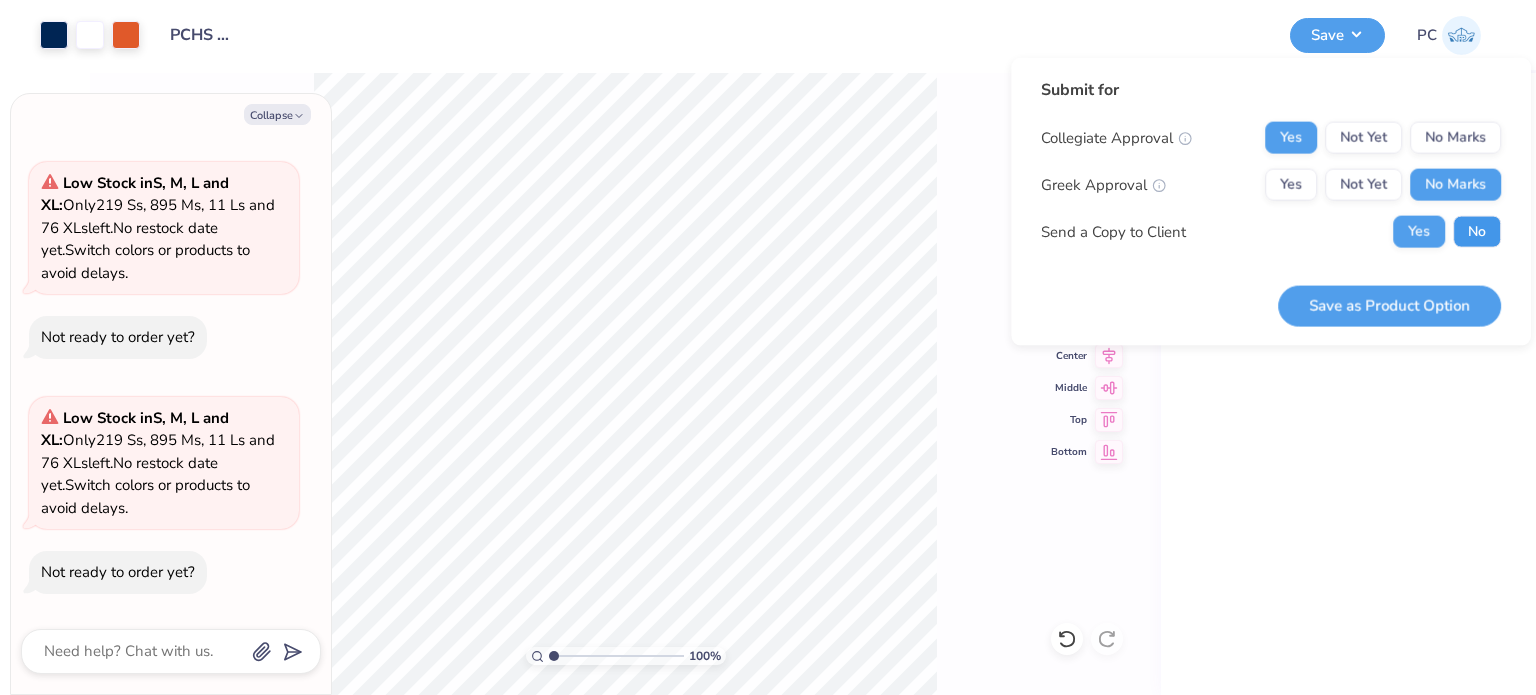 click on "No" at bounding box center [1477, 232] 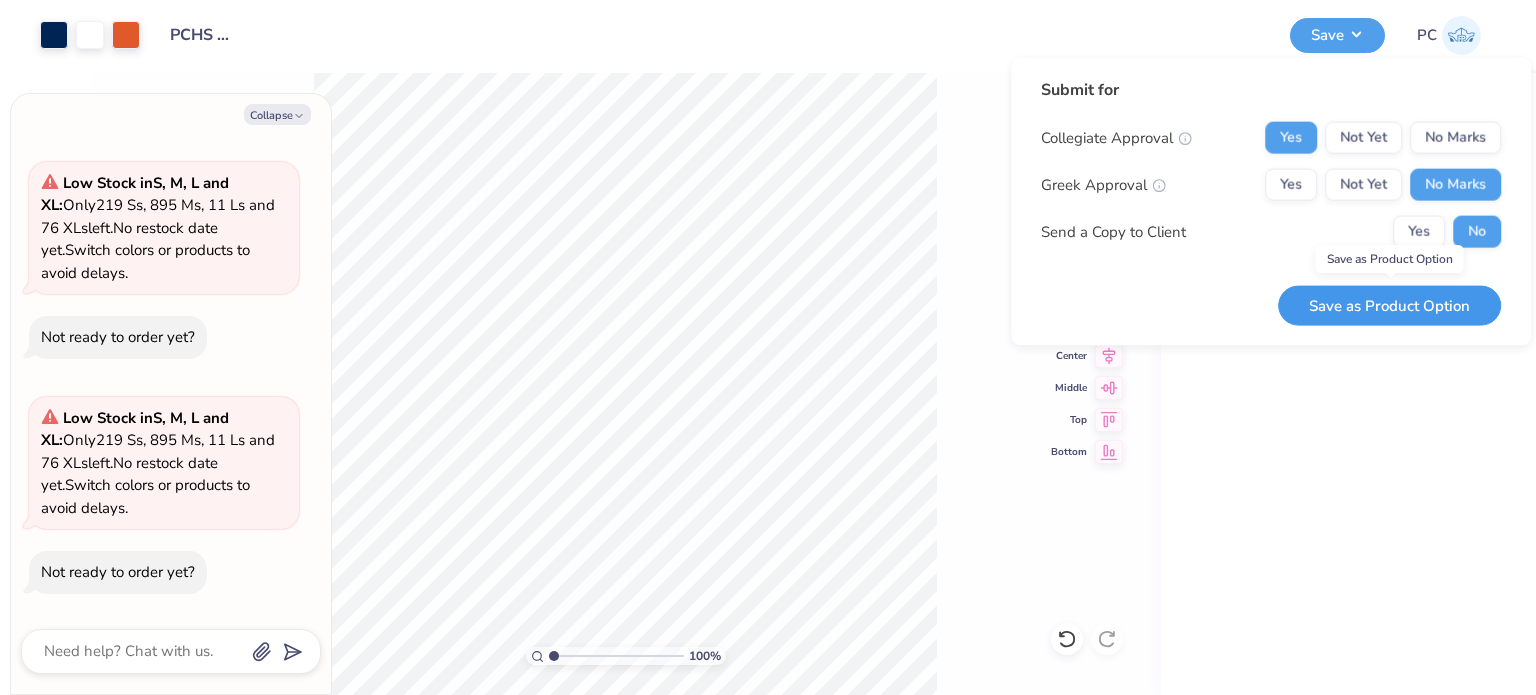 click on "Save as Product Option" at bounding box center [1389, 305] 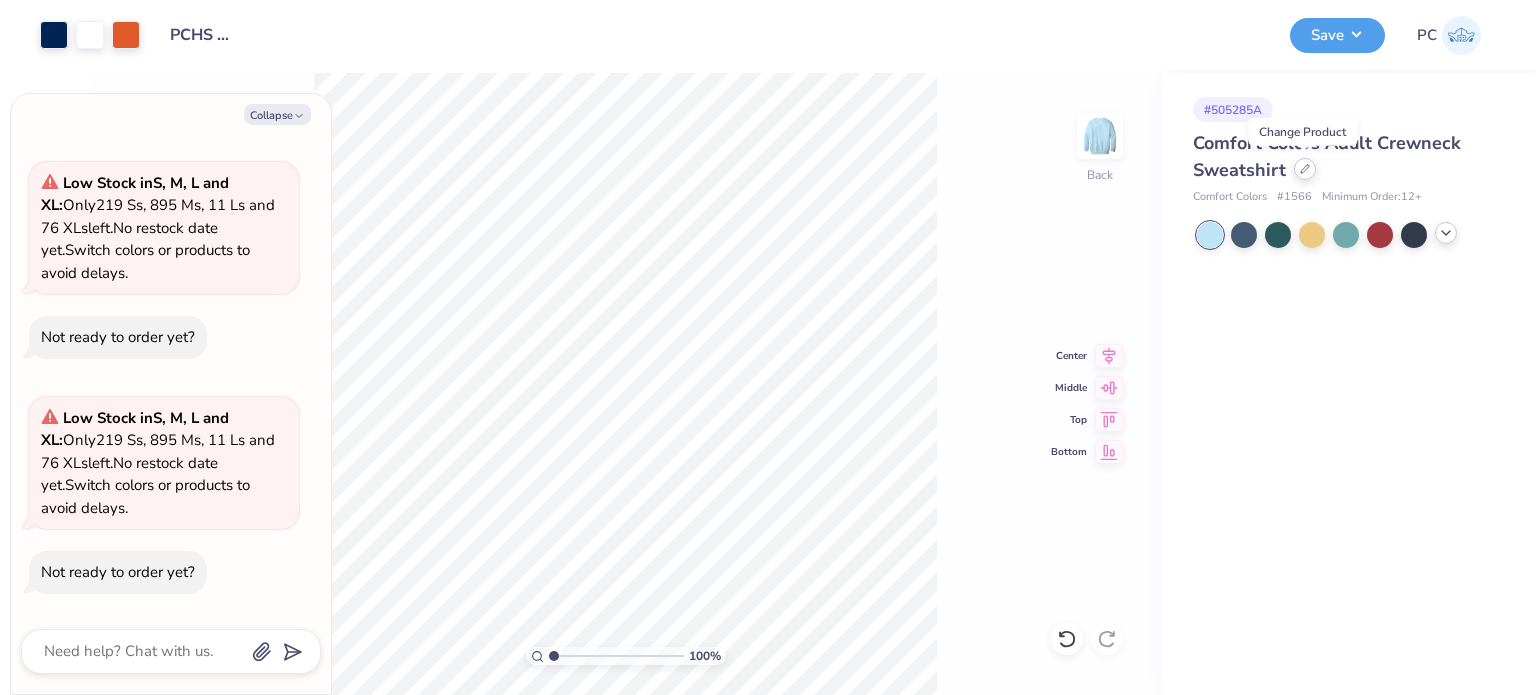 click at bounding box center [1305, 169] 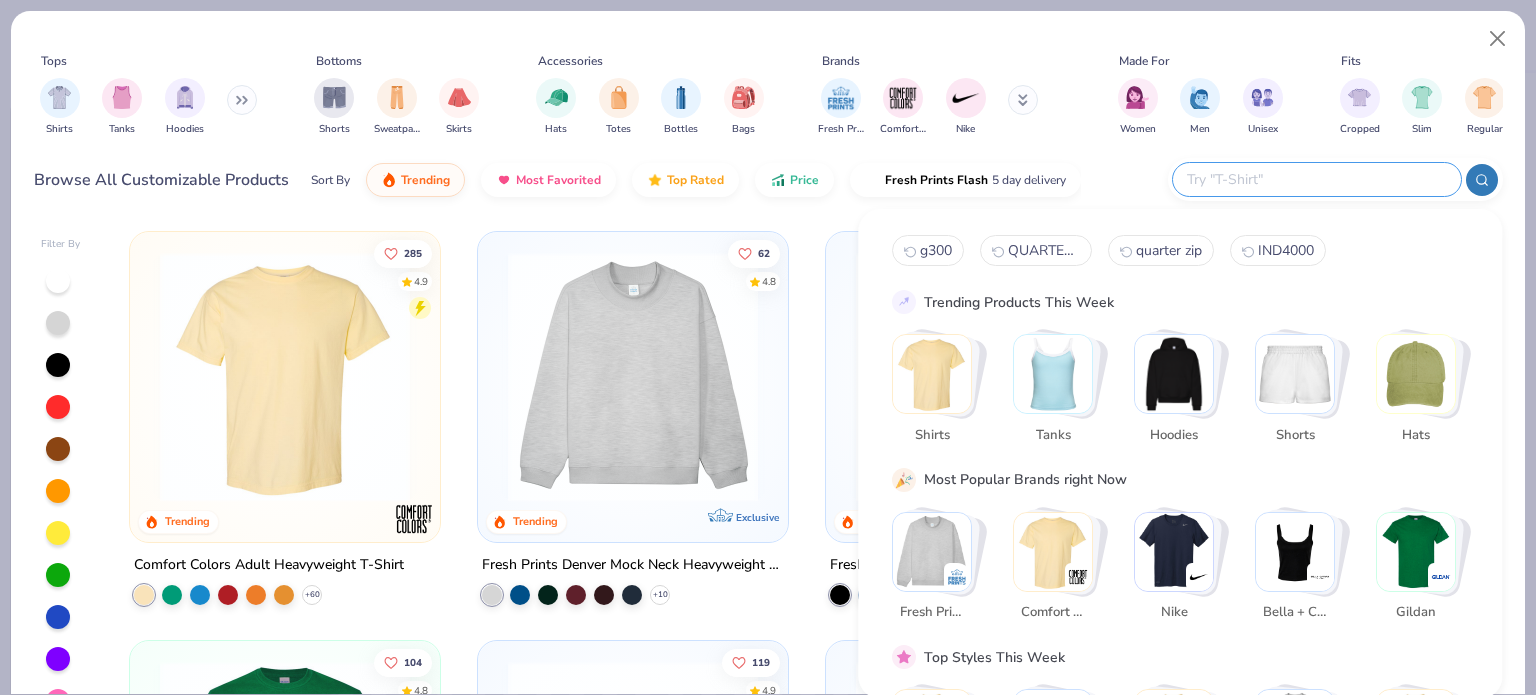 click at bounding box center [1316, 179] 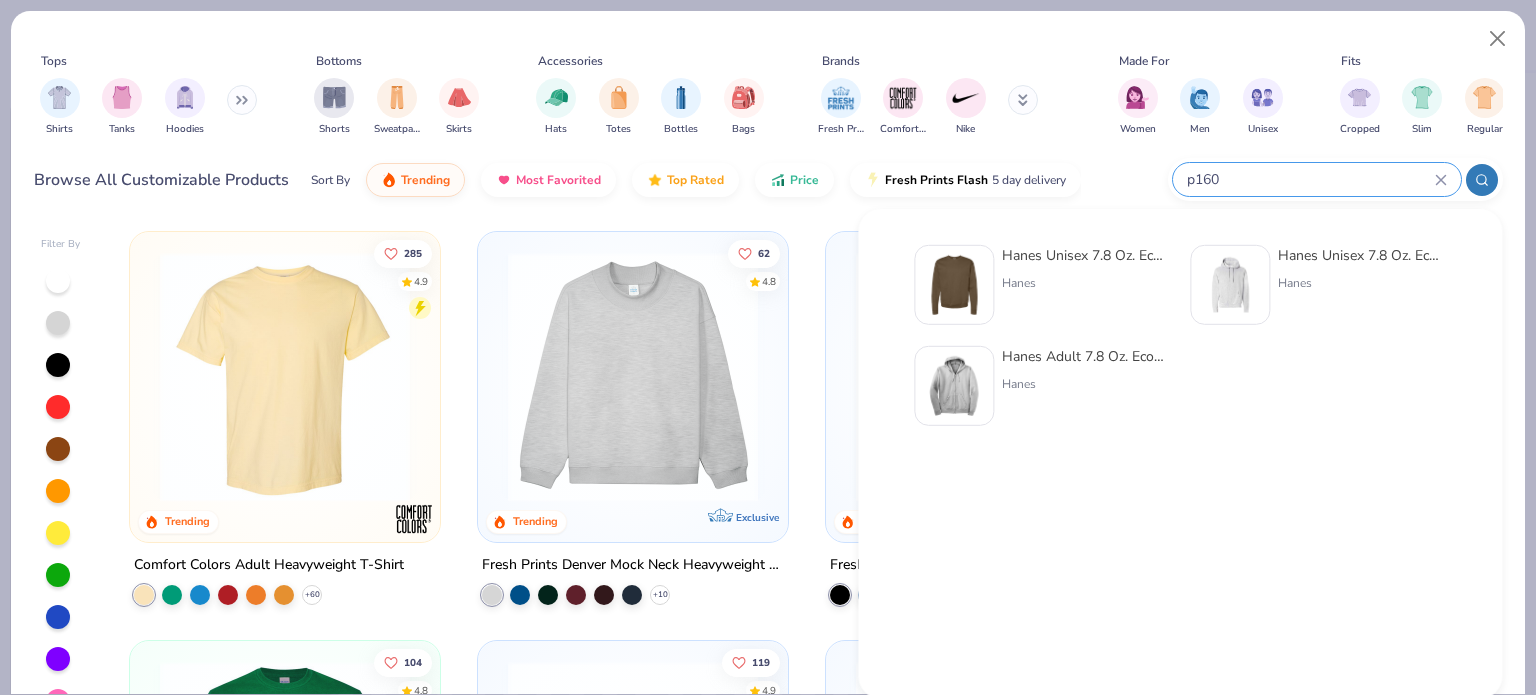 type on "p160" 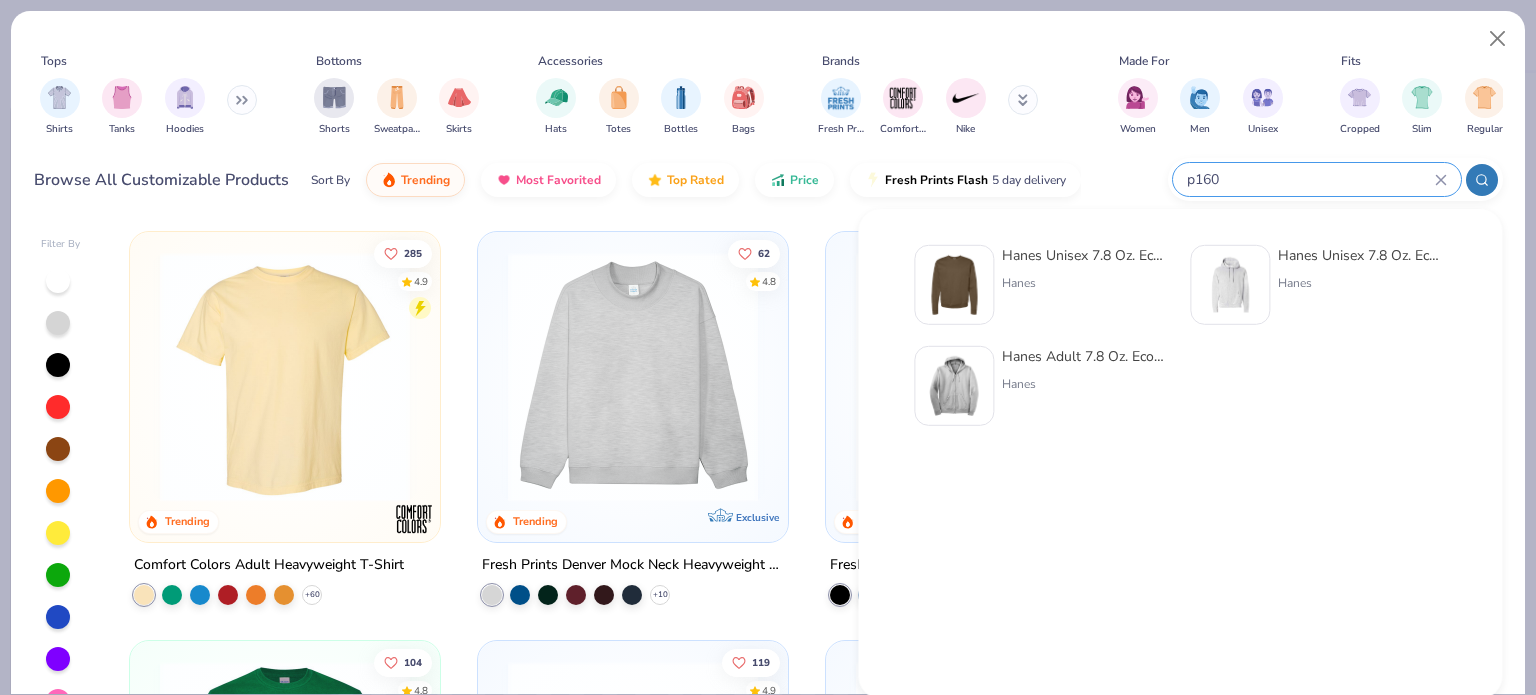 click at bounding box center [954, 285] 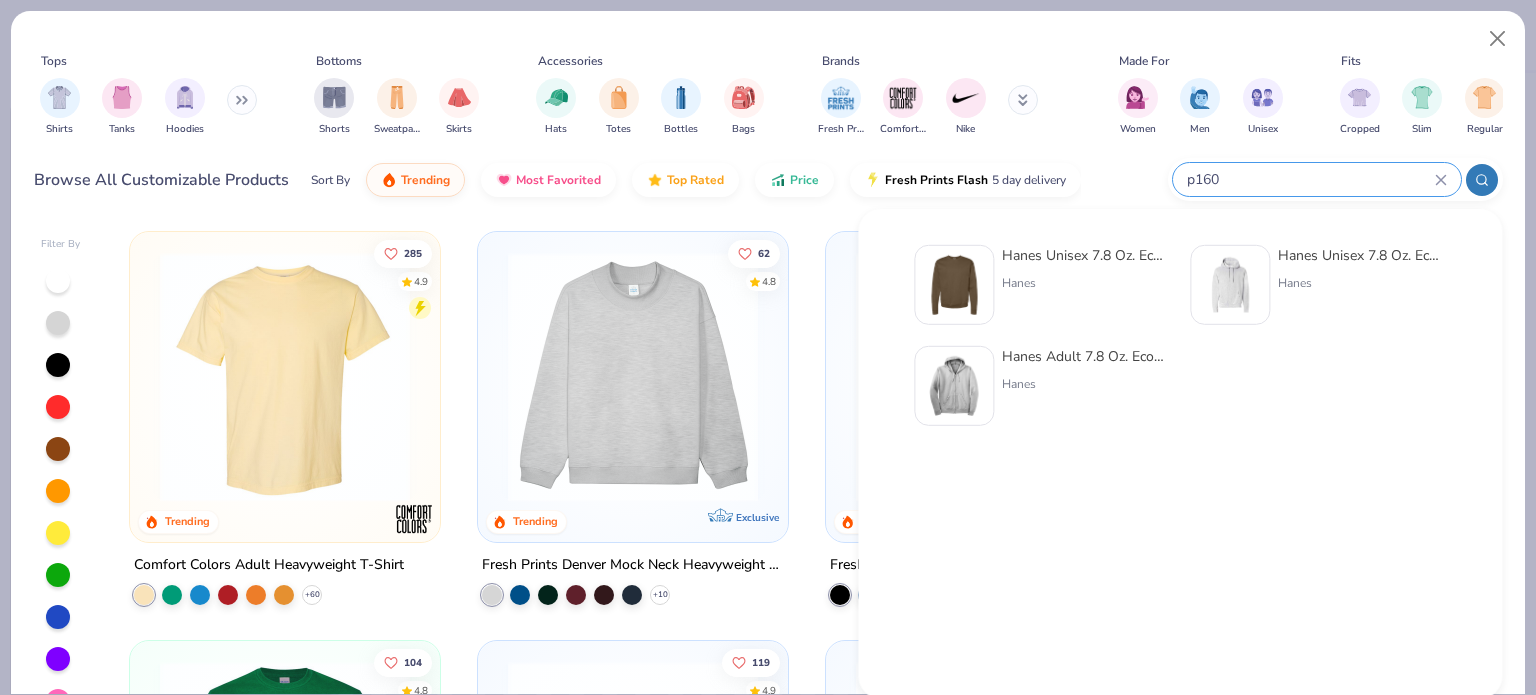 type 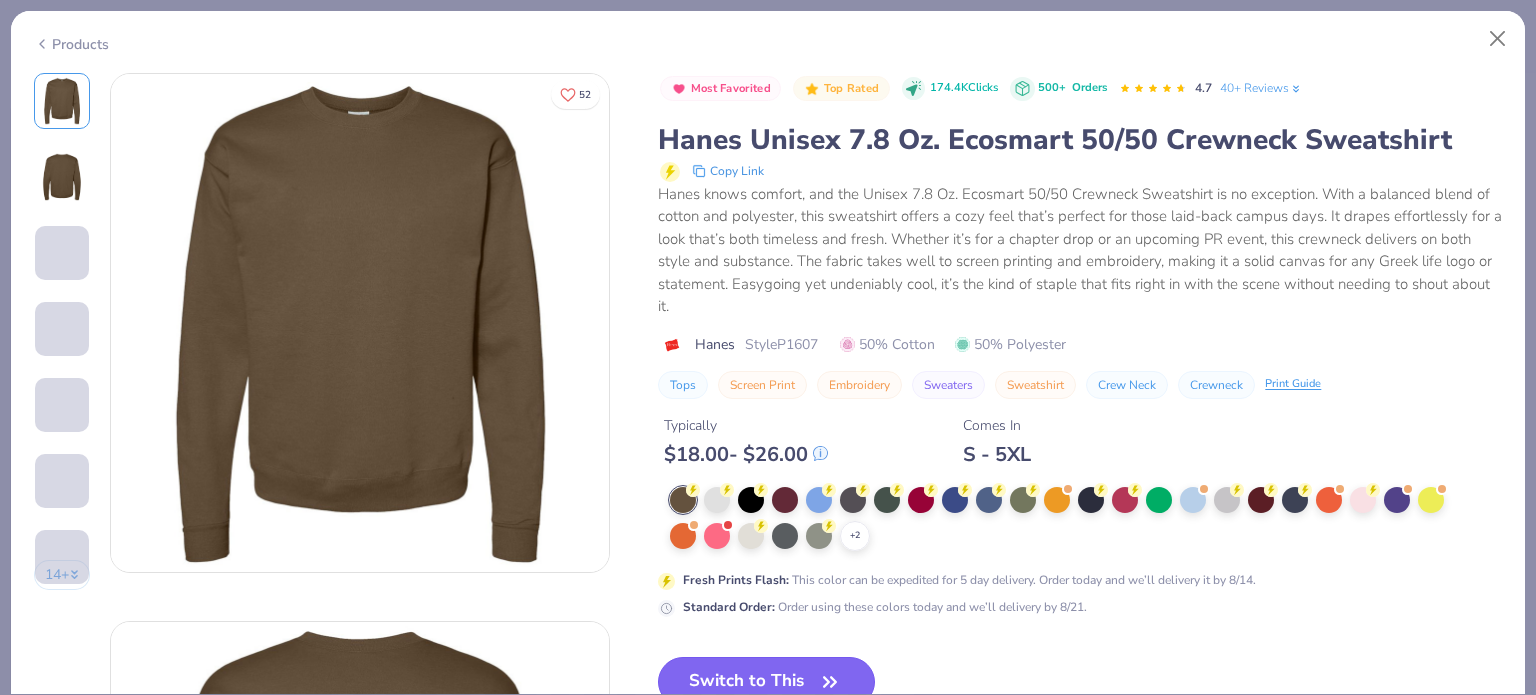click on "Switch to This" at bounding box center (766, 682) 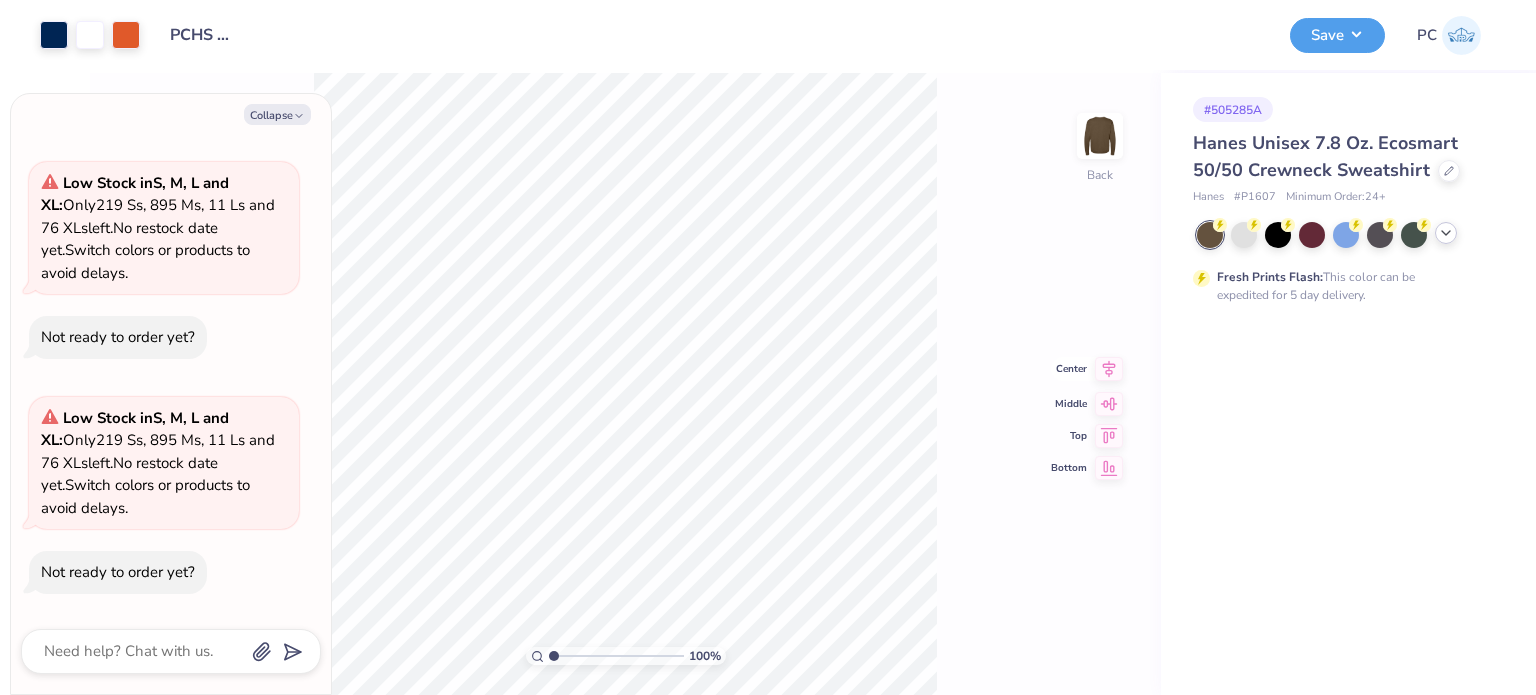 click 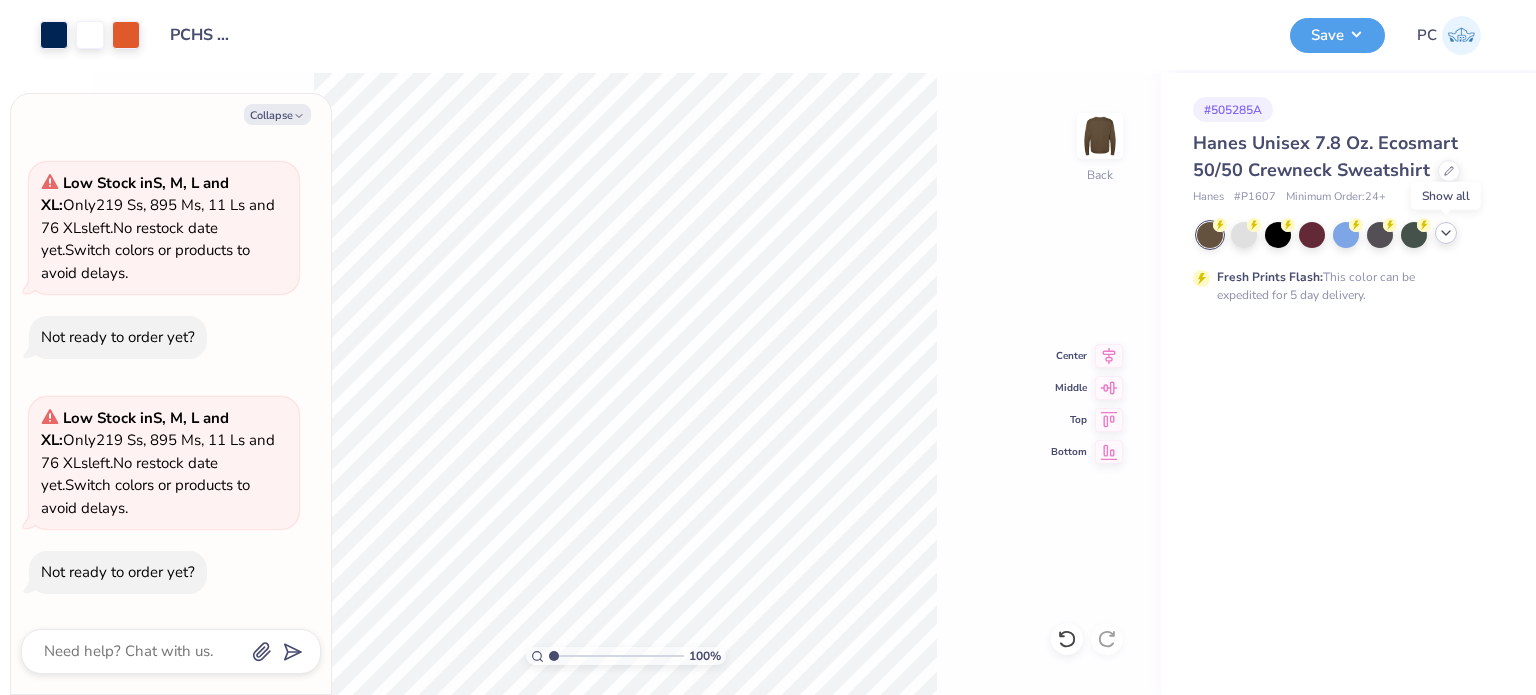 click 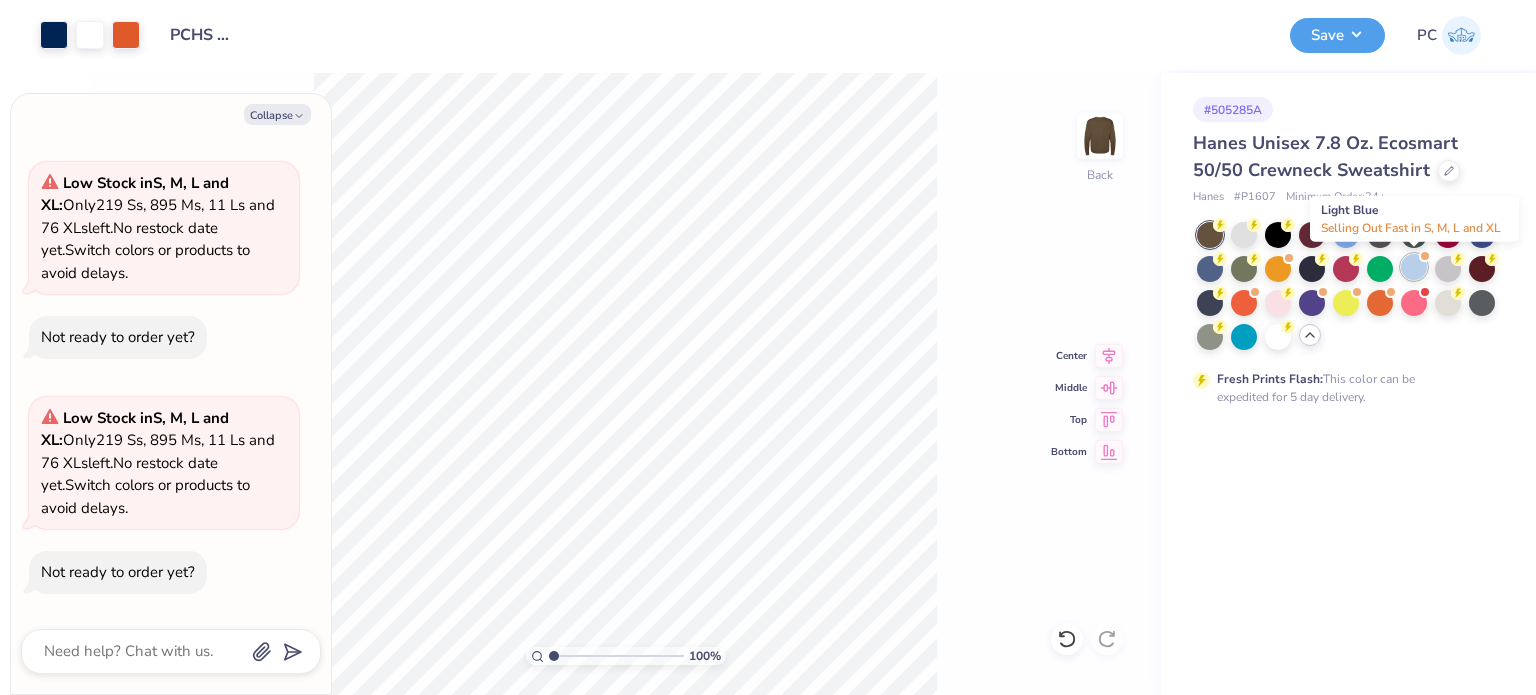 click at bounding box center (1414, 267) 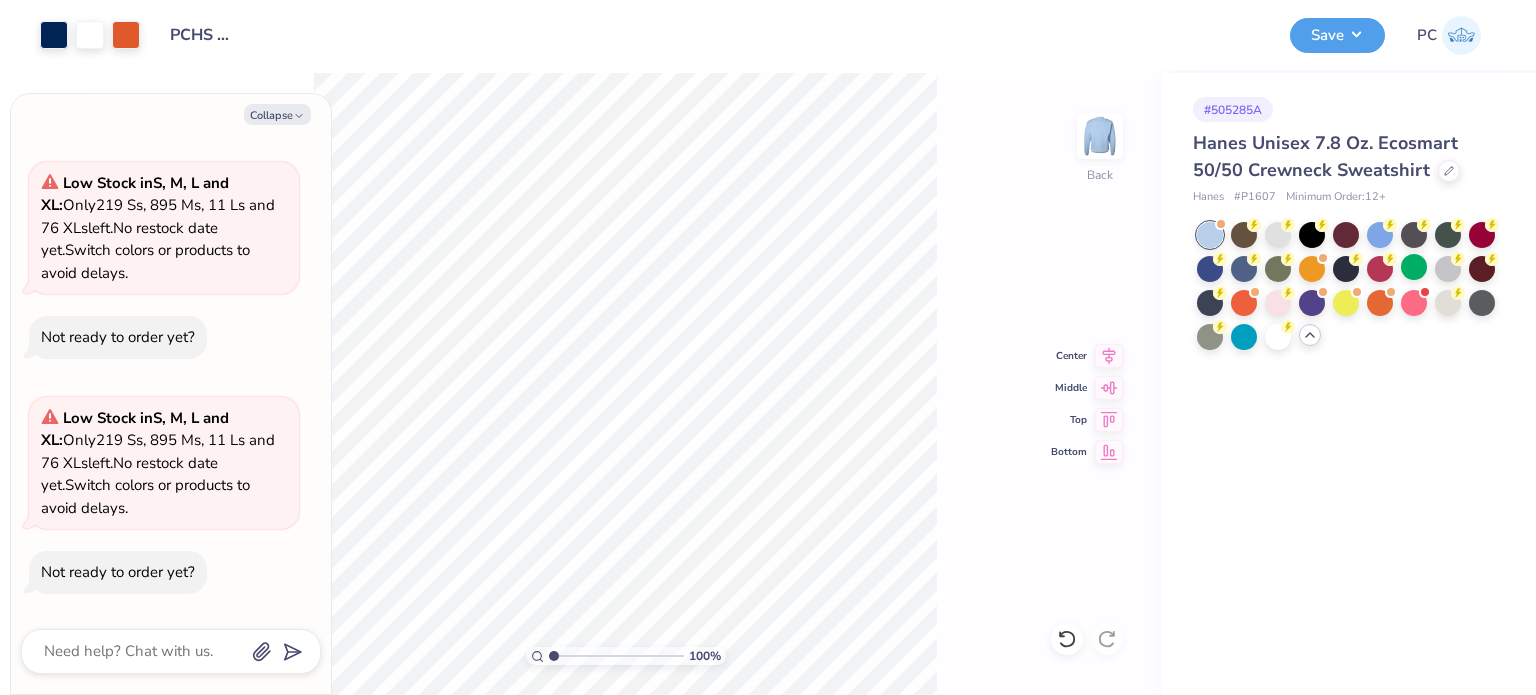 scroll, scrollTop: 294, scrollLeft: 0, axis: vertical 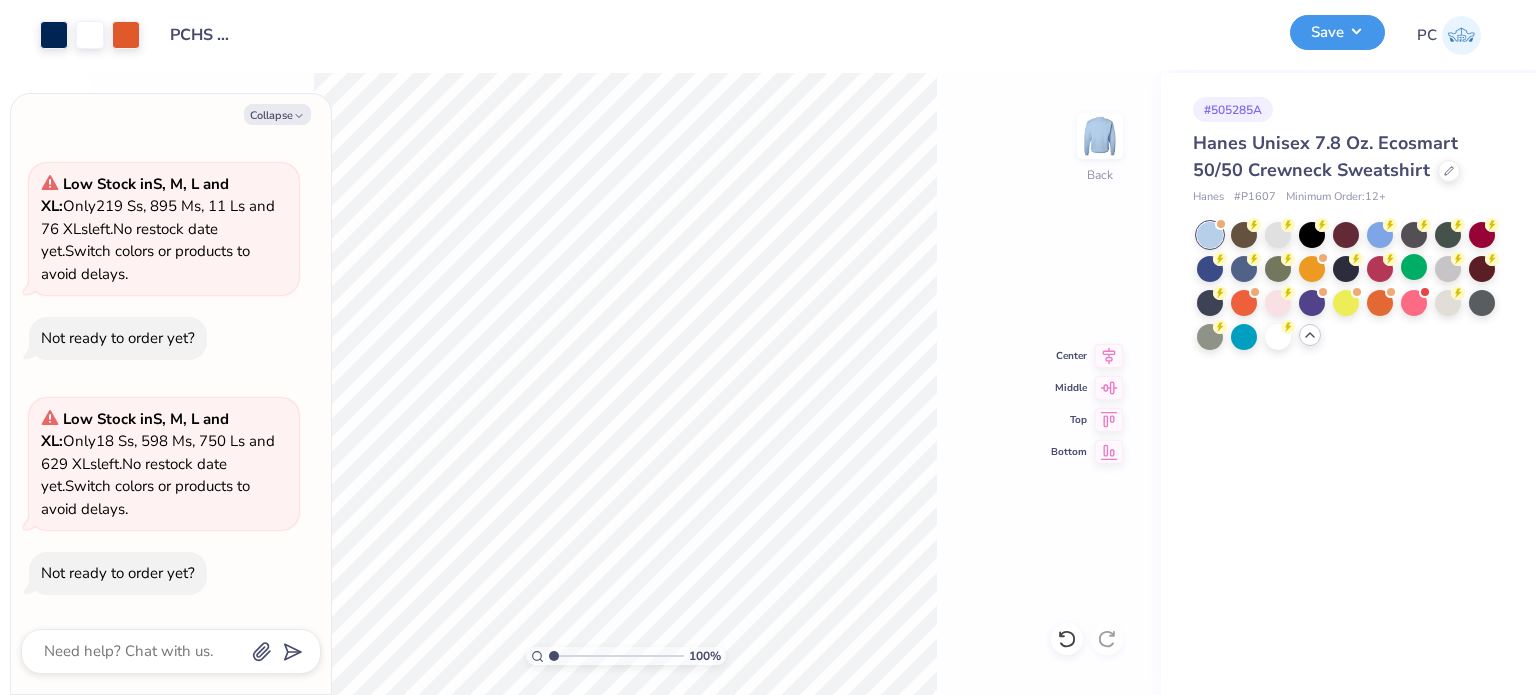 click on "Save" at bounding box center [1337, 32] 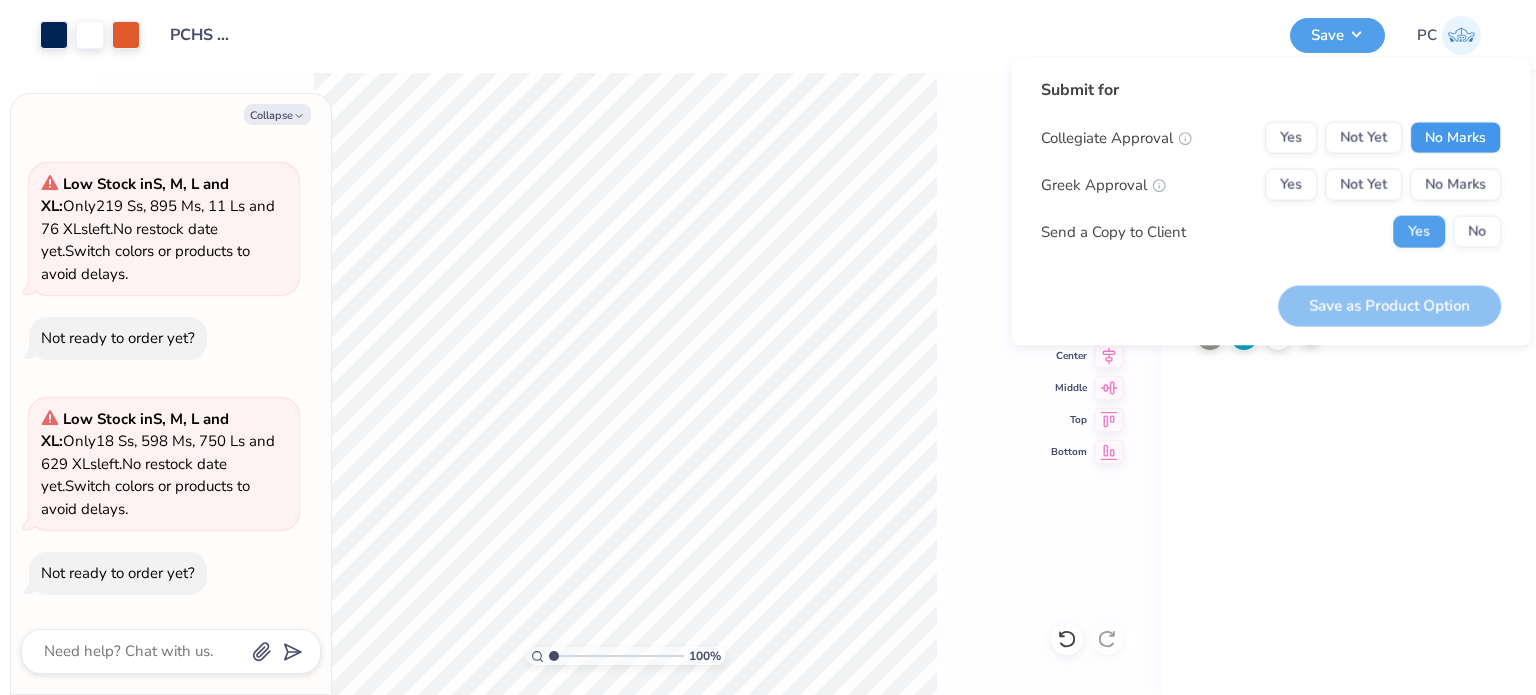 click on "No Marks" at bounding box center (1455, 138) 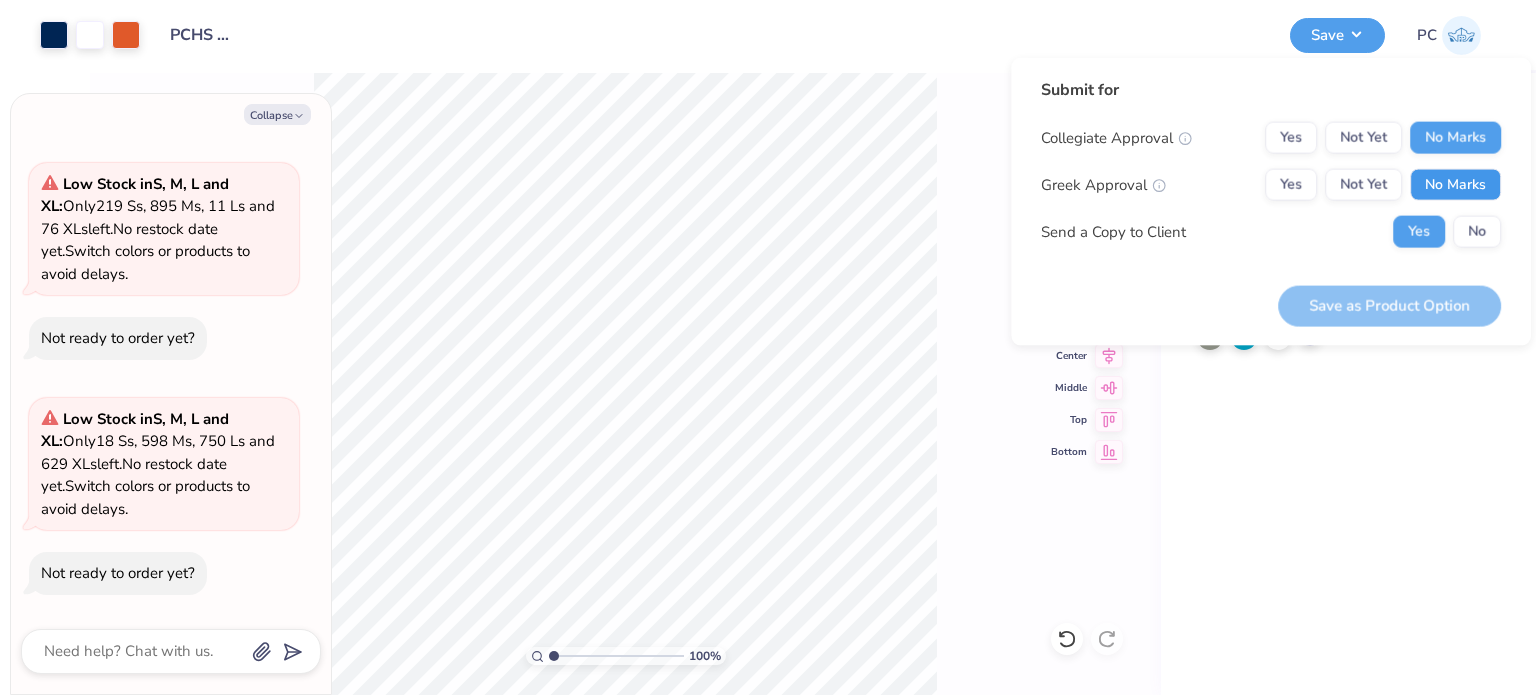 click on "No Marks" at bounding box center (1455, 185) 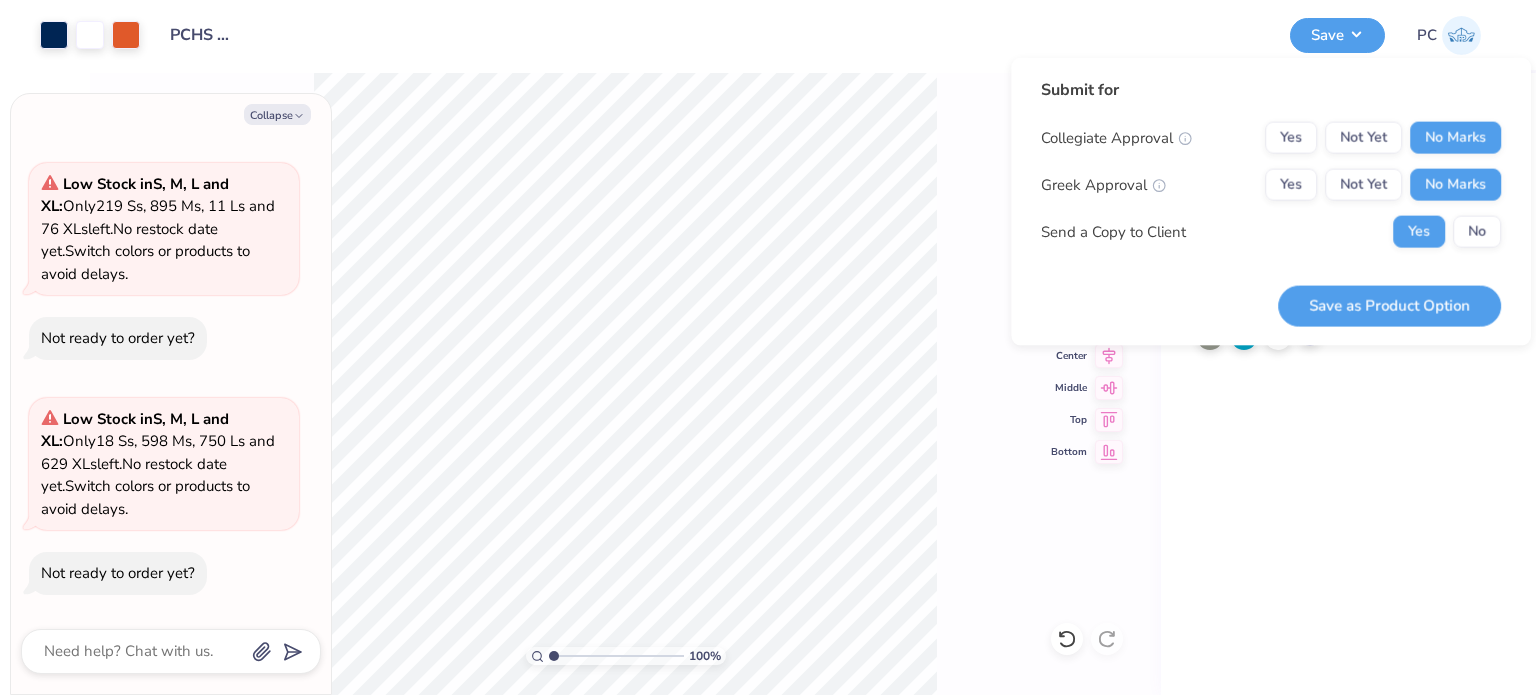 click on "Collegiate Approval Yes Not Yet No Marks Greek Approval Yes Not Yet No Marks Send a Copy to Client Yes No" at bounding box center [1271, 185] 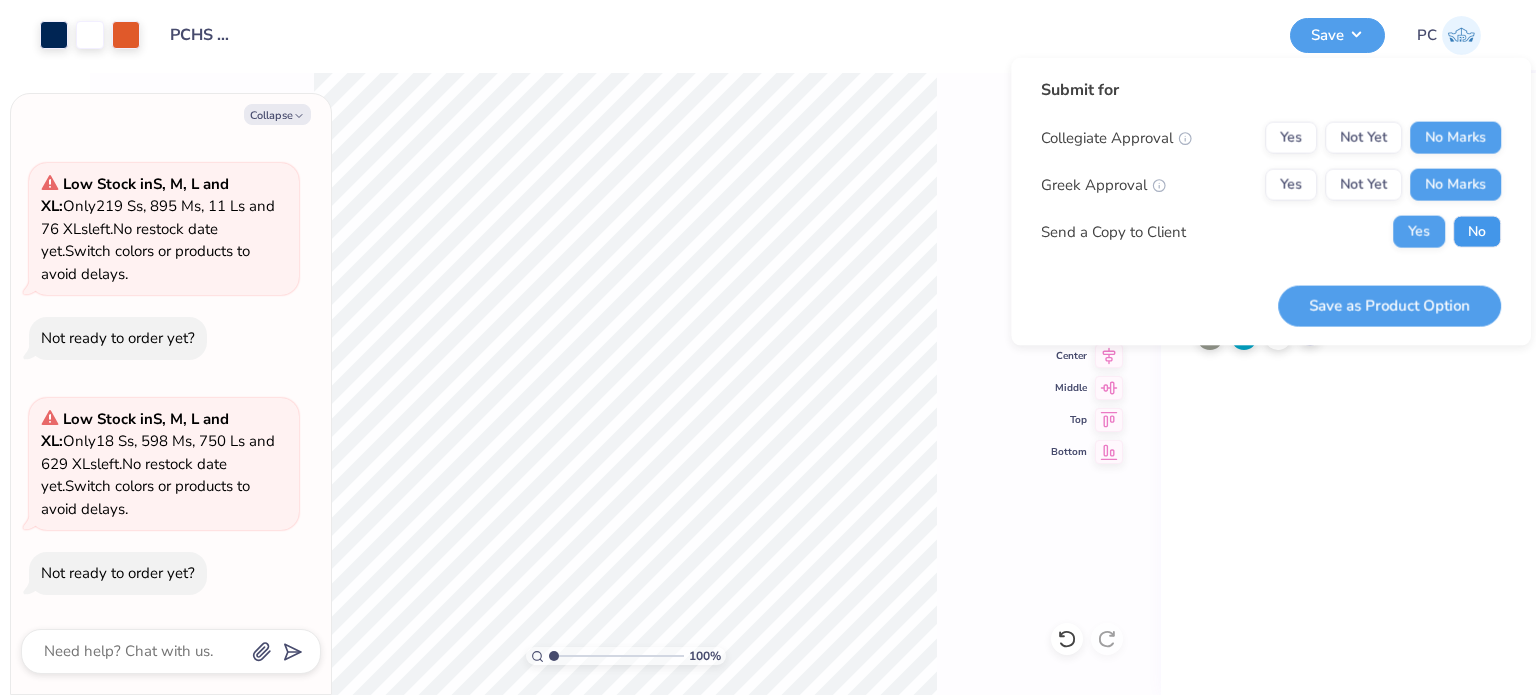 click on "No" at bounding box center (1477, 232) 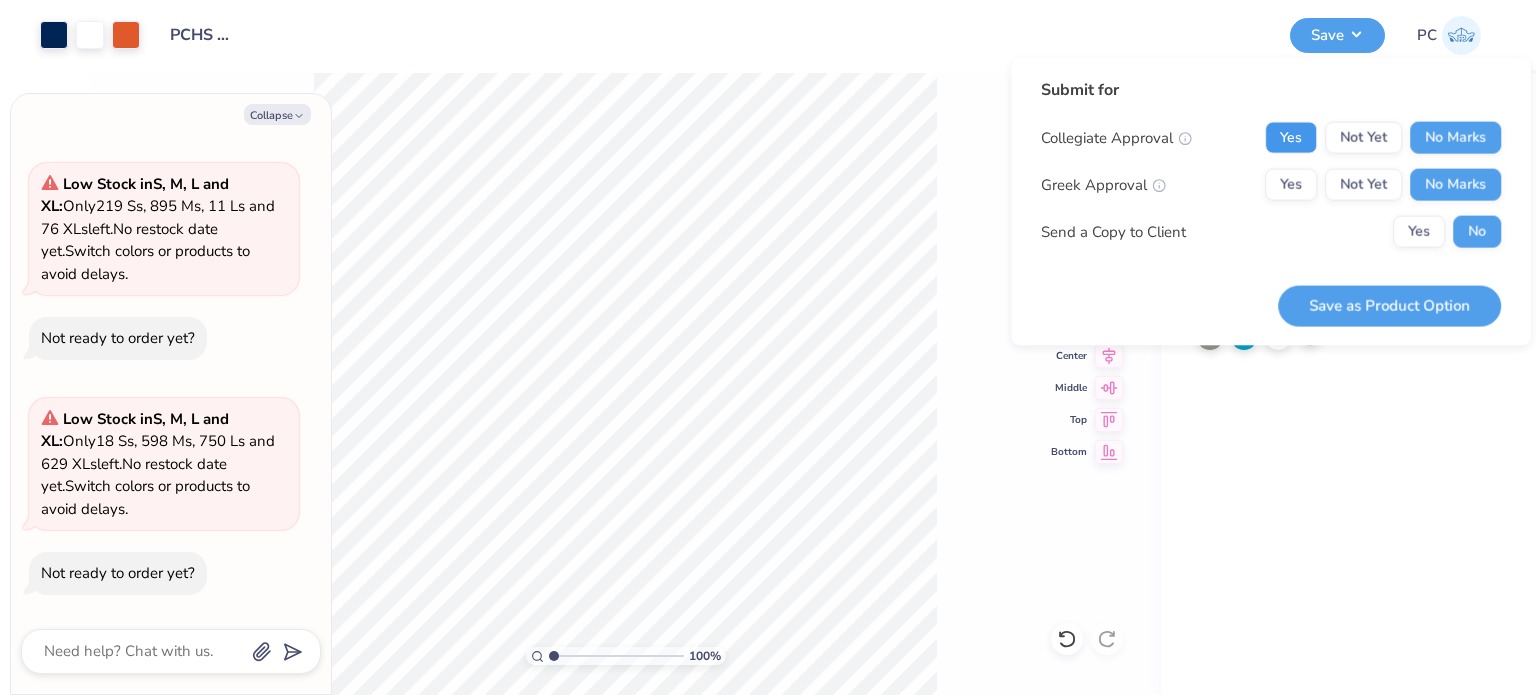 click on "Yes" at bounding box center [1291, 138] 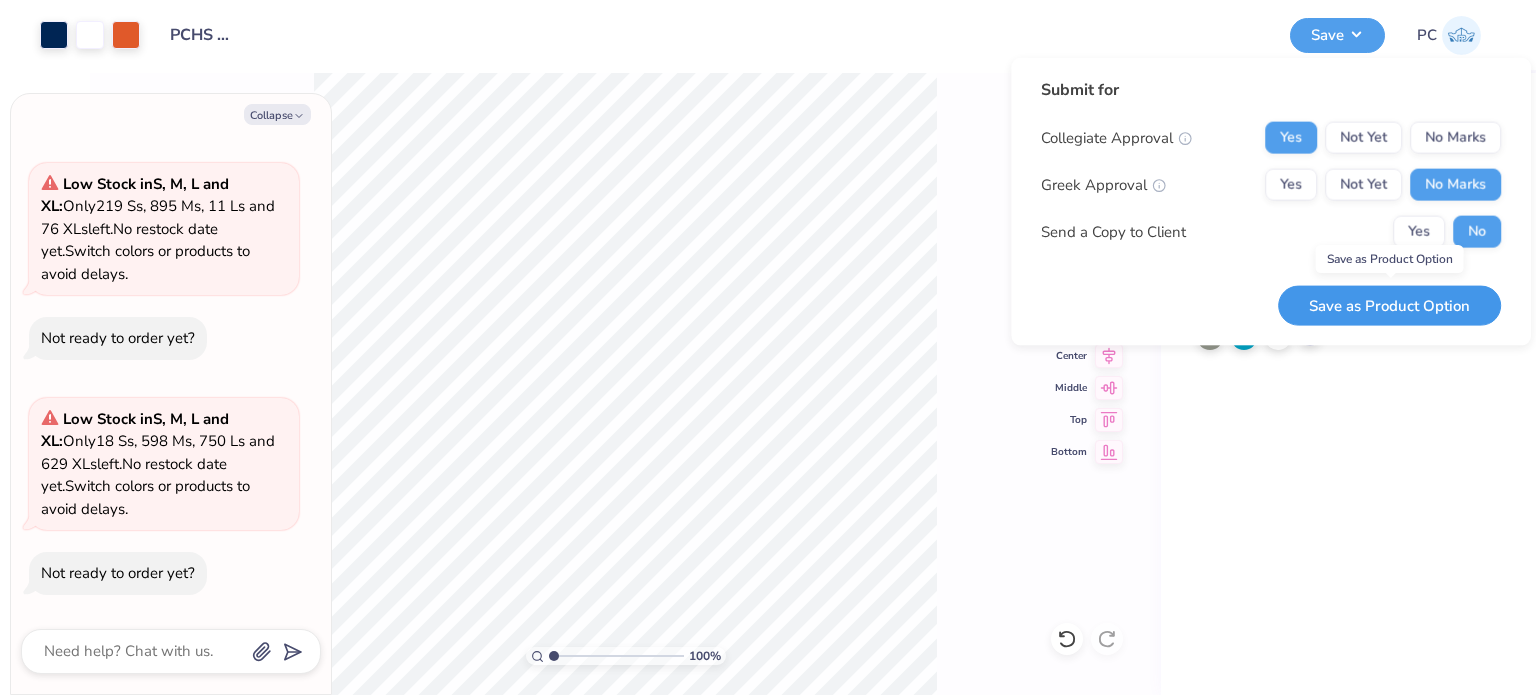 click on "Save as Product Option" at bounding box center [1389, 305] 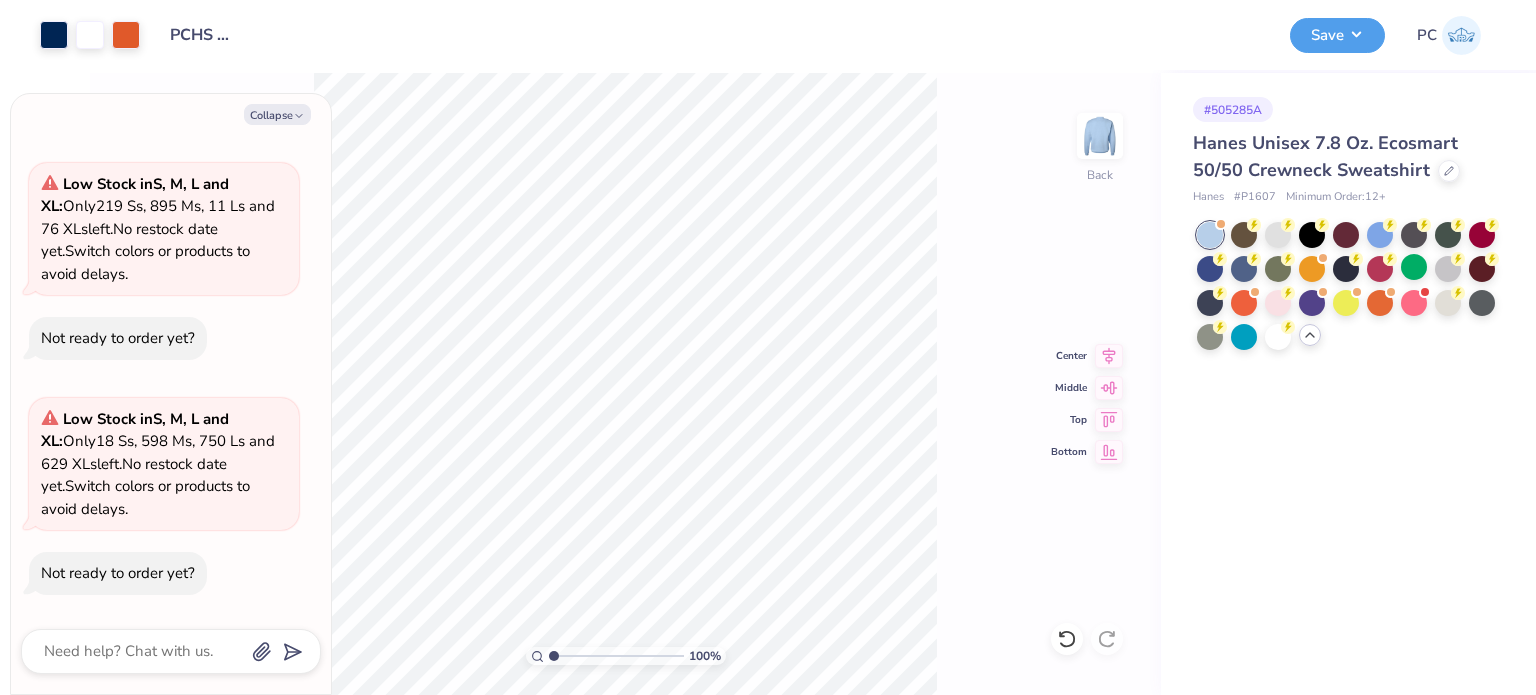 click on "100  % Back Center Middle Top Bottom" at bounding box center (625, 384) 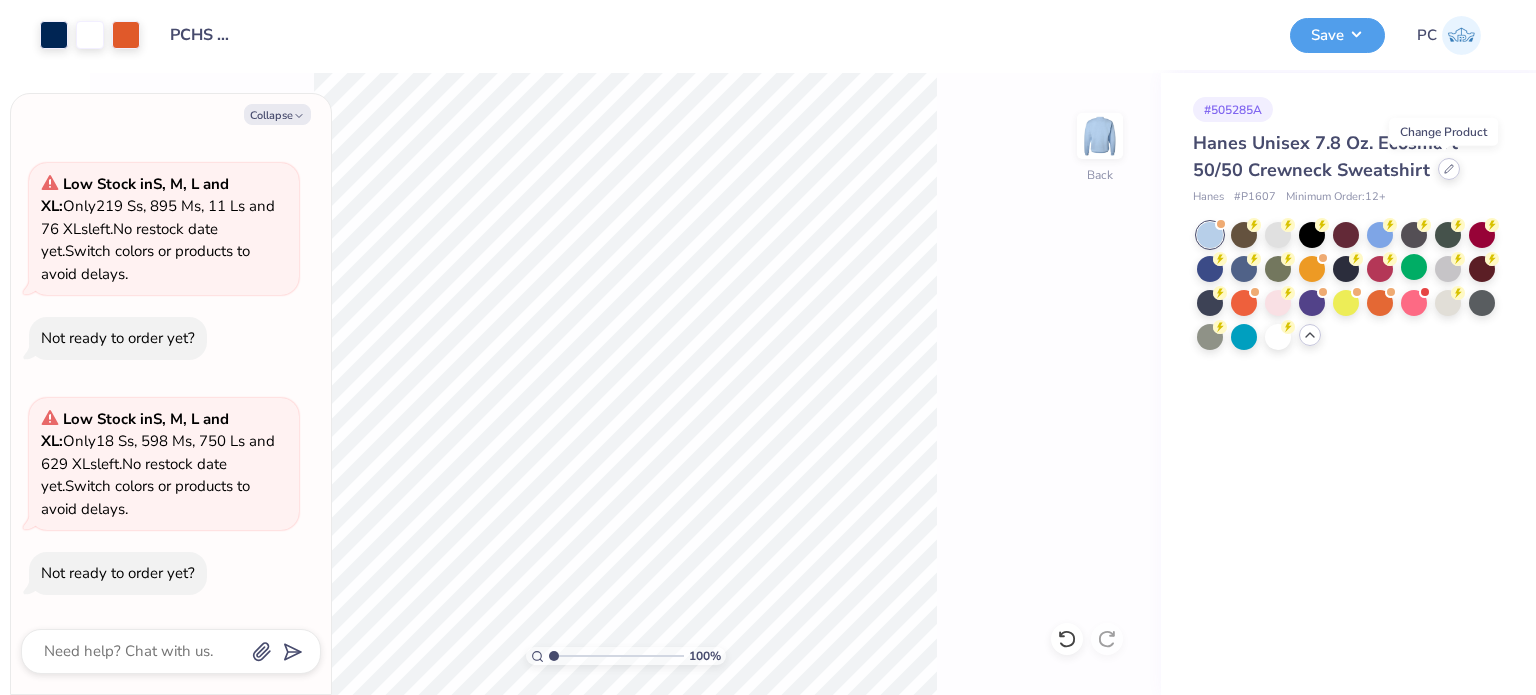 click 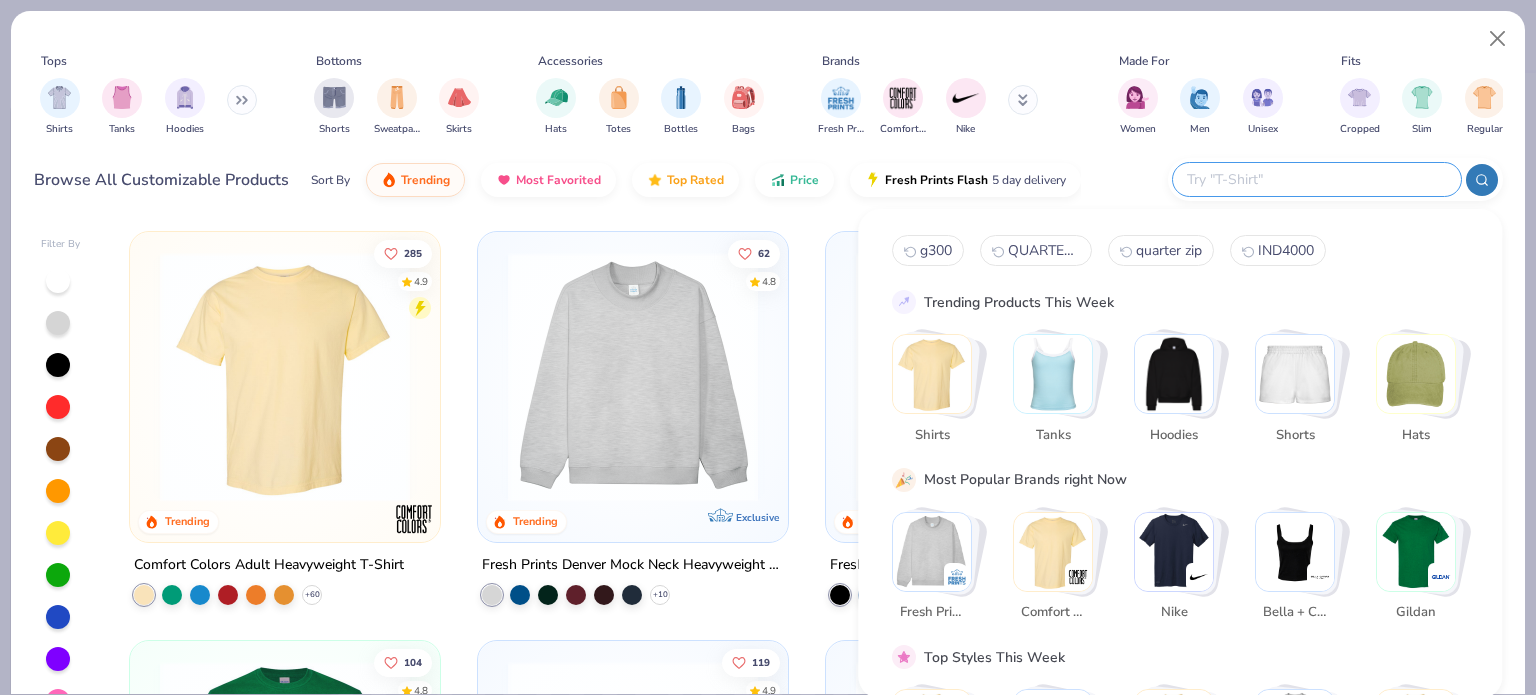 click at bounding box center [1316, 179] 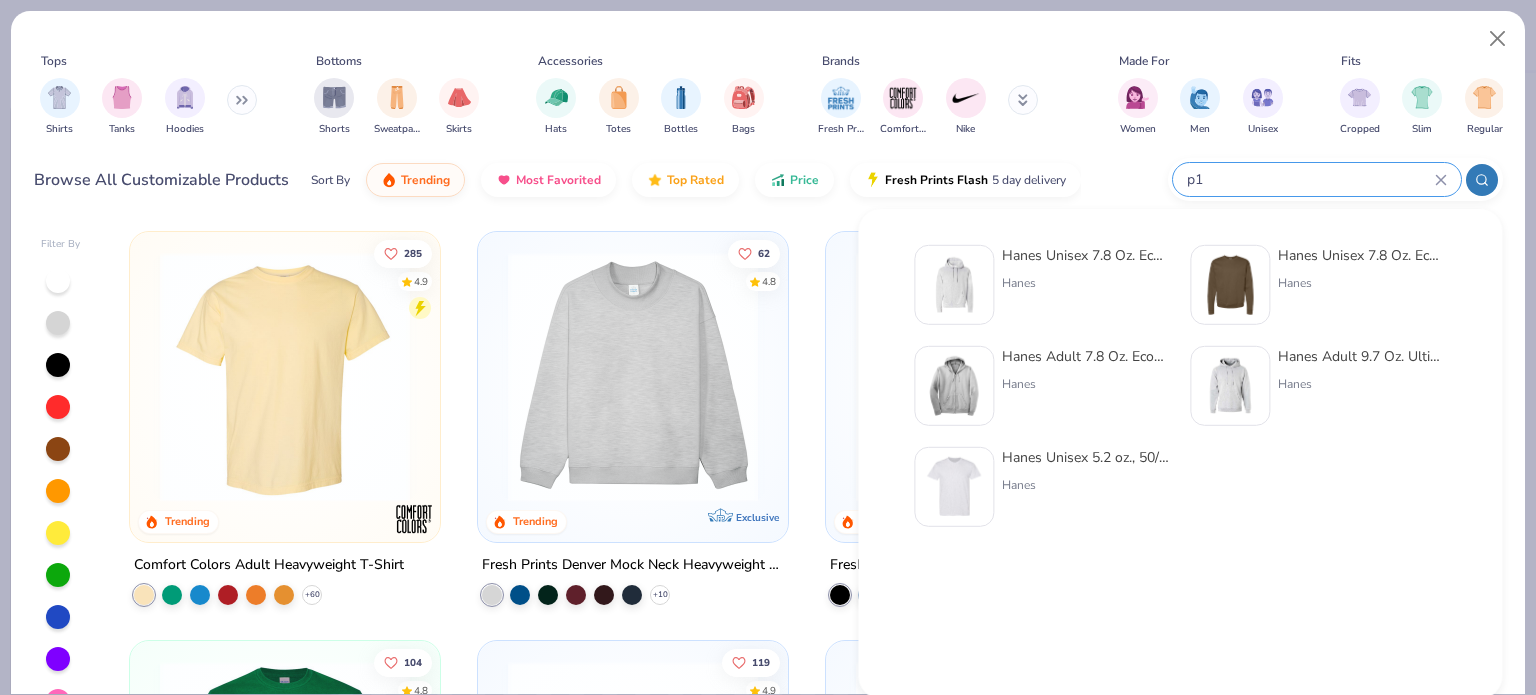 type on "p" 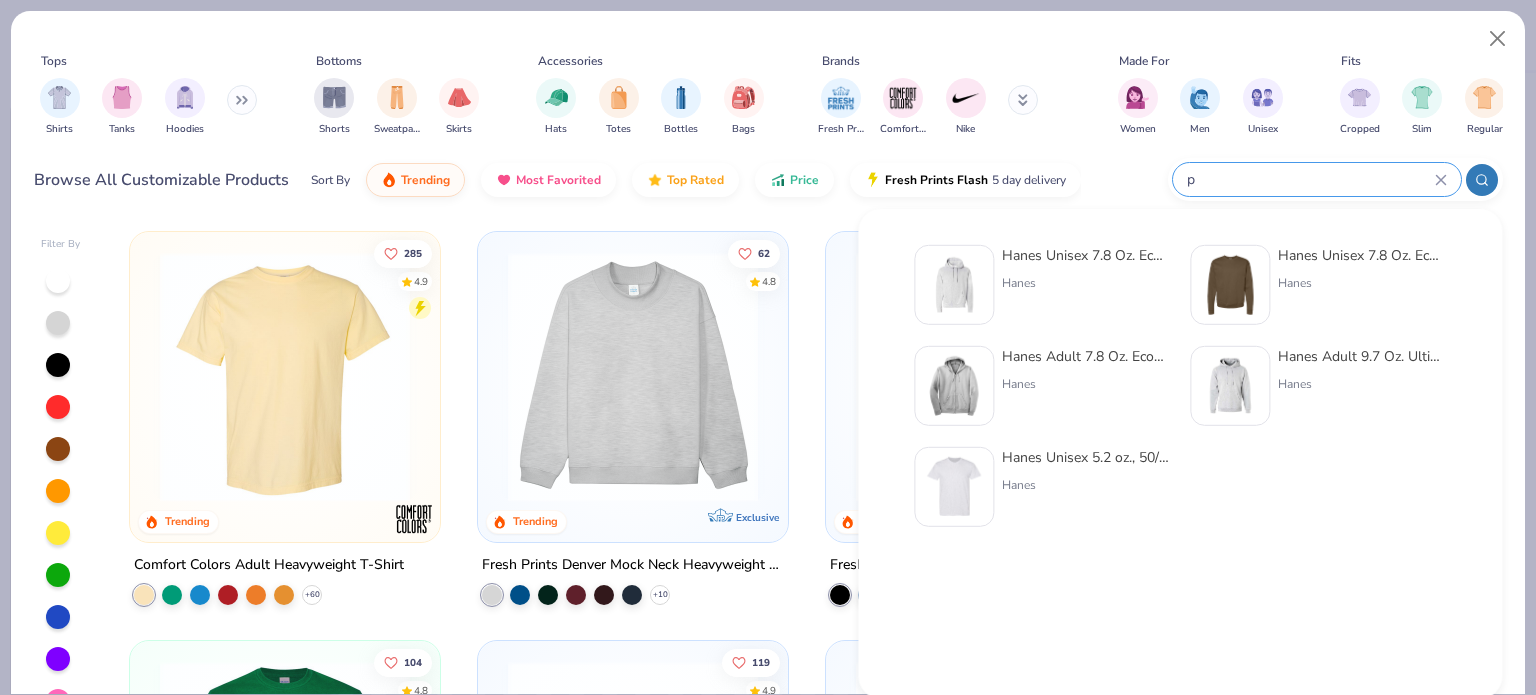 type 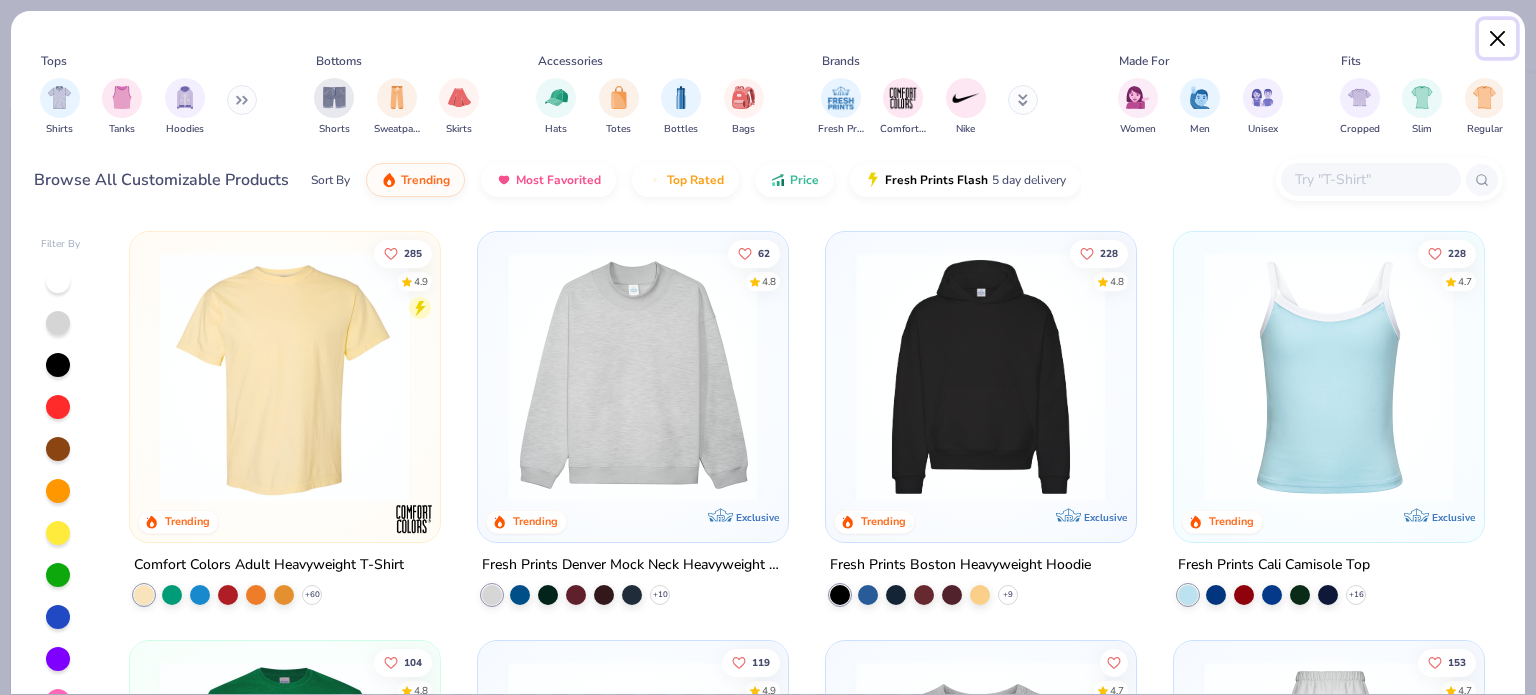 click at bounding box center (1498, 39) 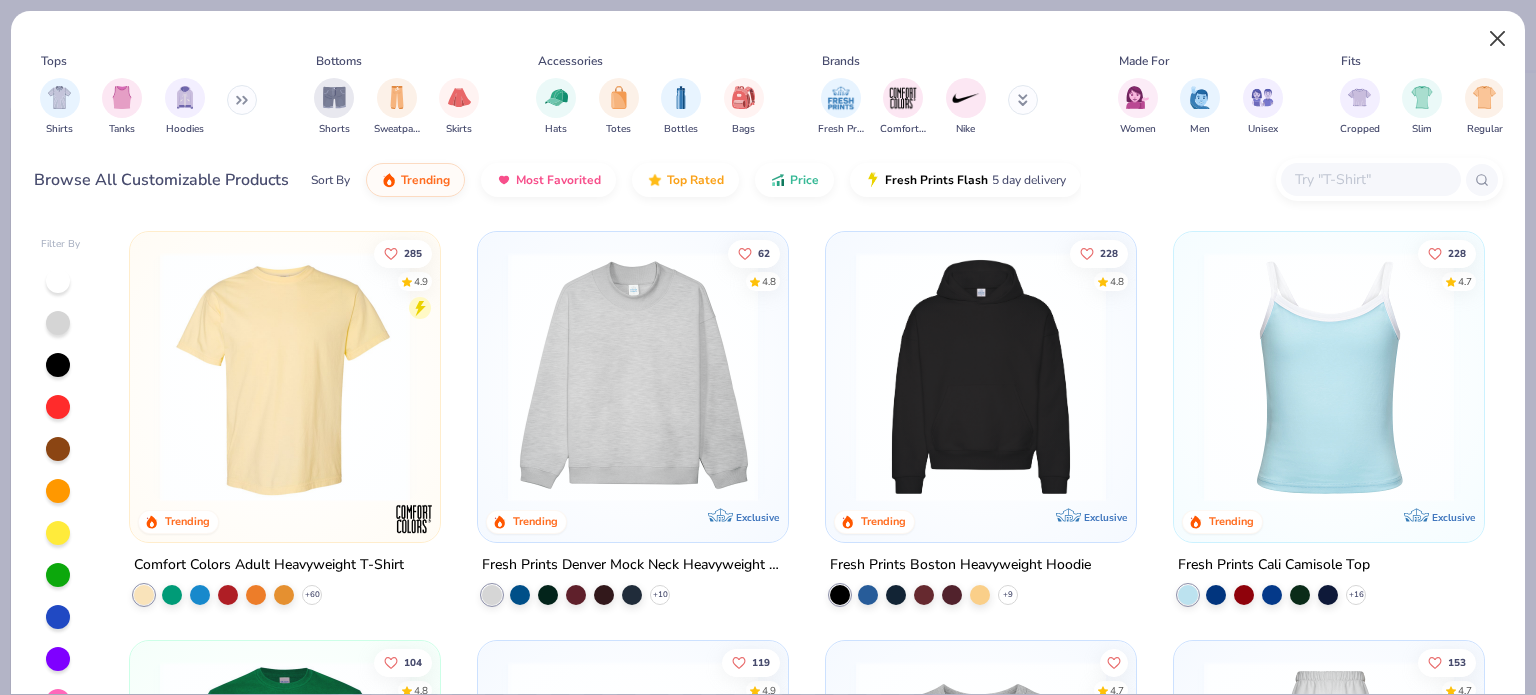type on "x" 